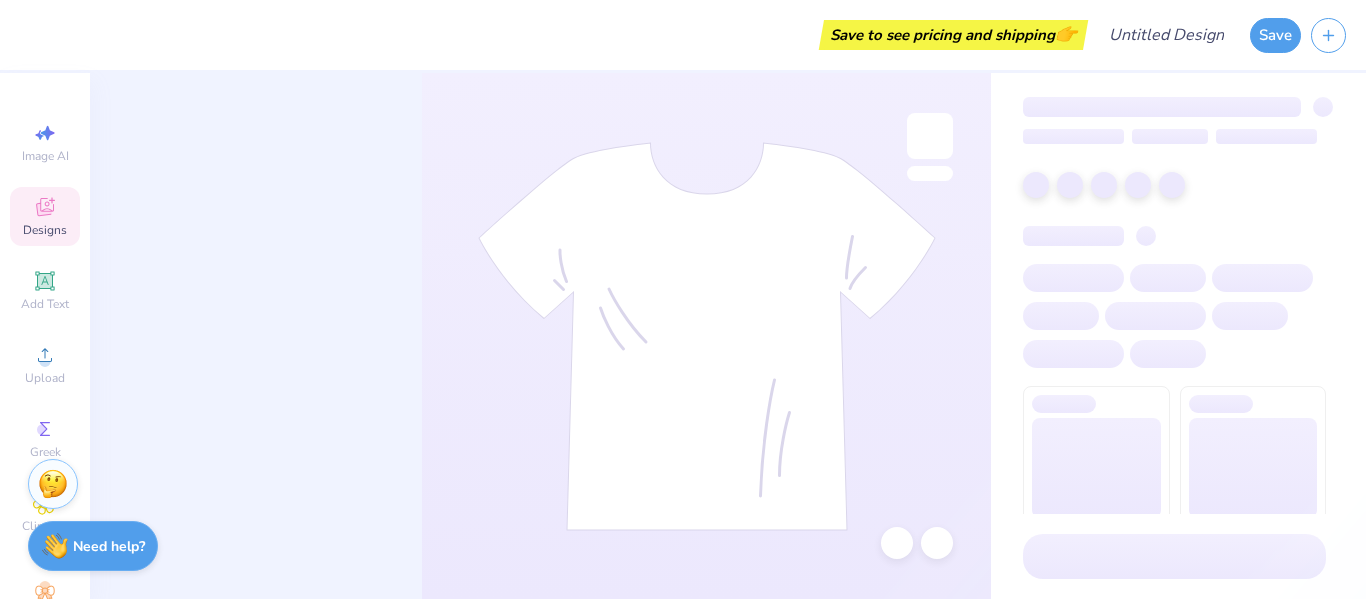 scroll, scrollTop: 0, scrollLeft: 0, axis: both 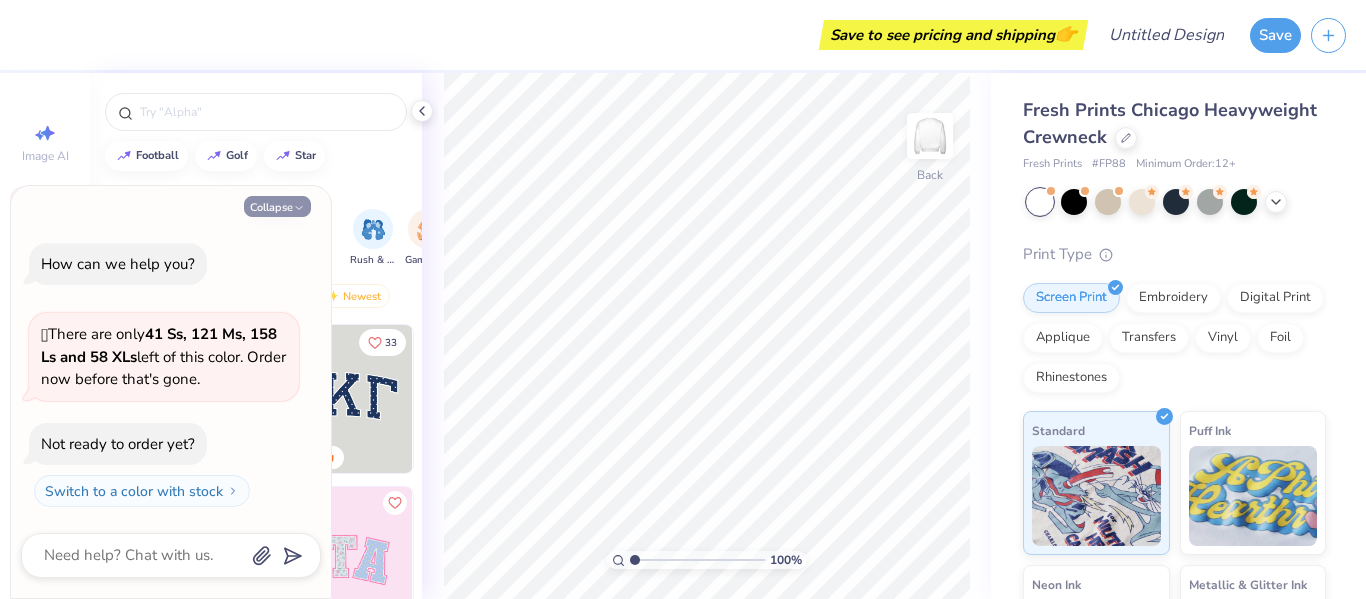 click on "Collapse" at bounding box center (277, 206) 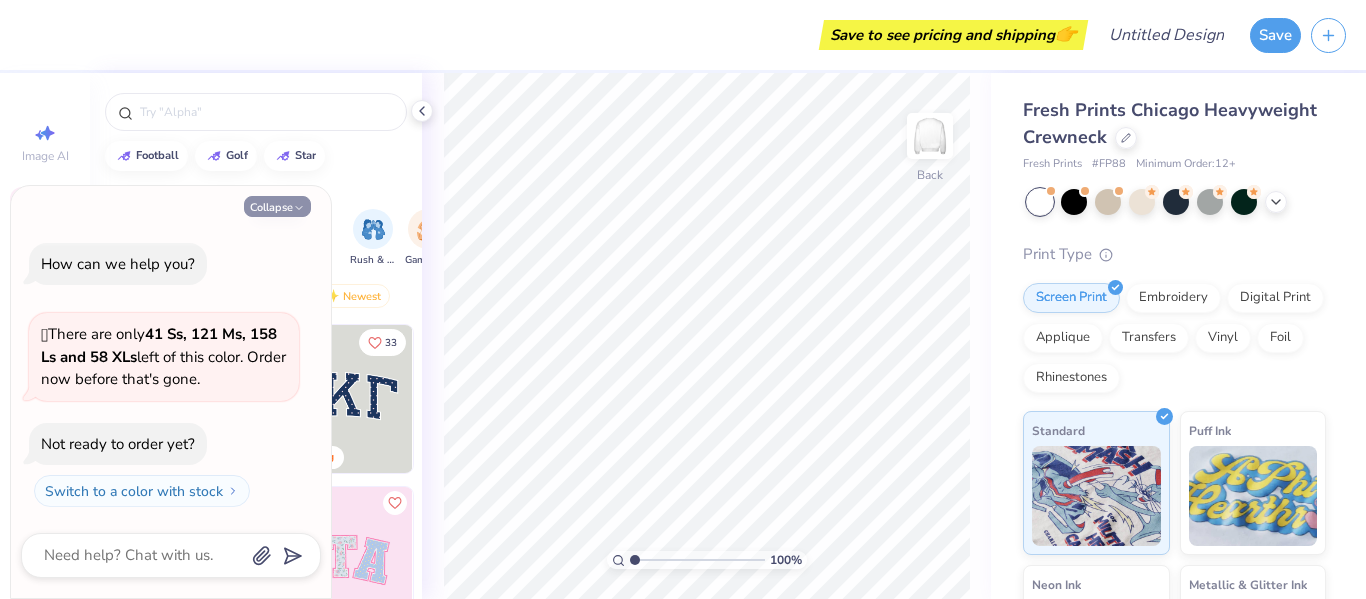 type on "x" 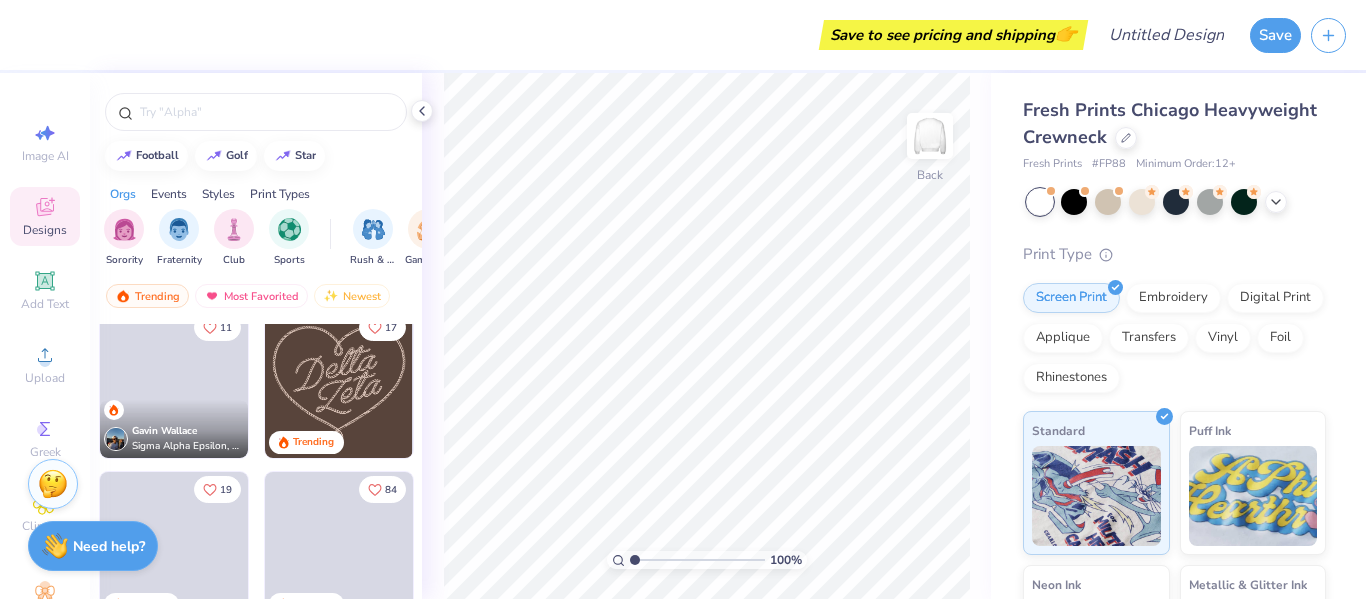 scroll, scrollTop: 665, scrollLeft: 0, axis: vertical 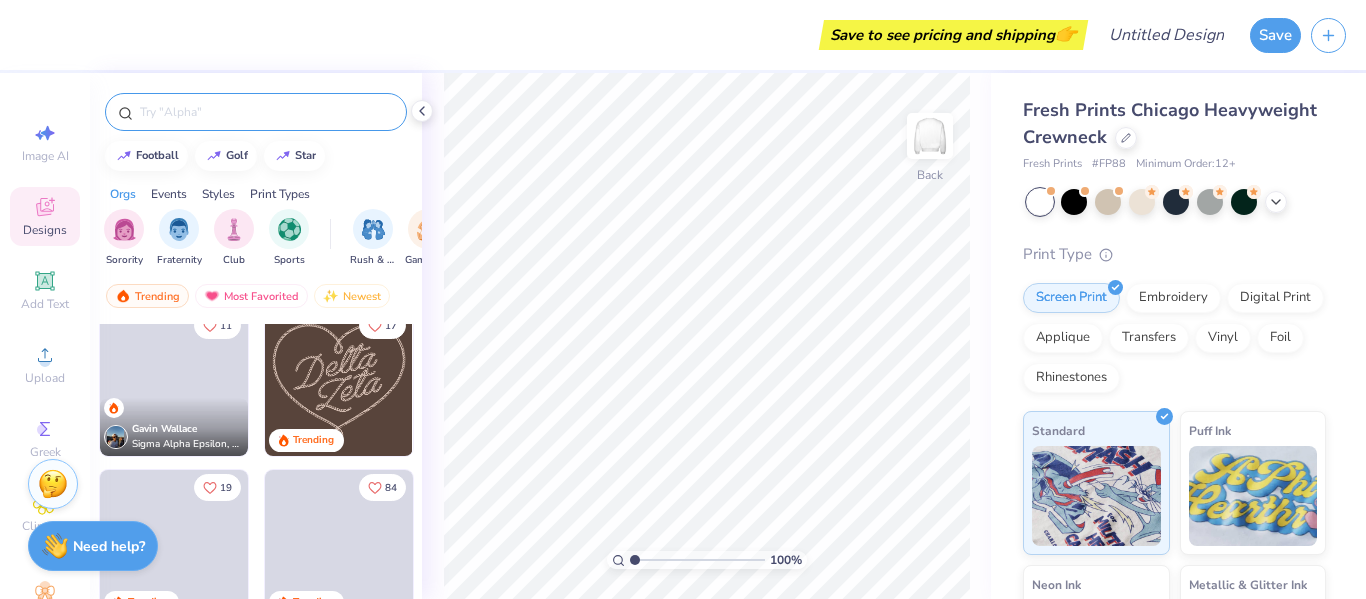 click at bounding box center [266, 112] 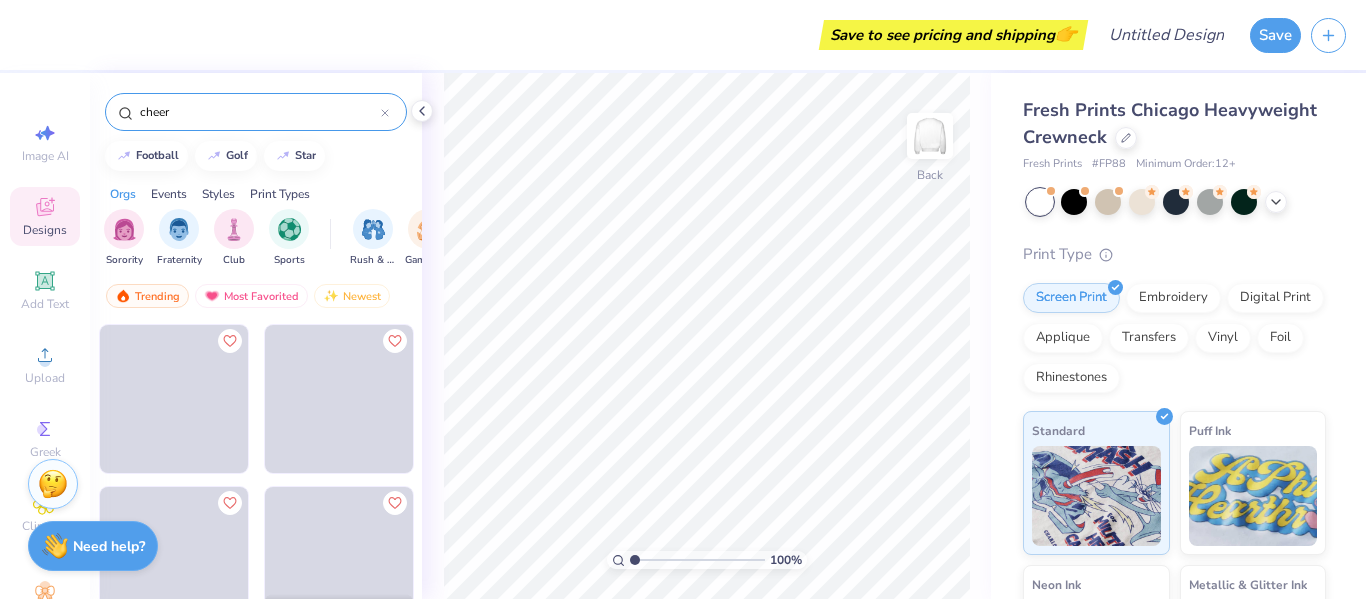type on "cheer" 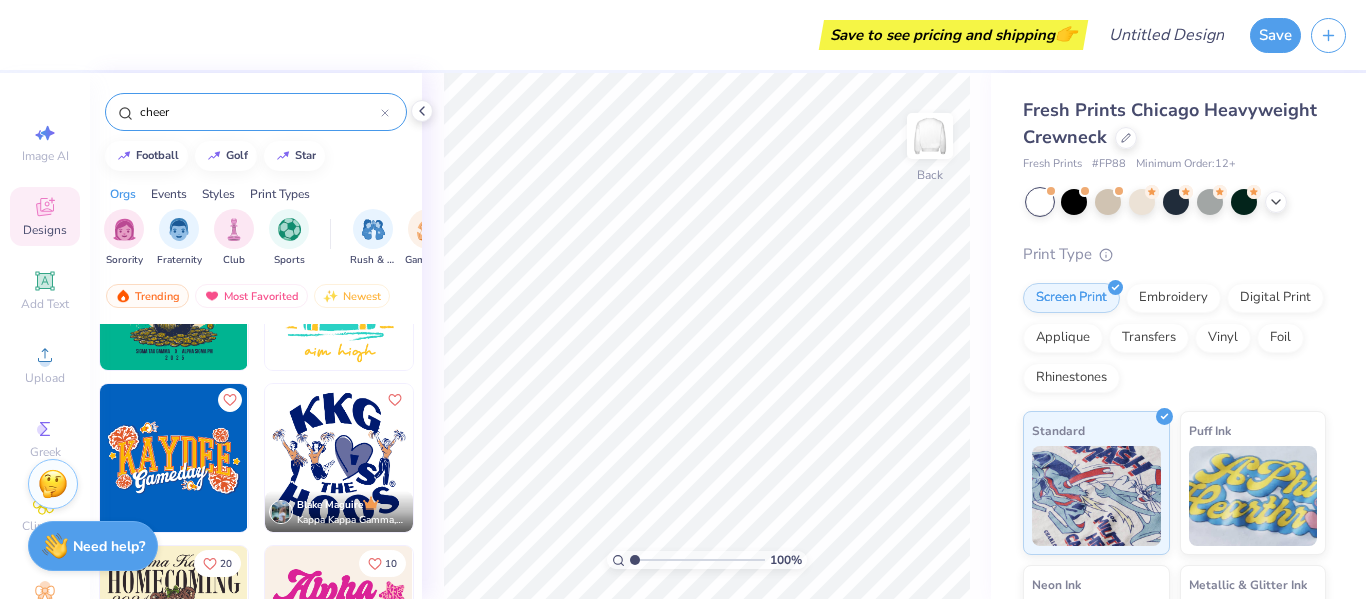 scroll, scrollTop: 106, scrollLeft: 0, axis: vertical 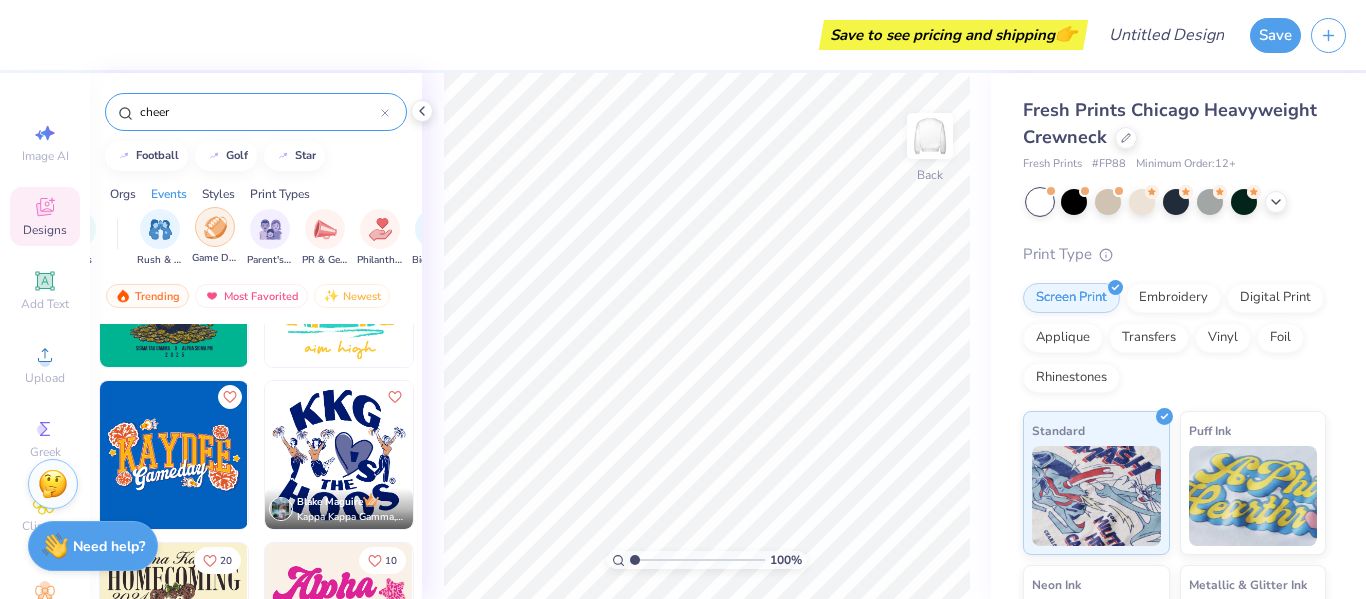 click at bounding box center (215, 227) 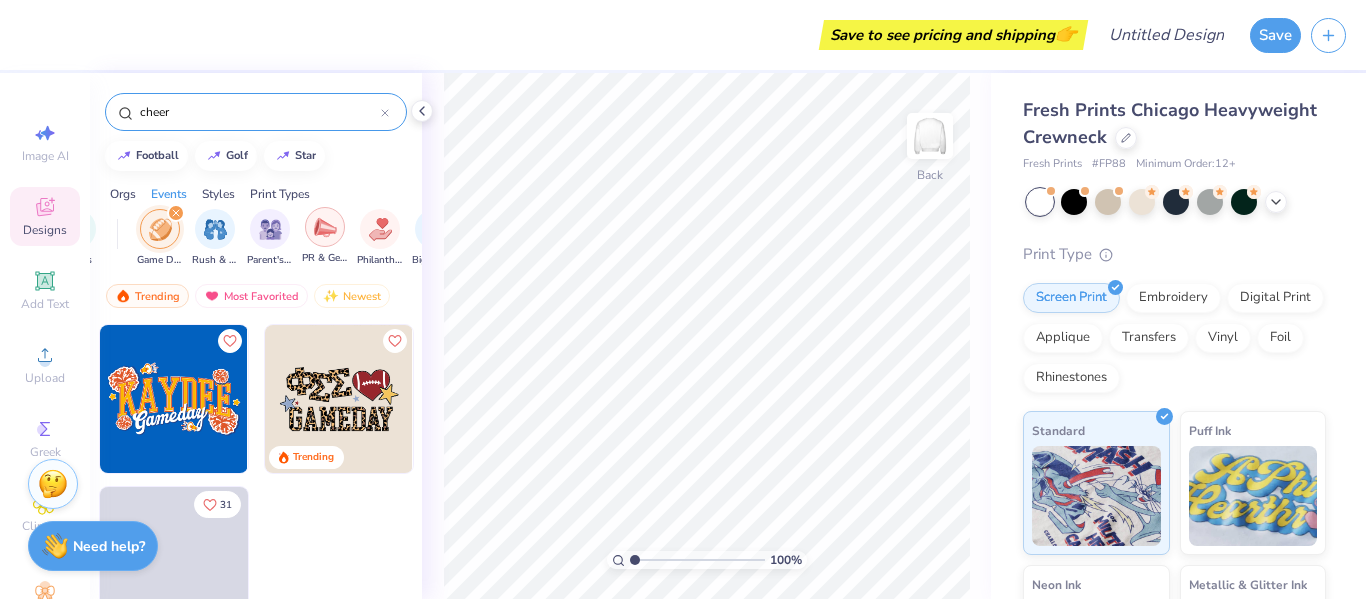 click at bounding box center [325, 227] 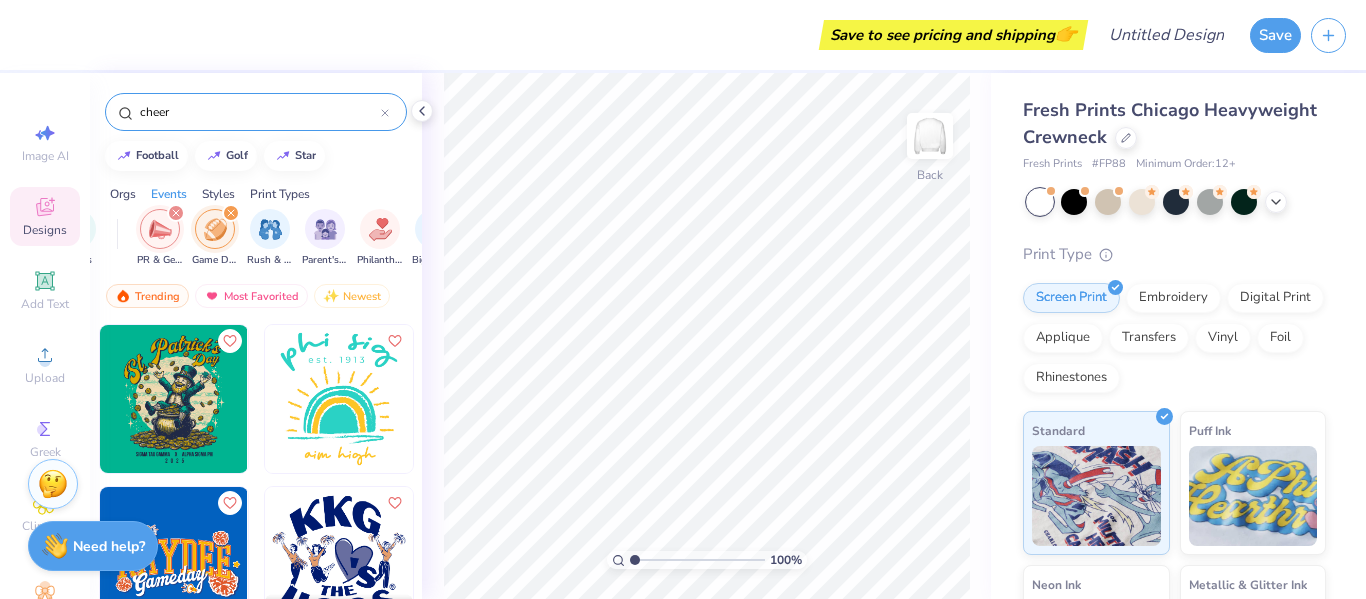 click 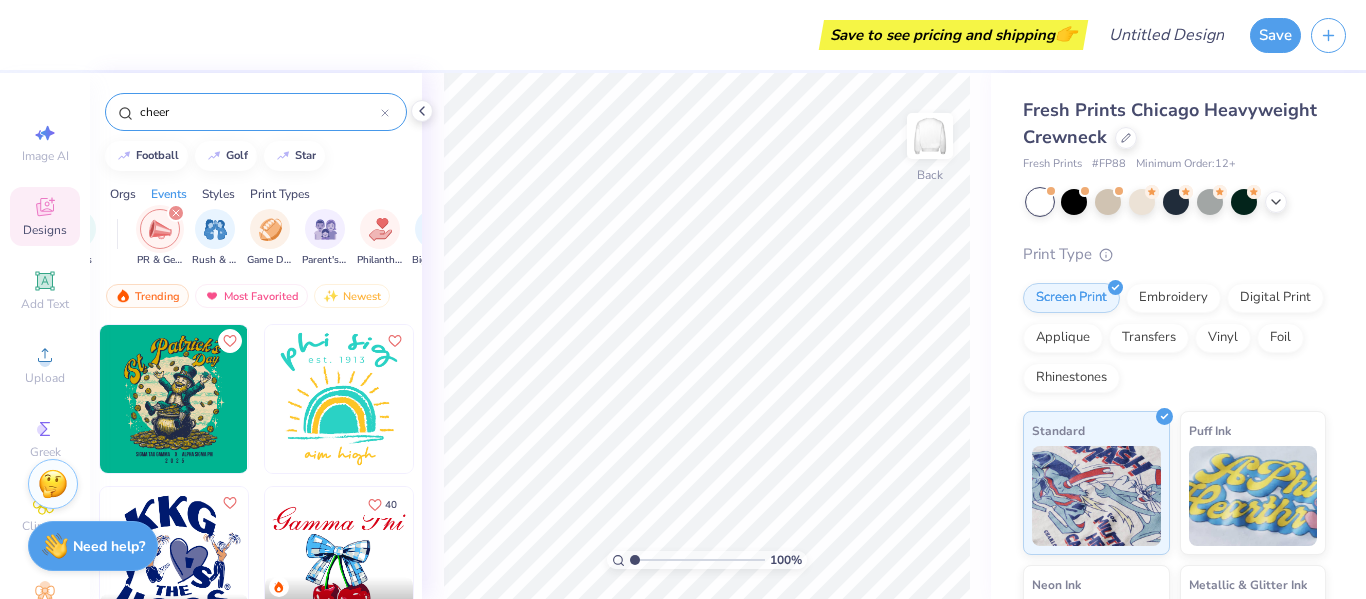 click 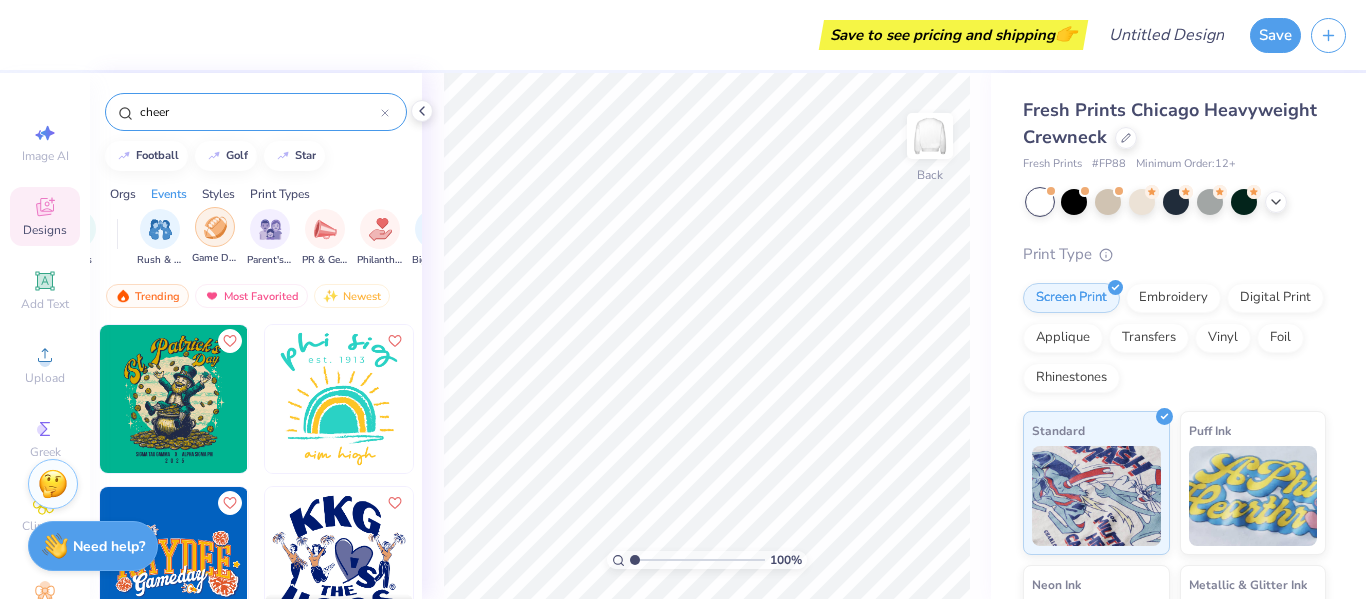 scroll, scrollTop: 0, scrollLeft: 0, axis: both 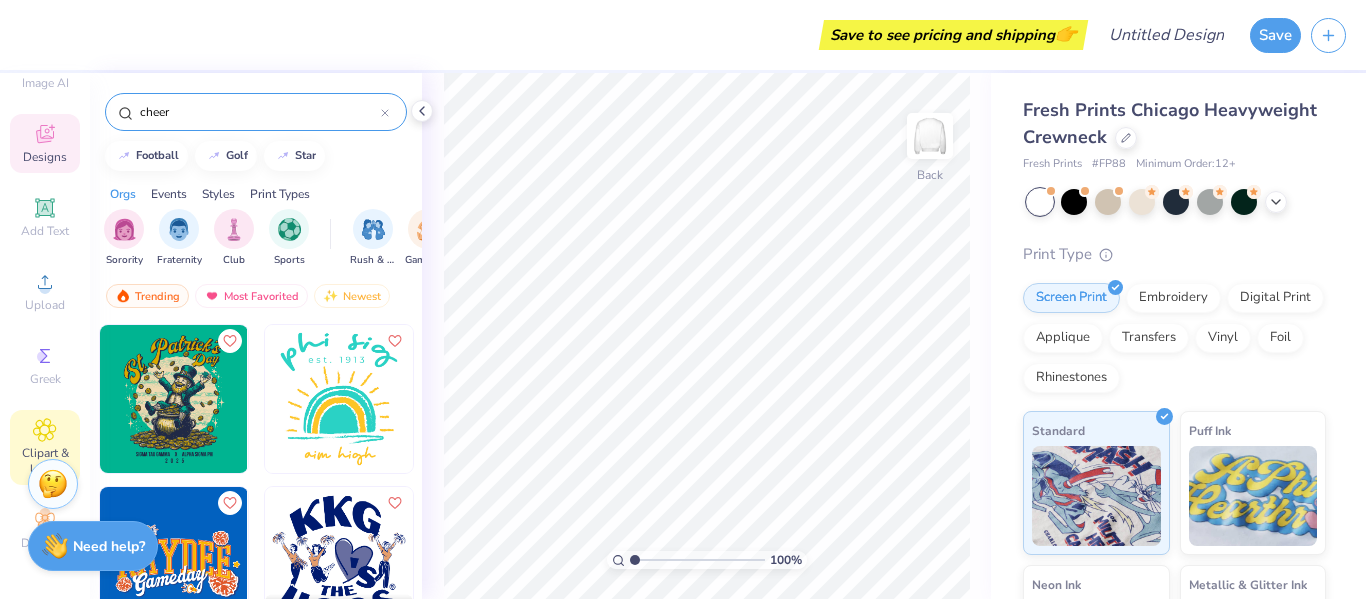 click 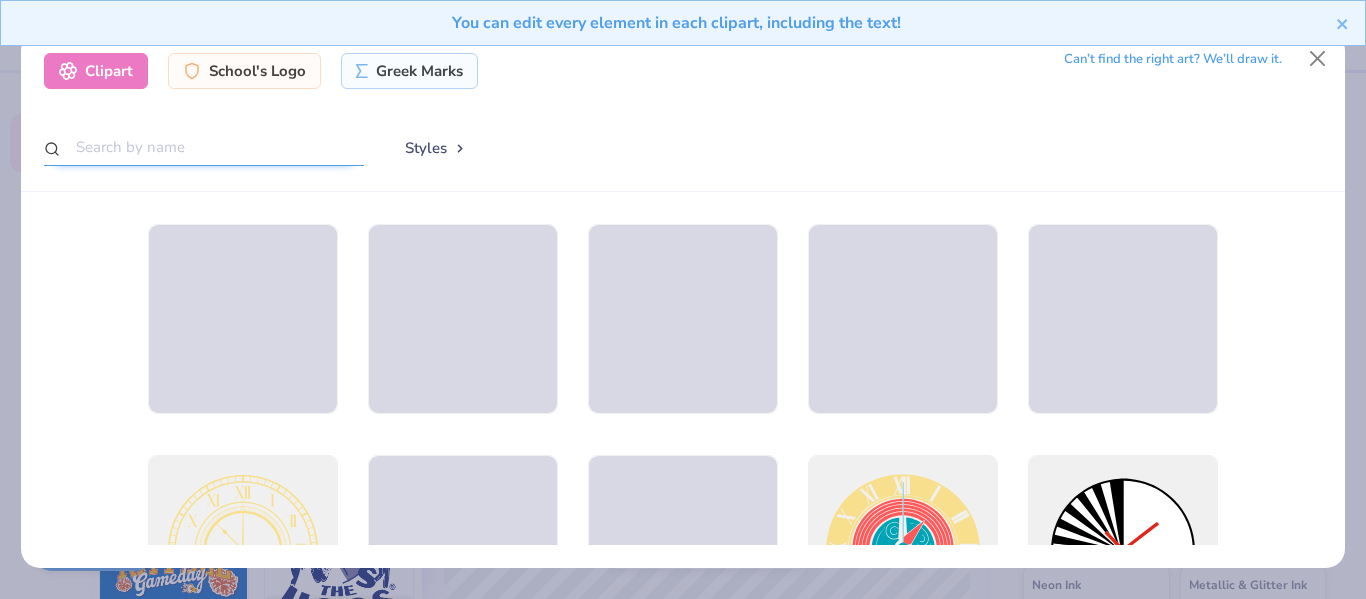 click at bounding box center [204, 147] 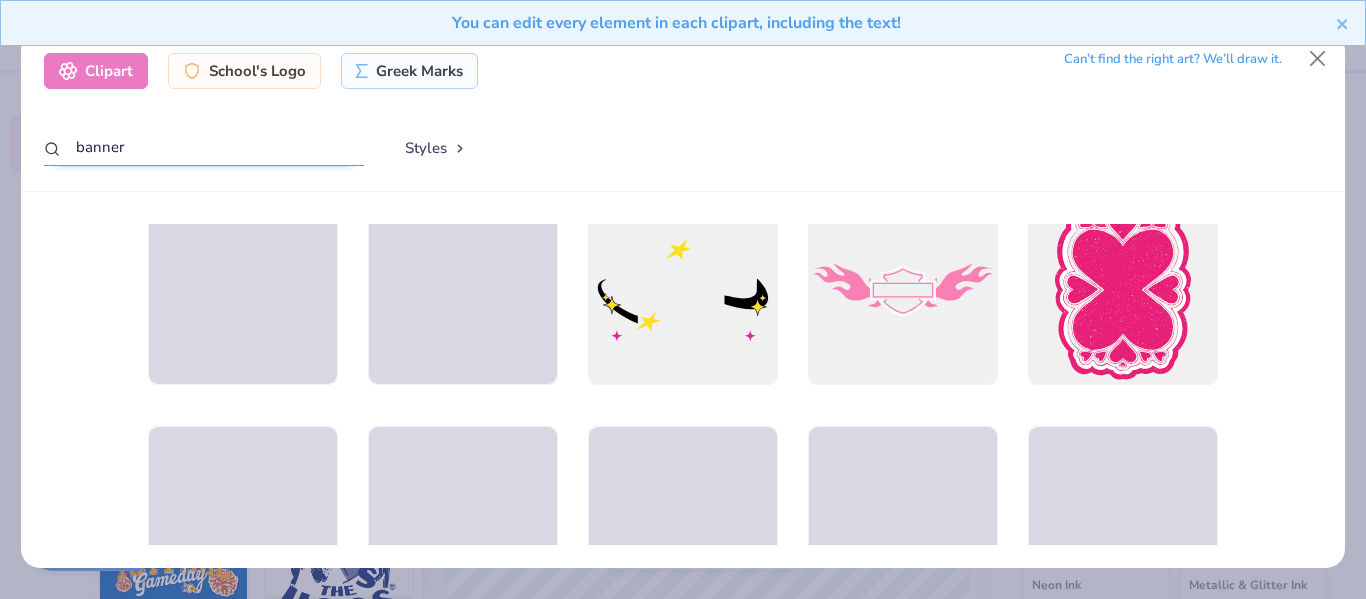 scroll, scrollTop: 0, scrollLeft: 0, axis: both 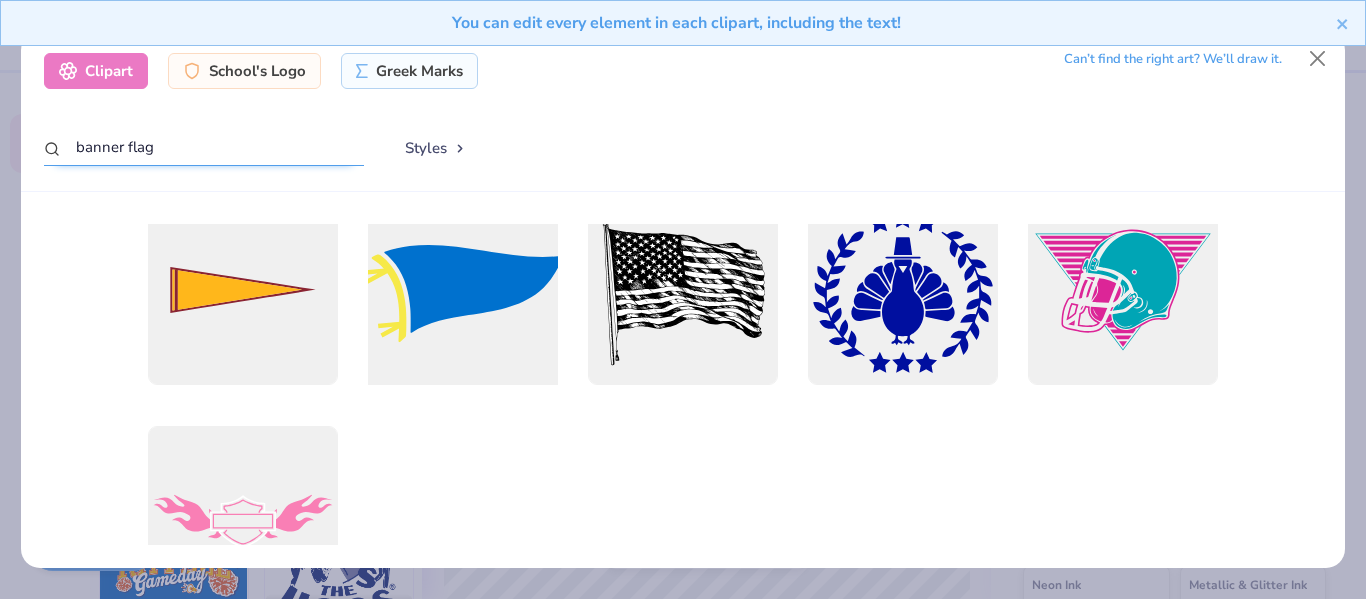 type on "banner flag" 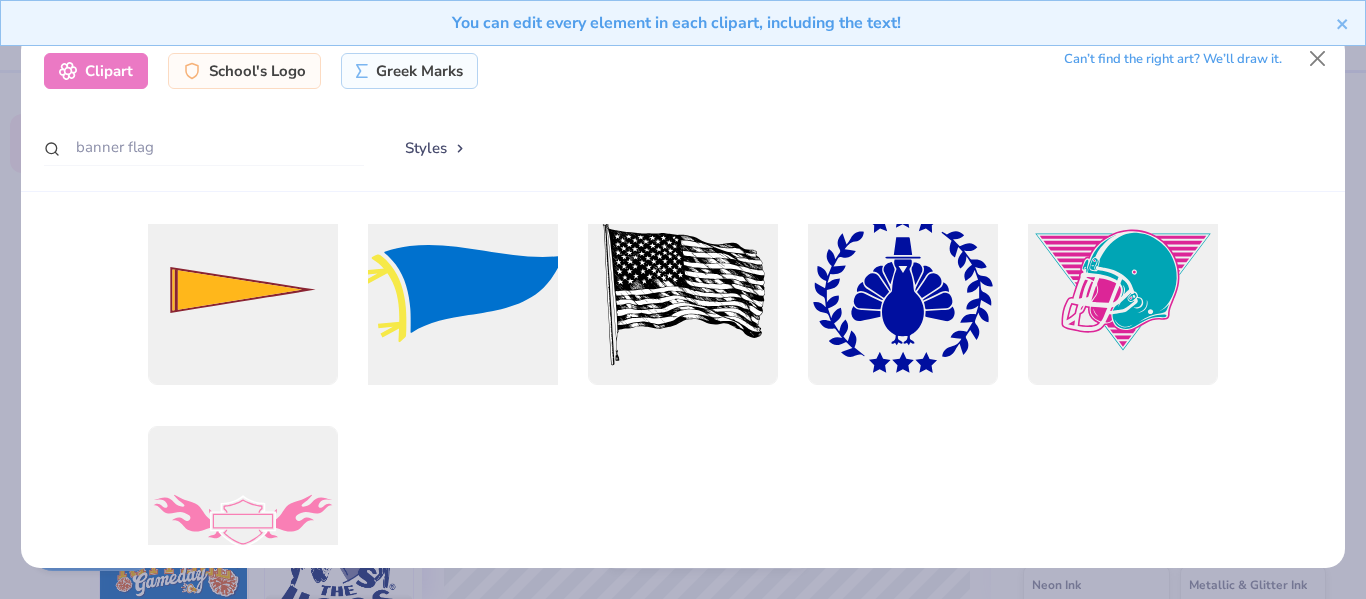 click at bounding box center (462, 290) 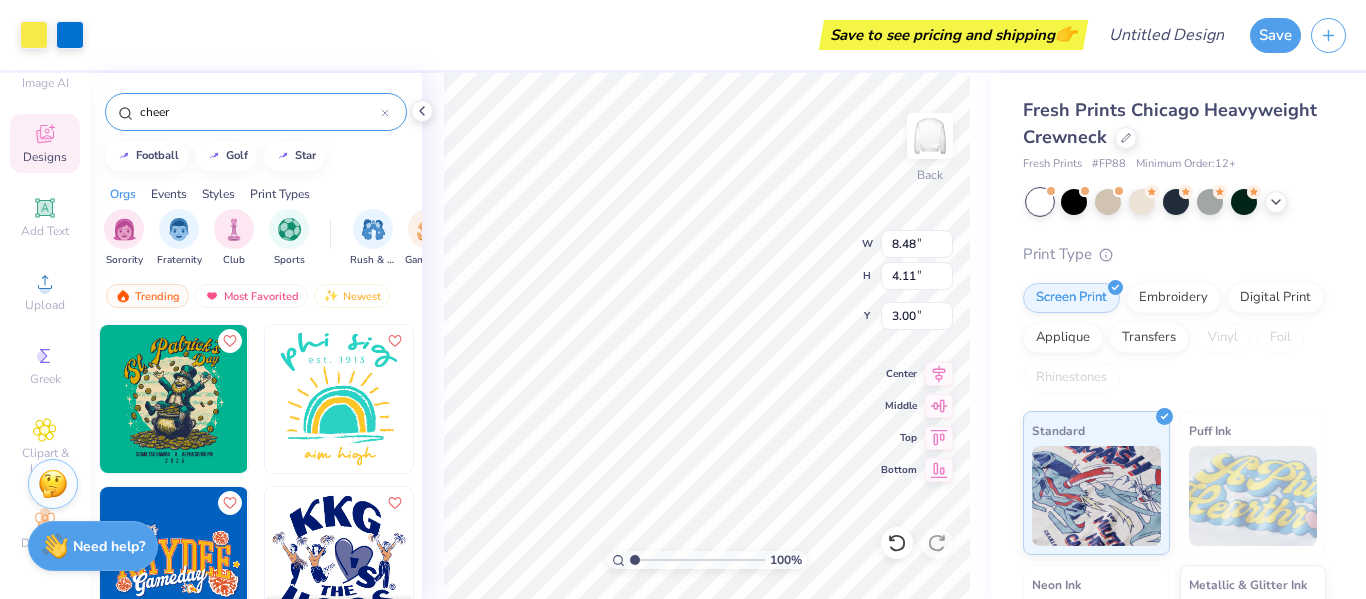 type on "8.48" 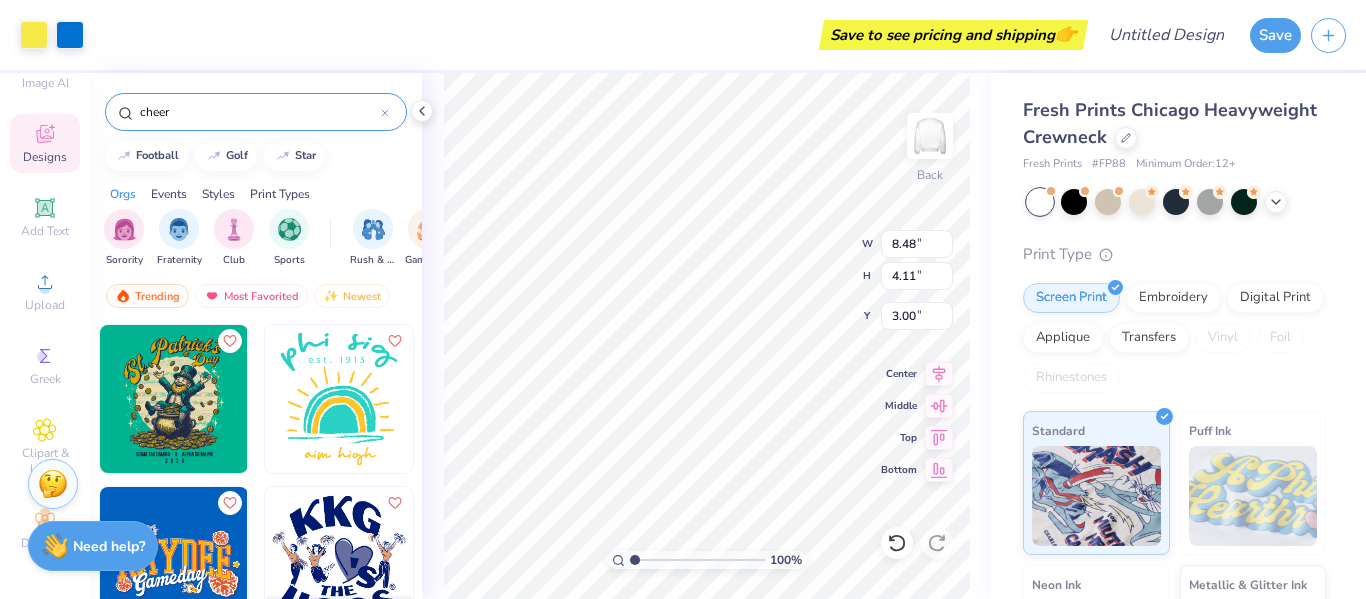 type on "4.11" 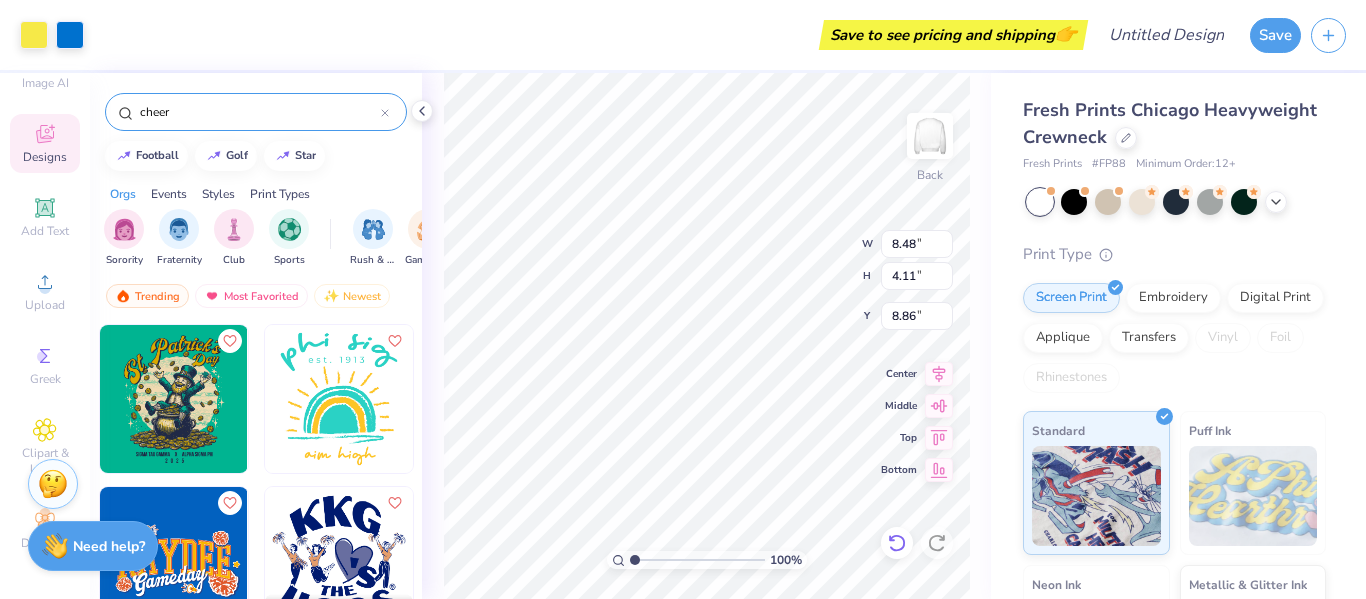 click 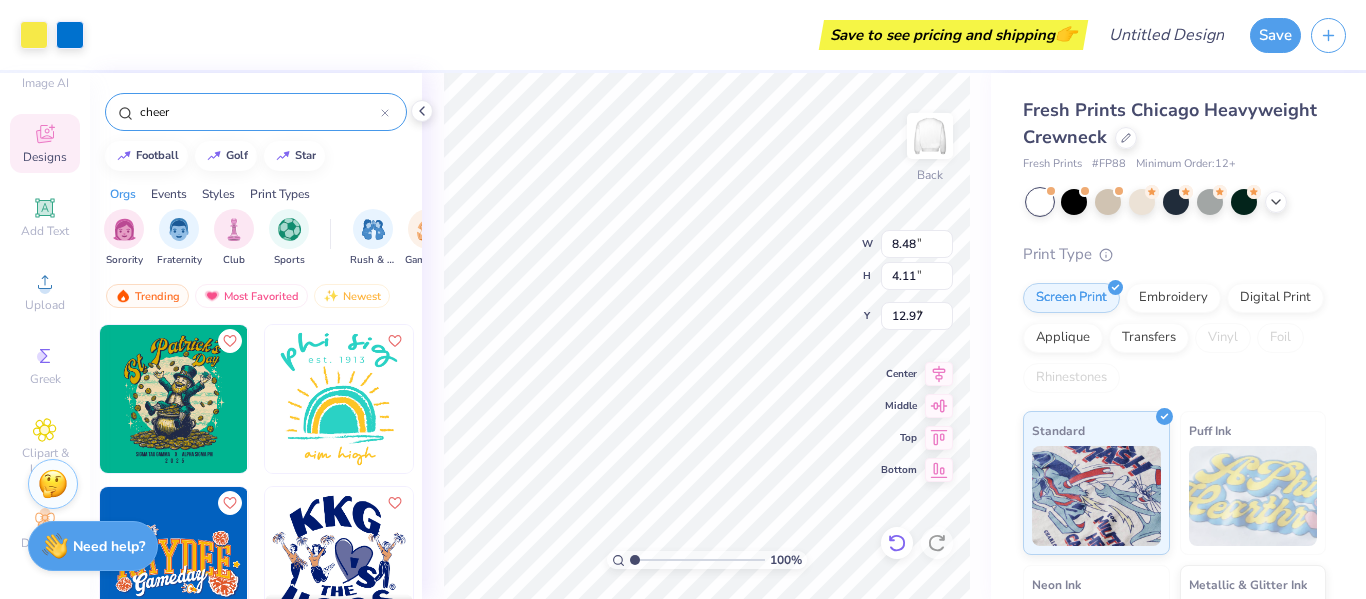 type on "8.86" 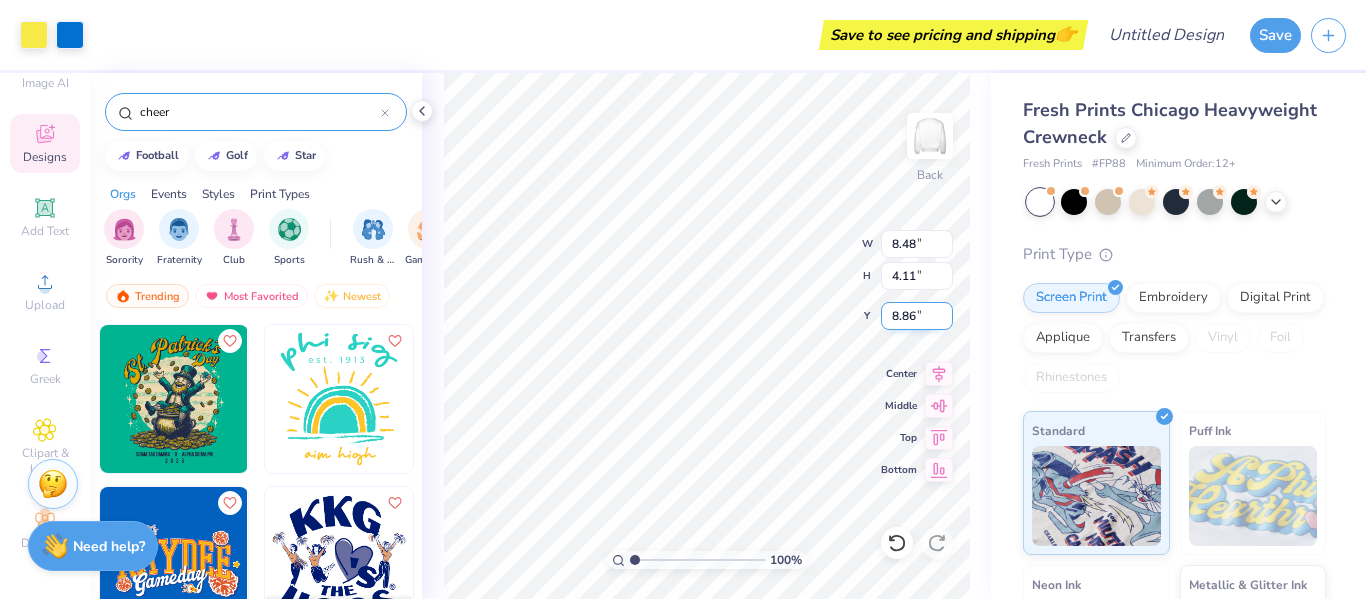 type on "8.46" 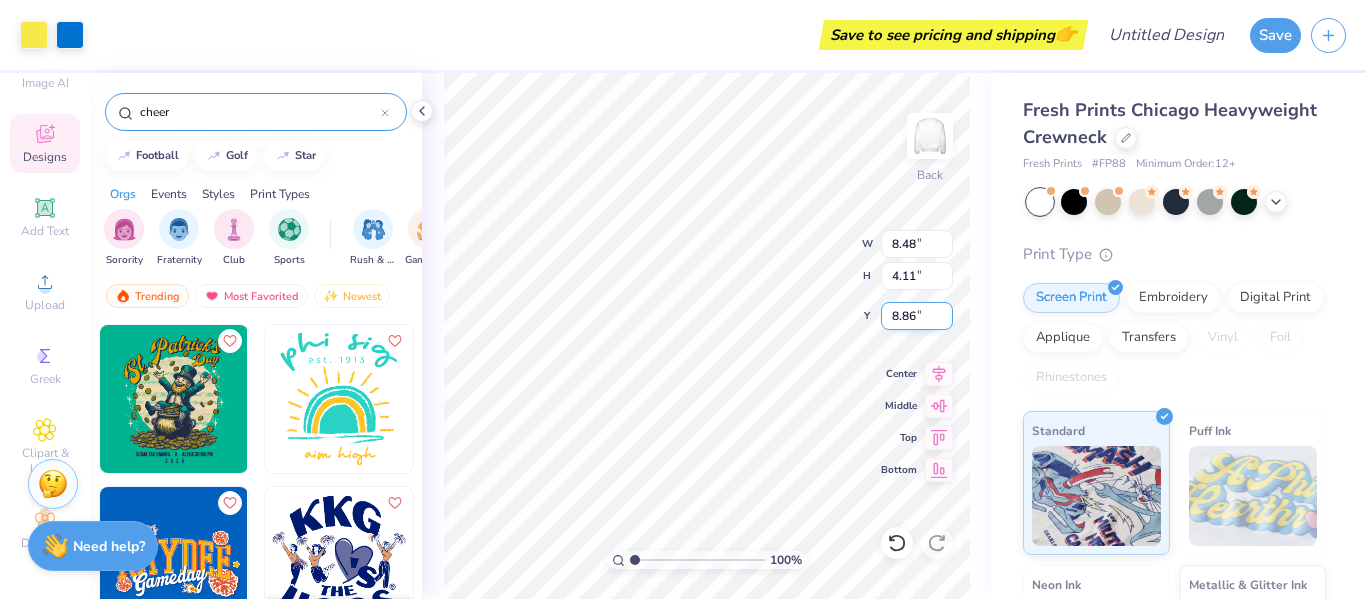 type on "4.14" 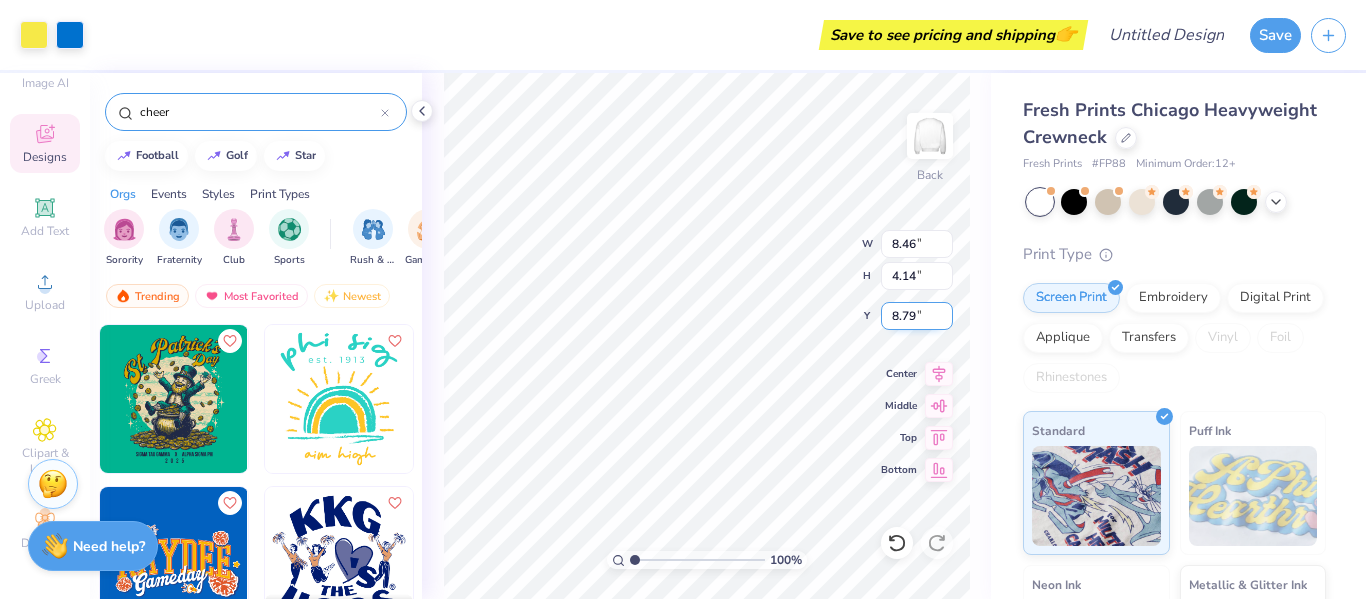 type on "7.91" 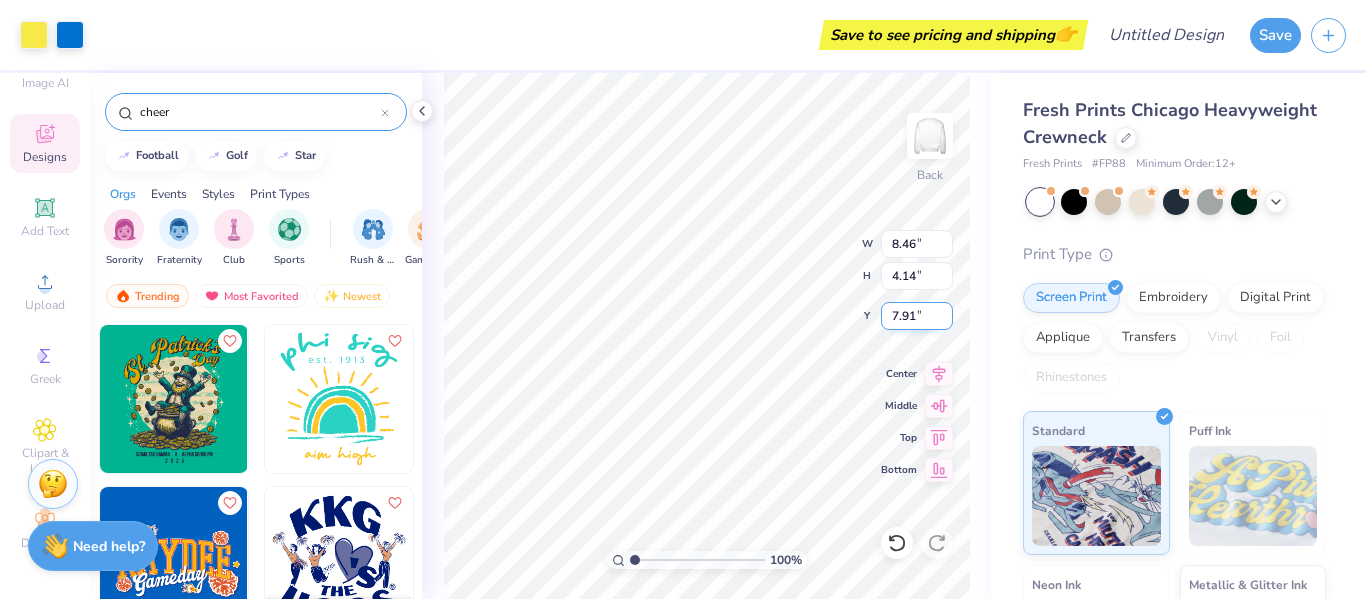 type on "8.48" 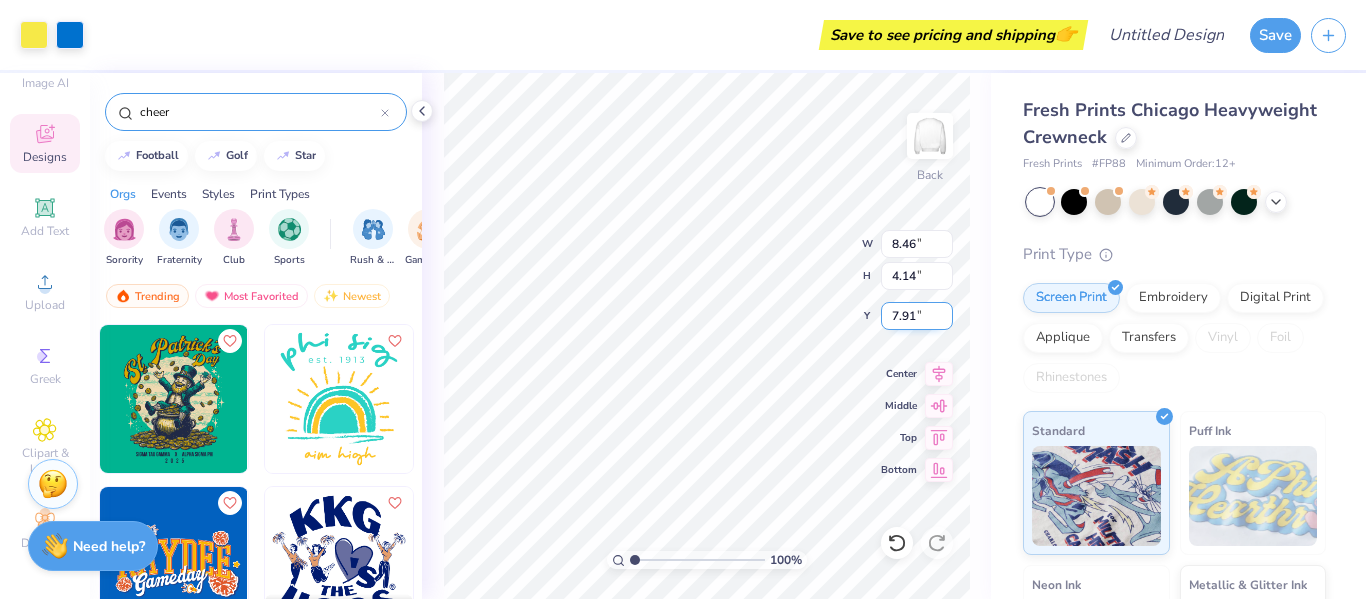 type on "4.11" 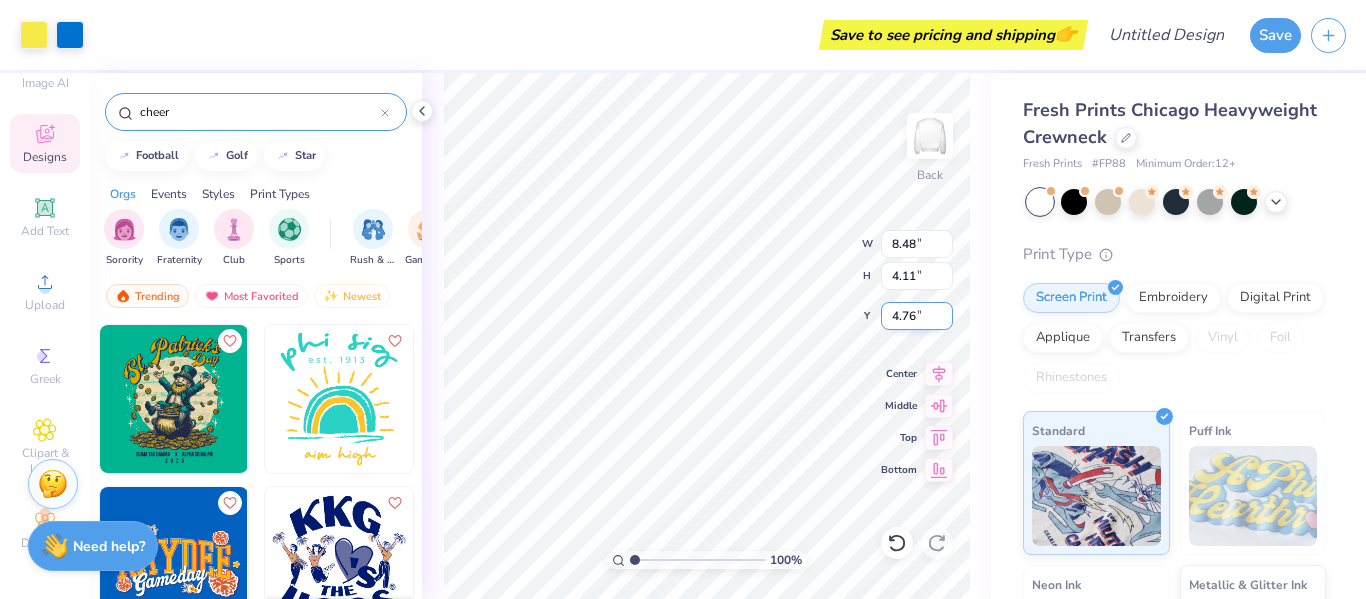 type on "4.15" 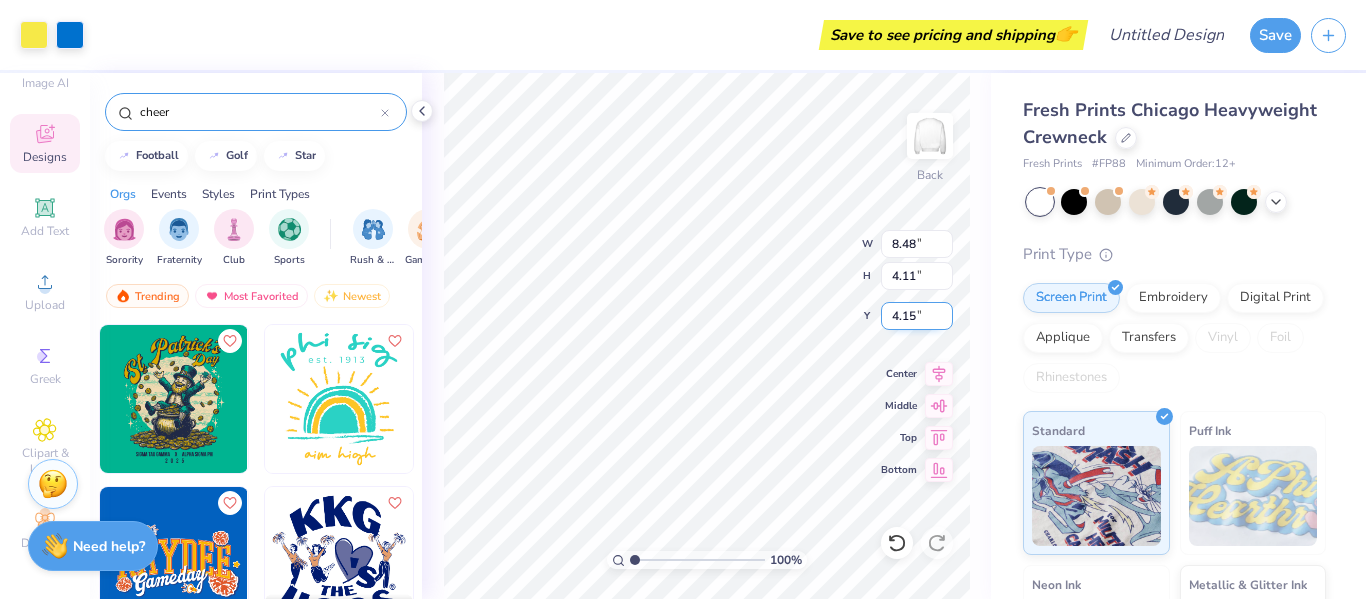 type on "7.21" 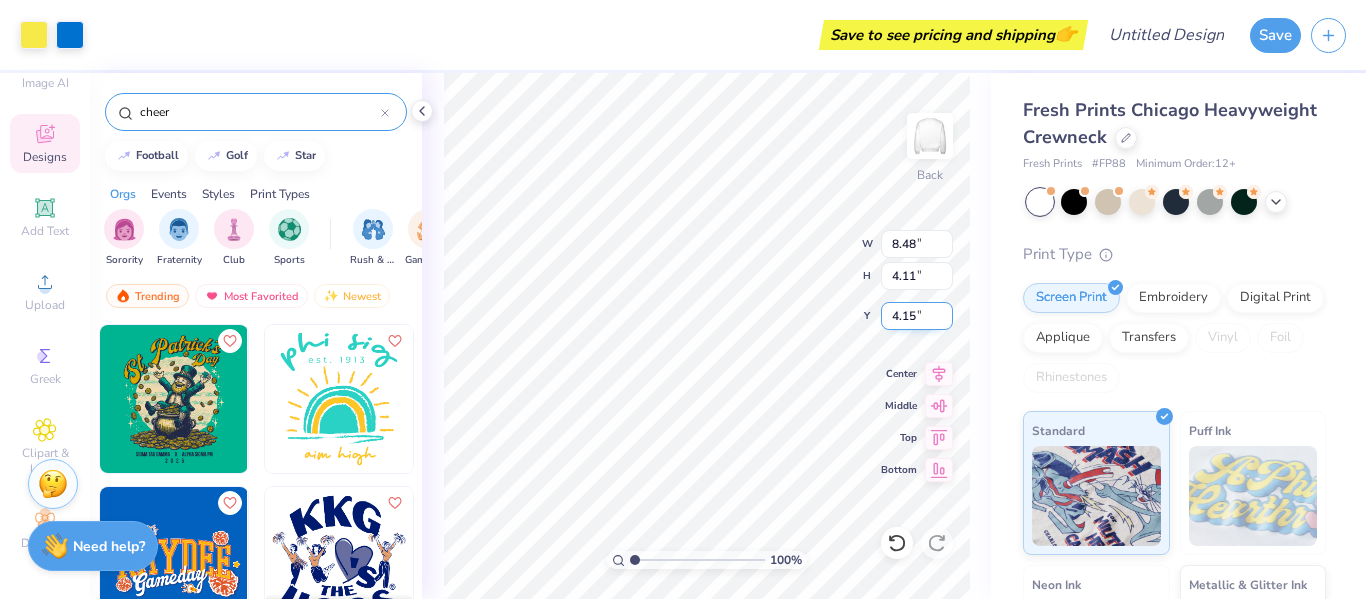 type on "3.49" 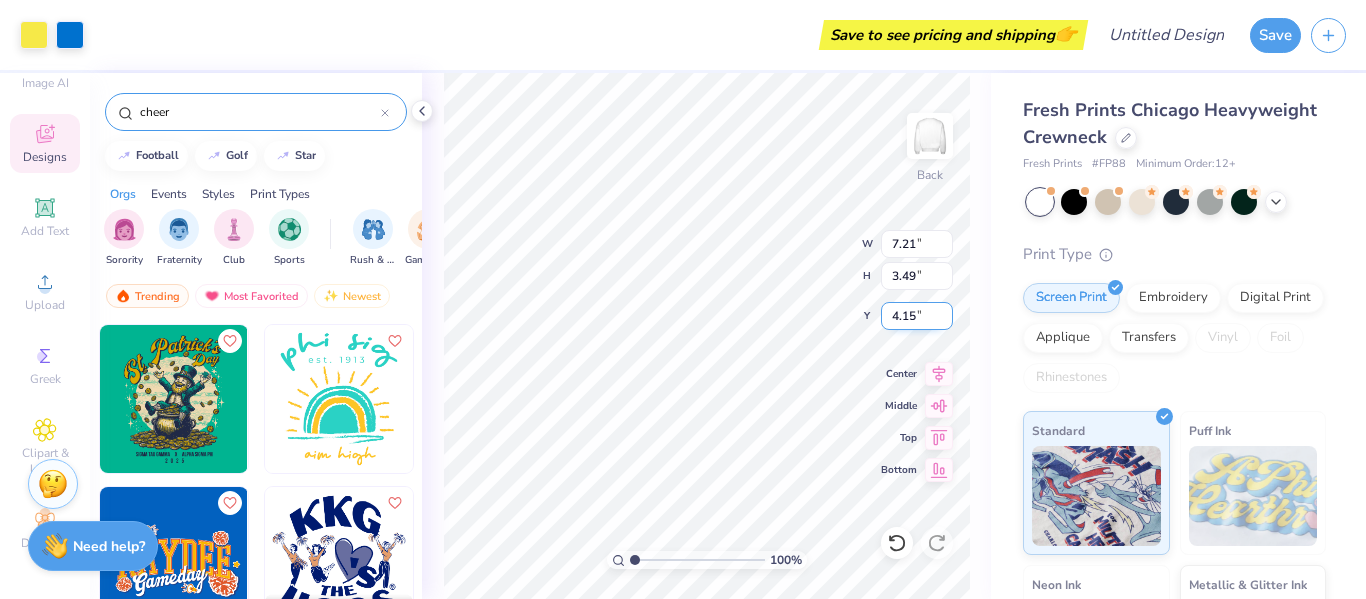 type on "8.46" 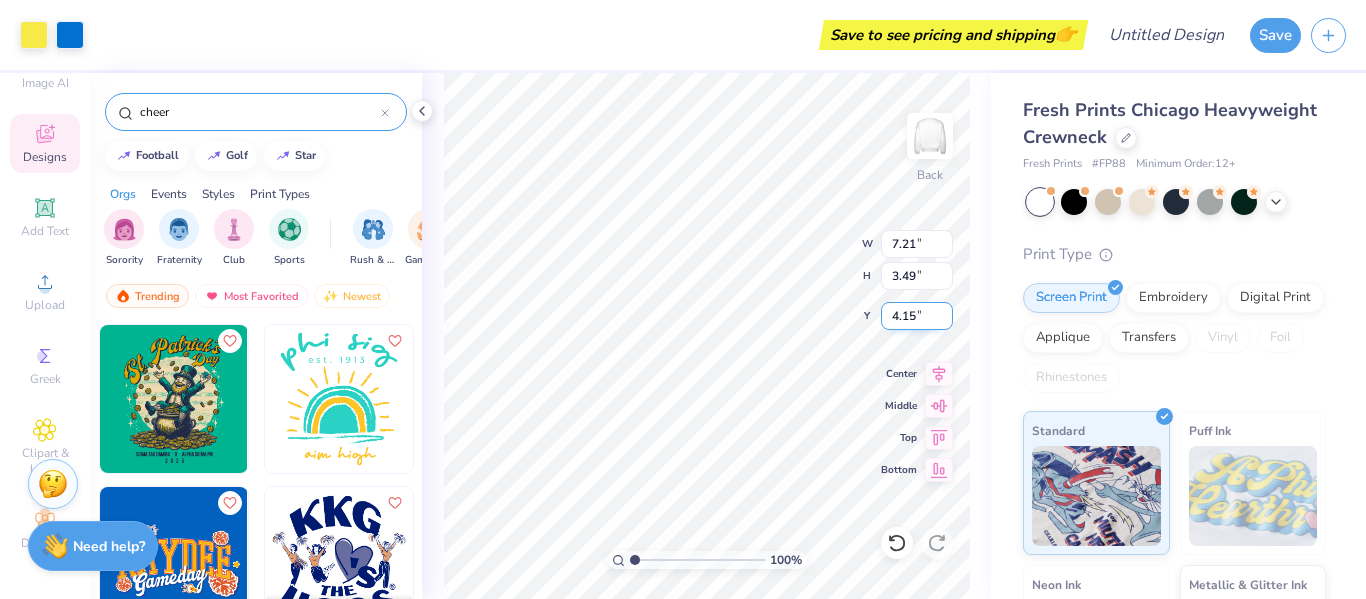 type on "4.14" 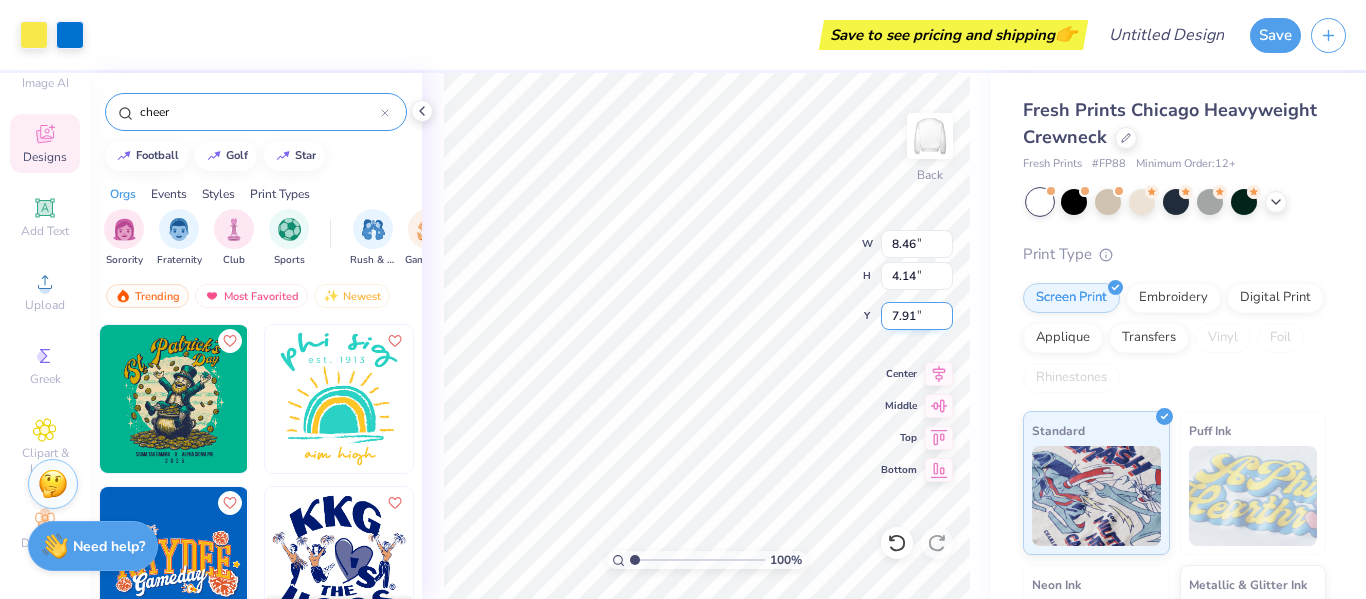 type on "5.89" 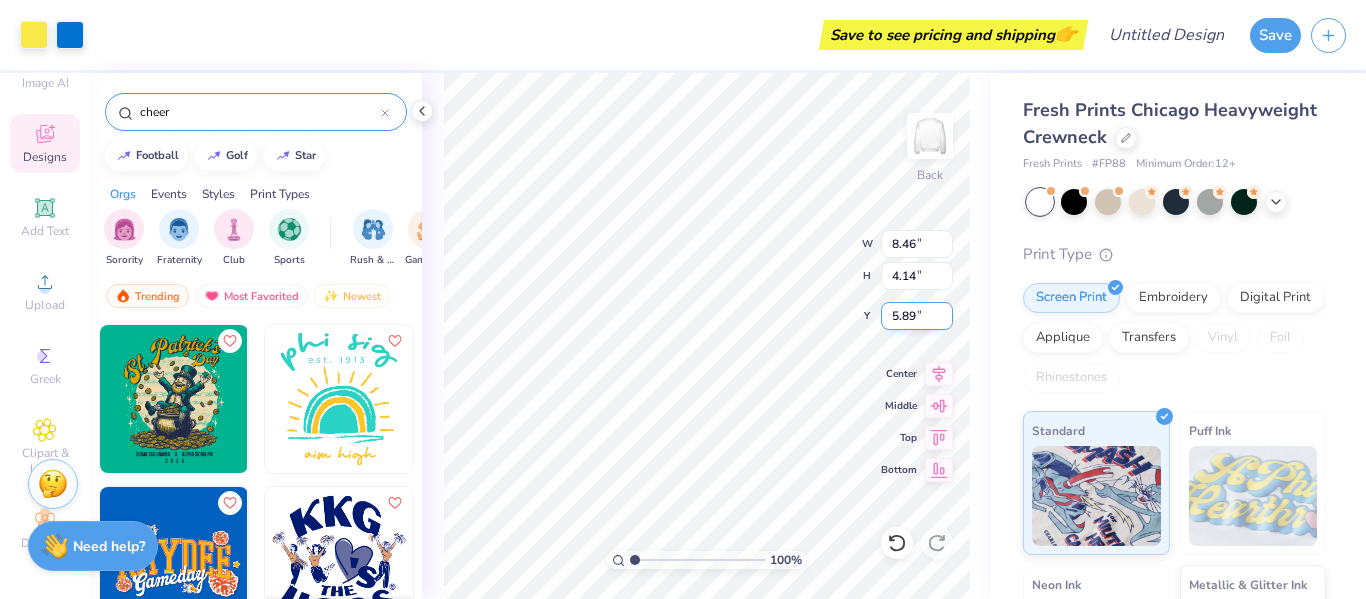 type on "7.04" 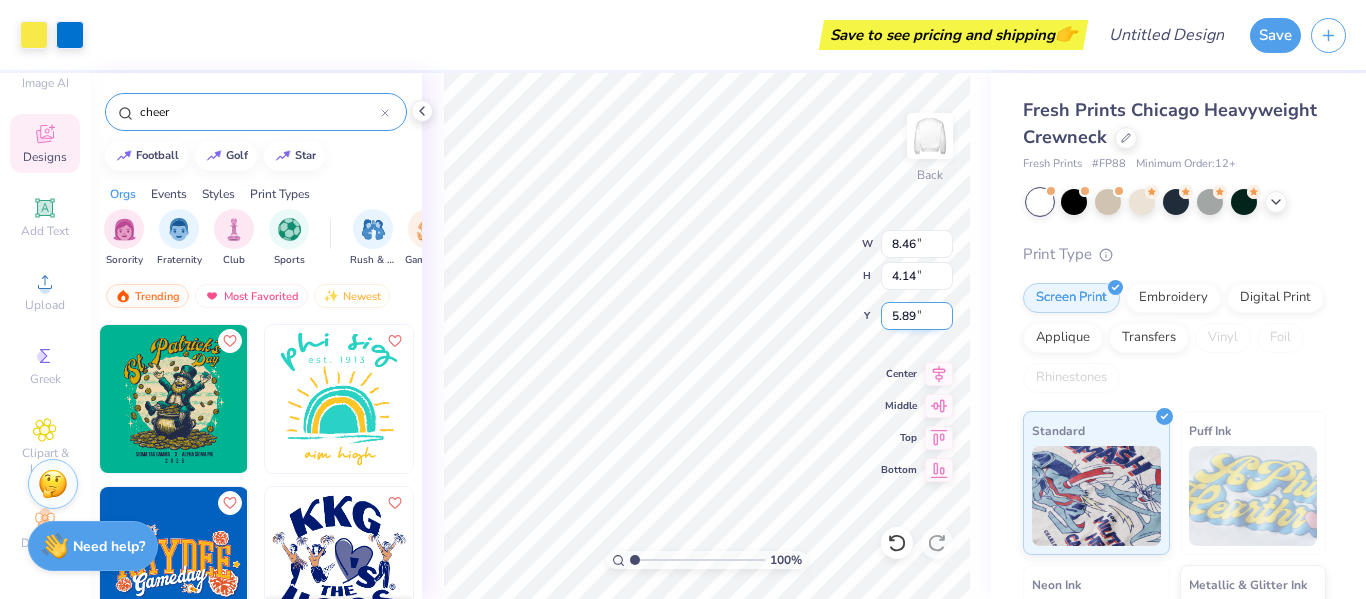 type on "3.44" 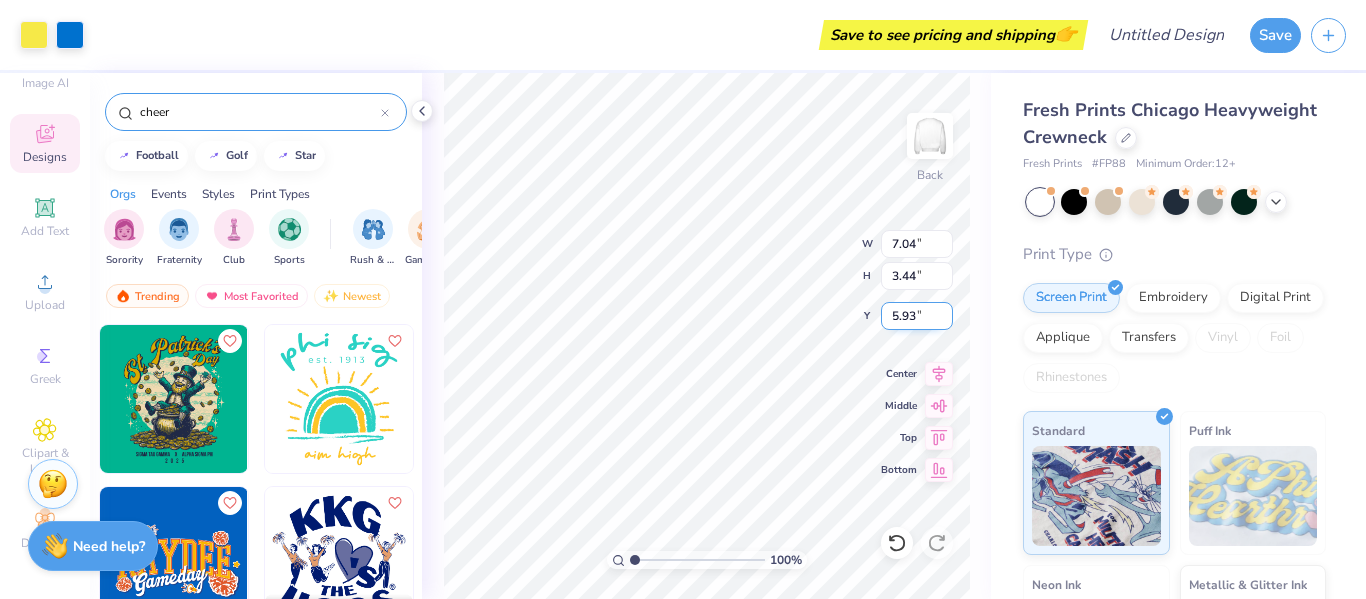 type on "5.91" 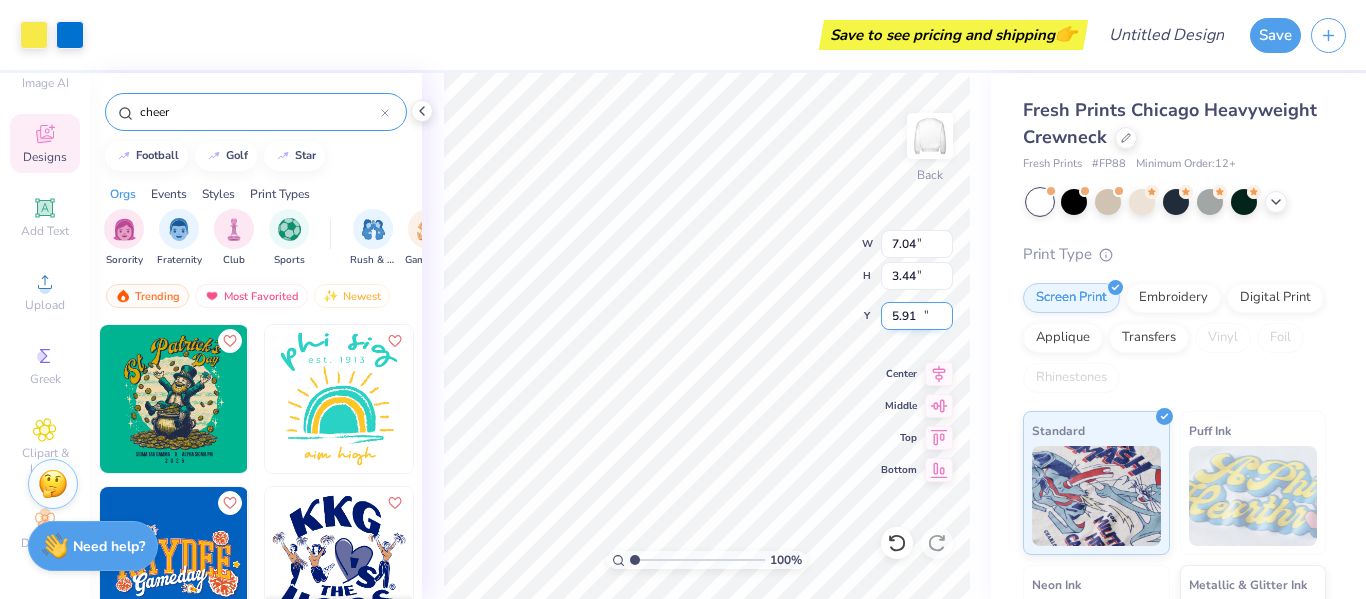 type on "8.48" 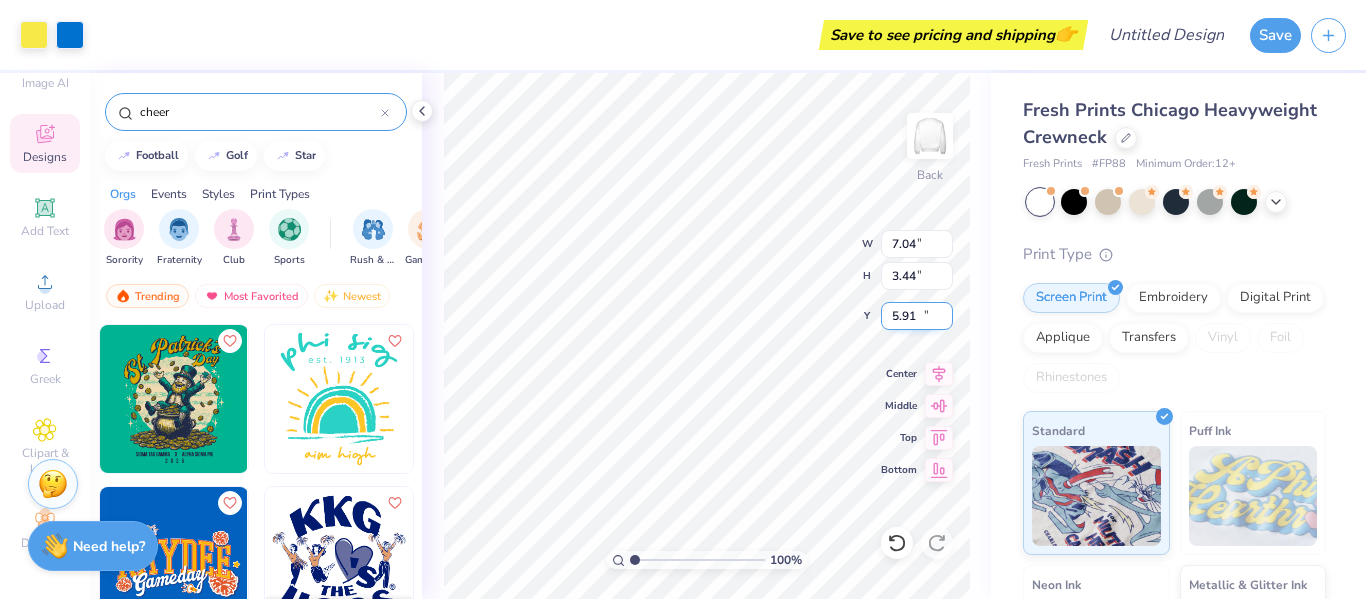 type on "4.11" 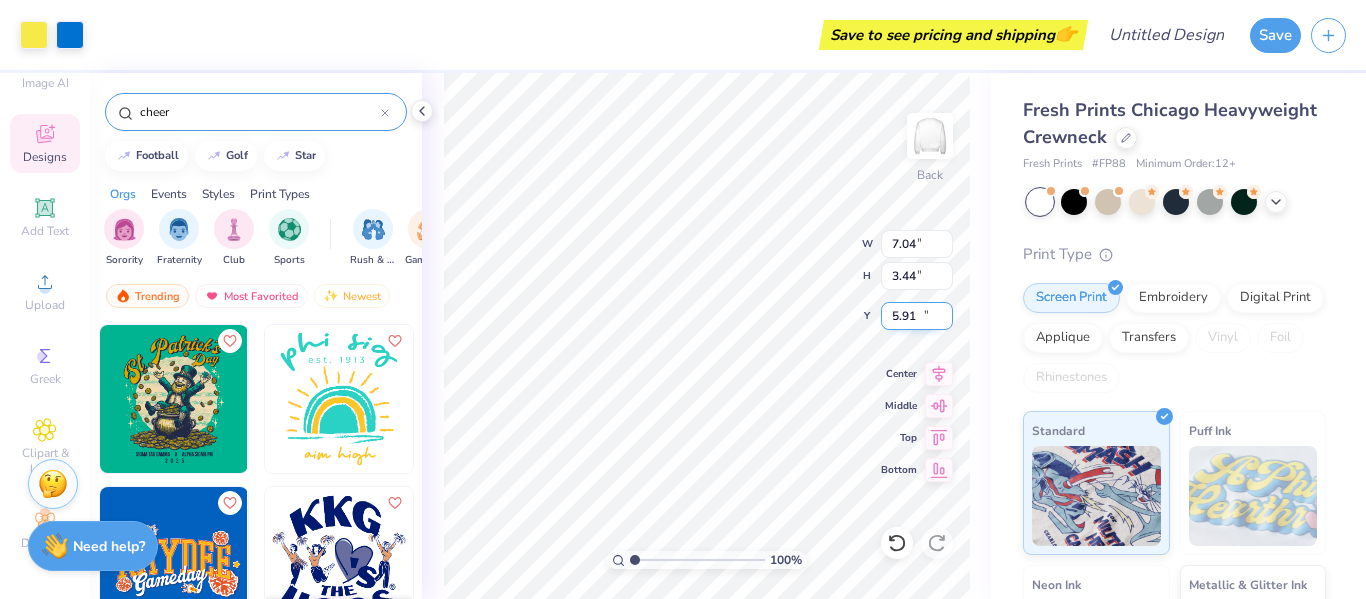 type on "12.97" 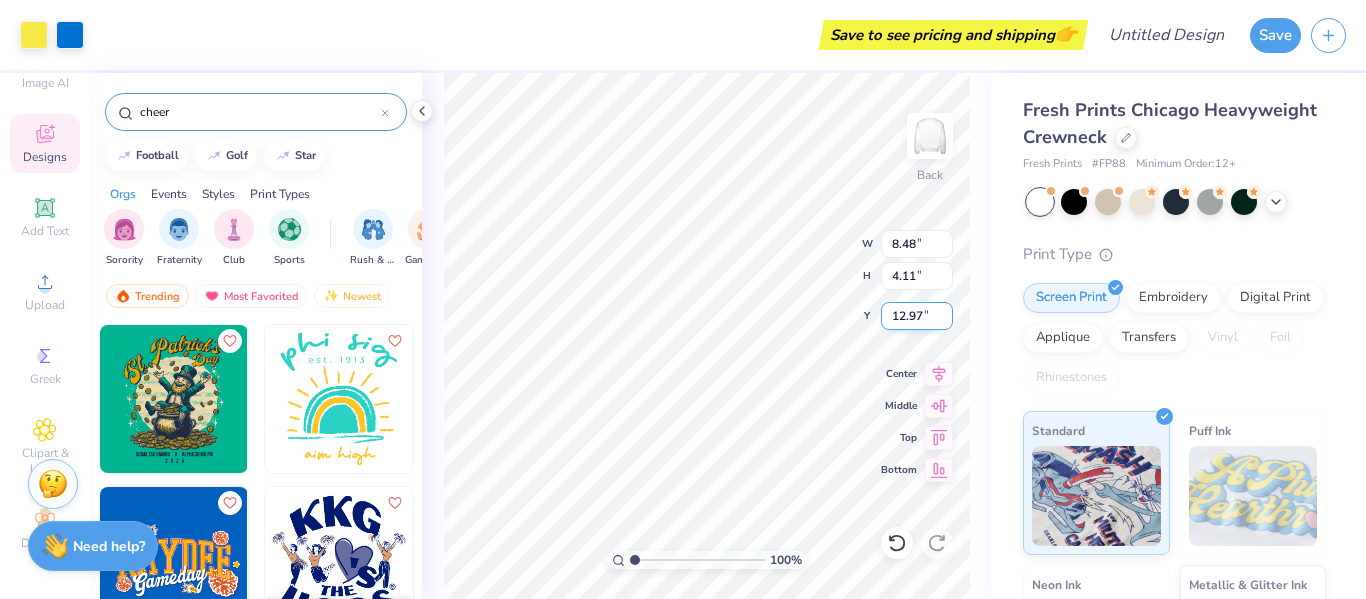 type on "6.42" 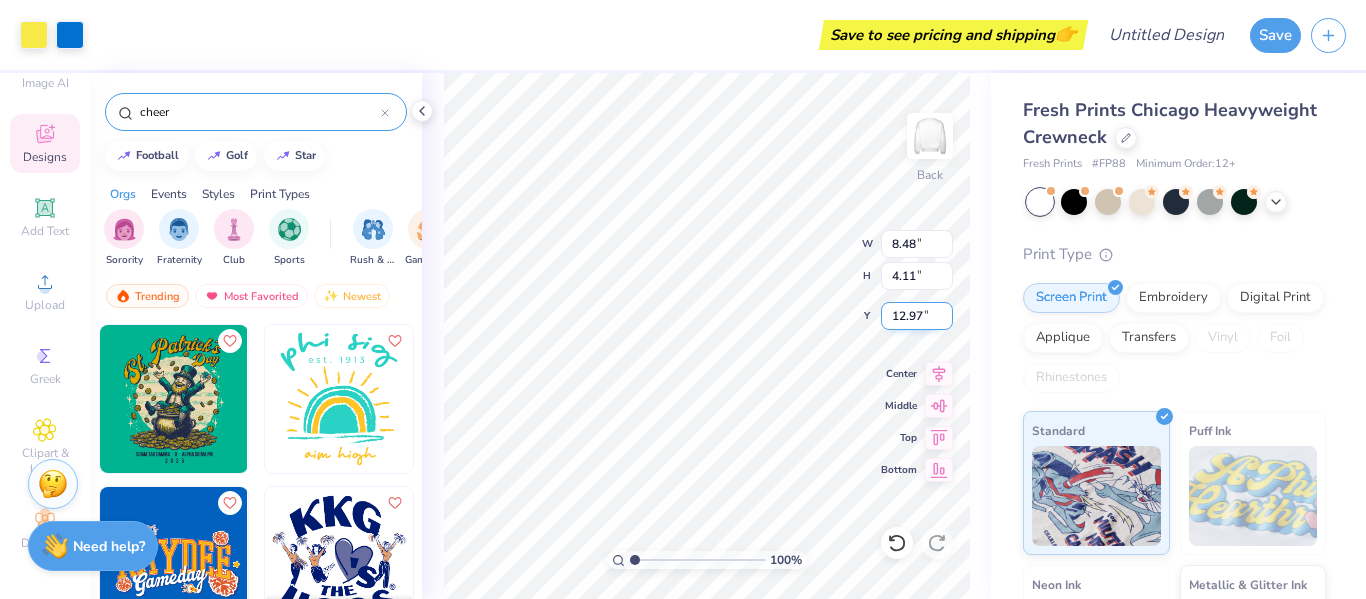type on "3.11" 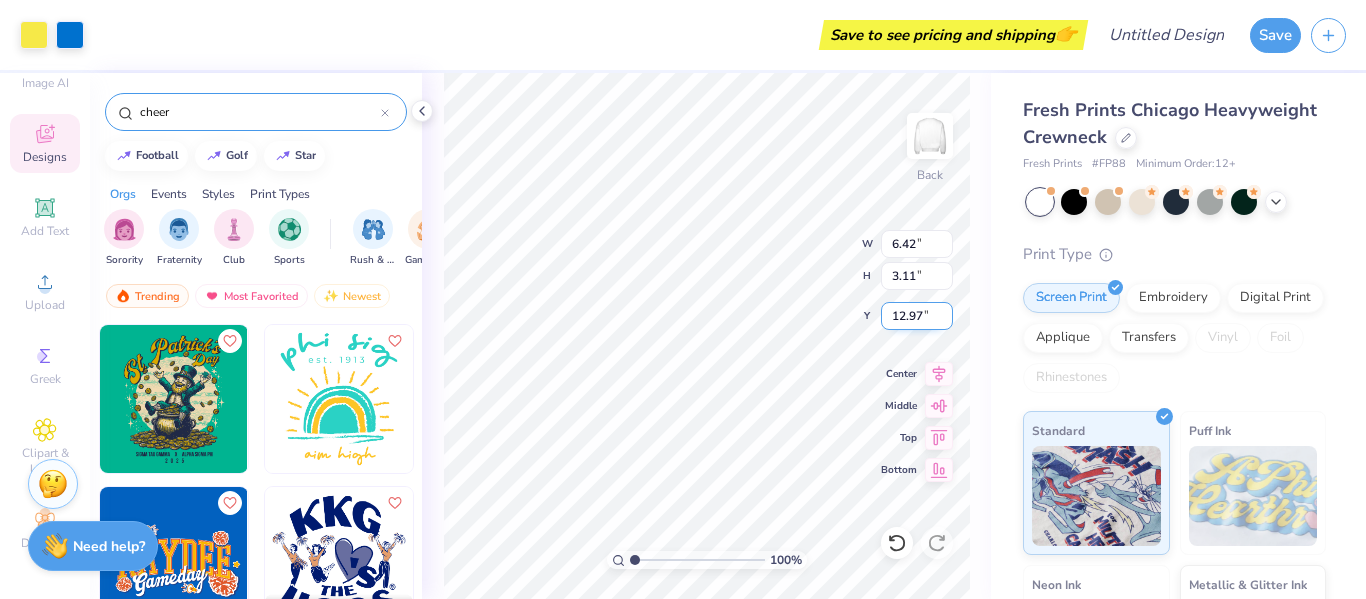 type on "10.14" 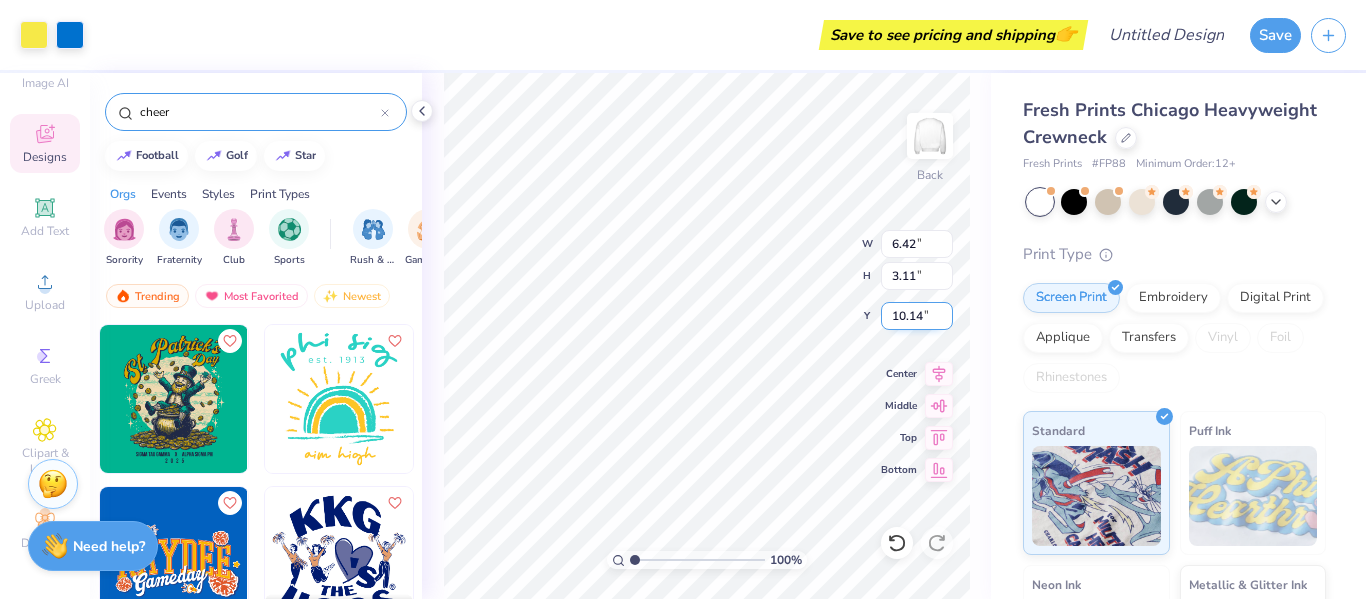 type on "7.14" 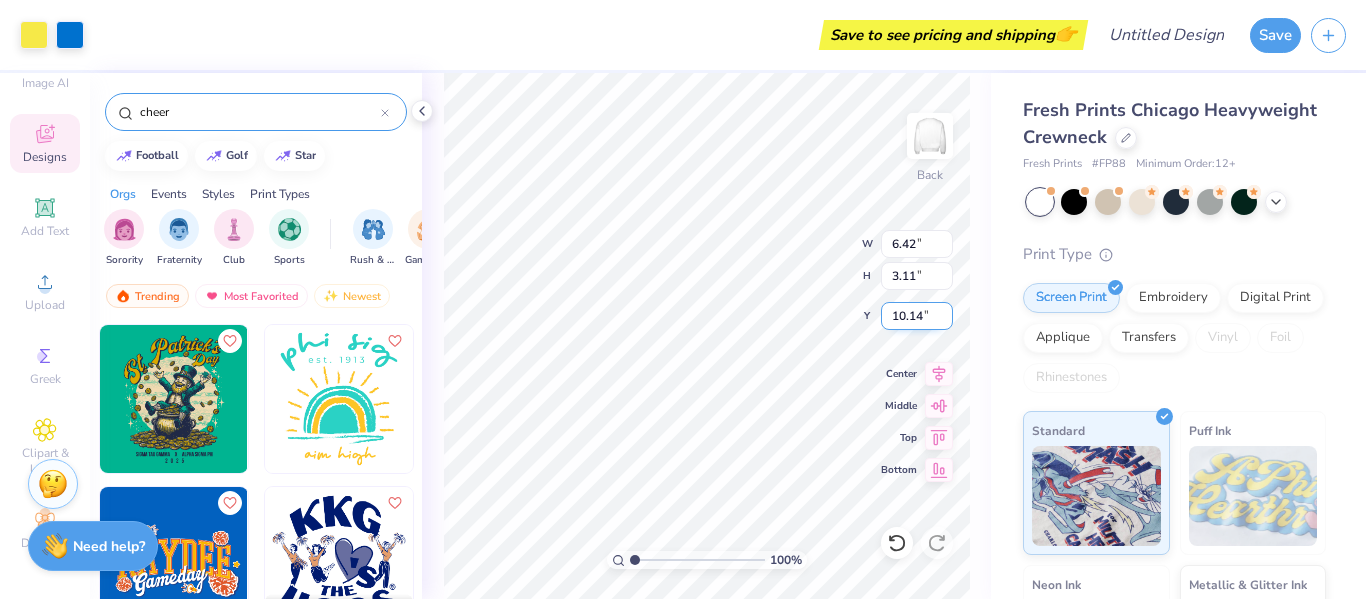 type on "3.46" 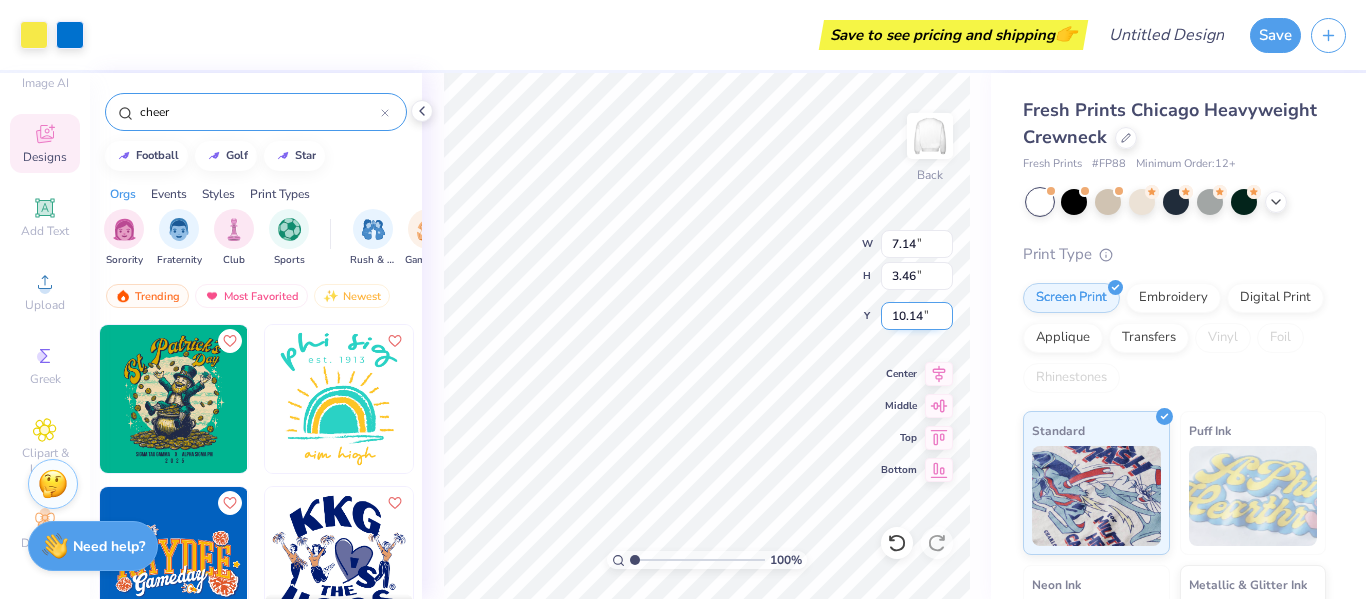 type on "7.21" 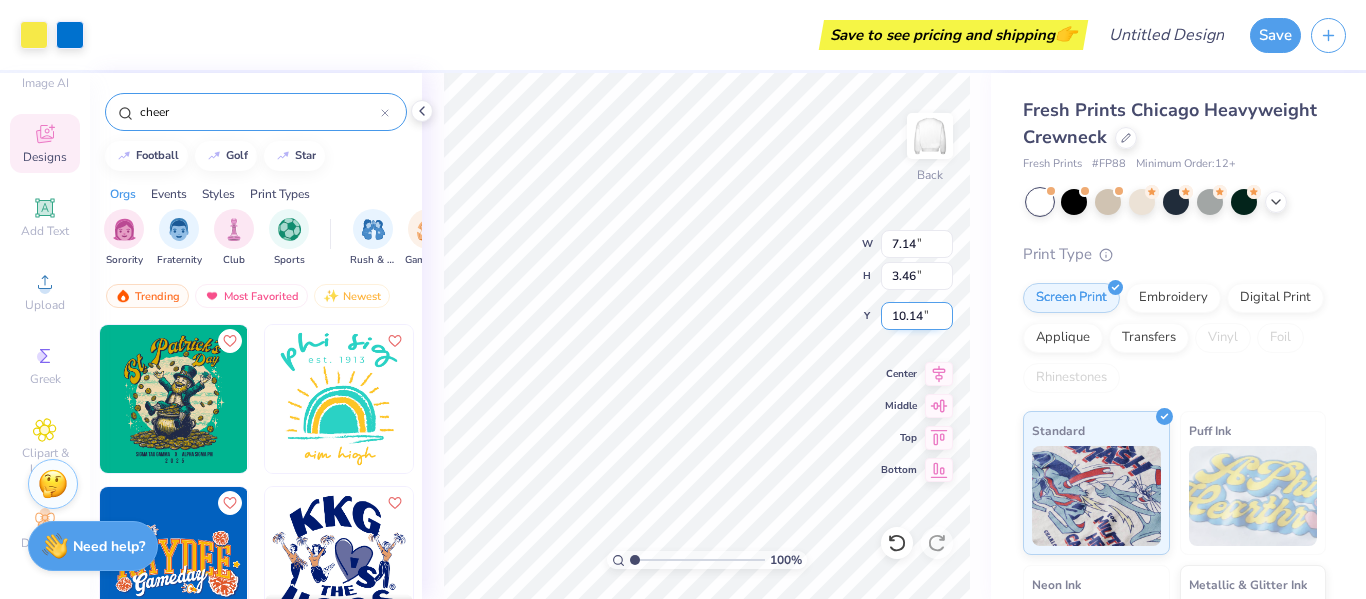 type on "3.49" 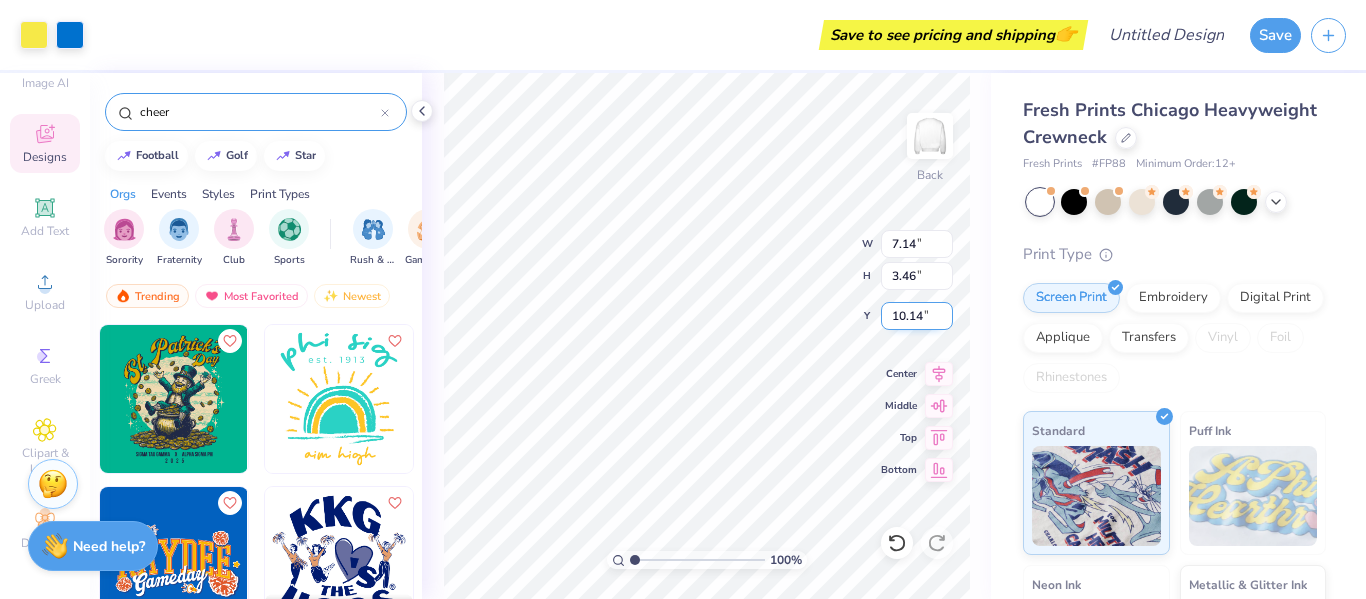 type on "4.15" 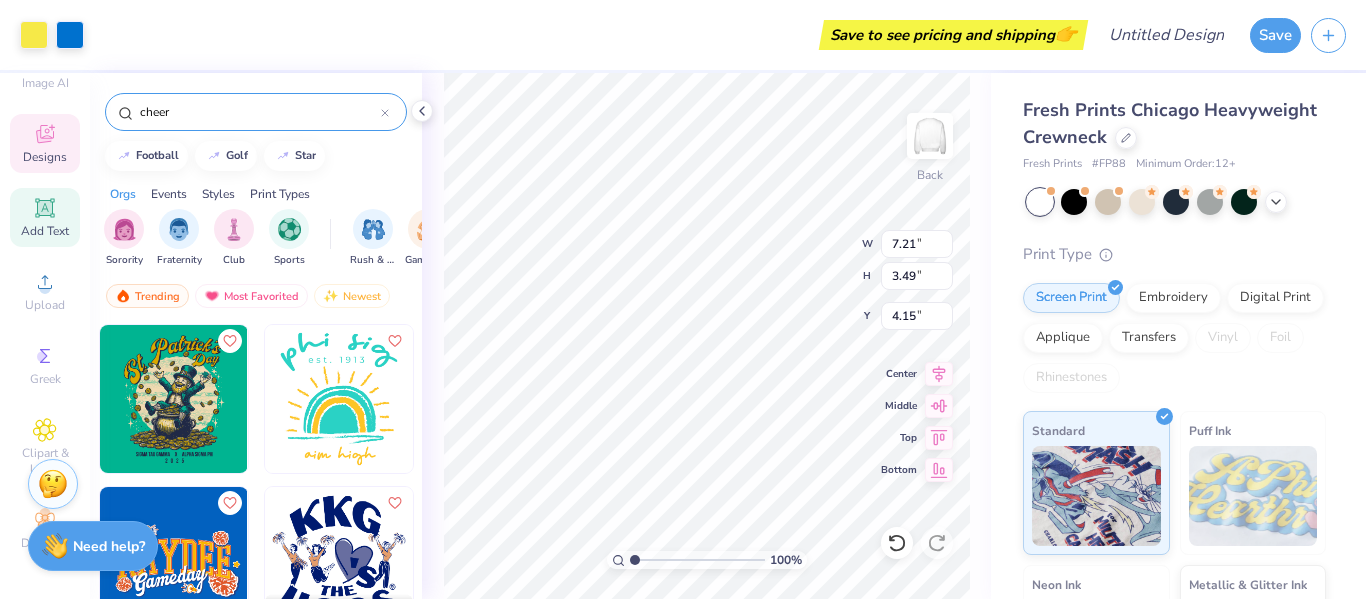 click 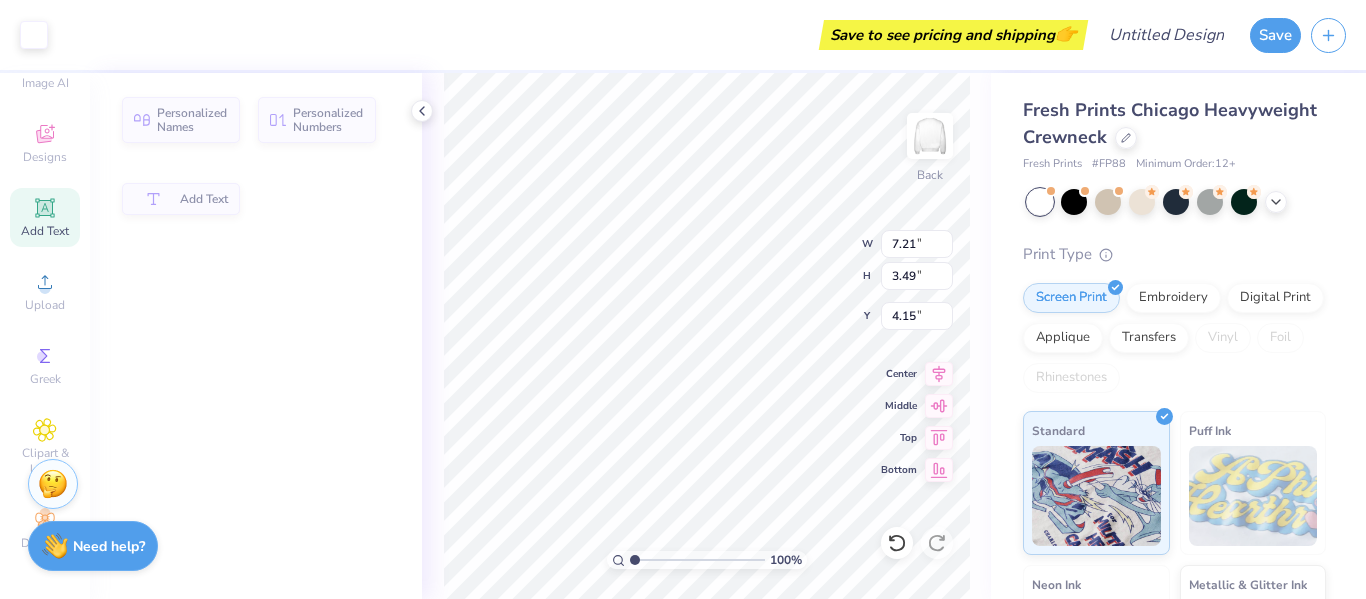 type on "5.95" 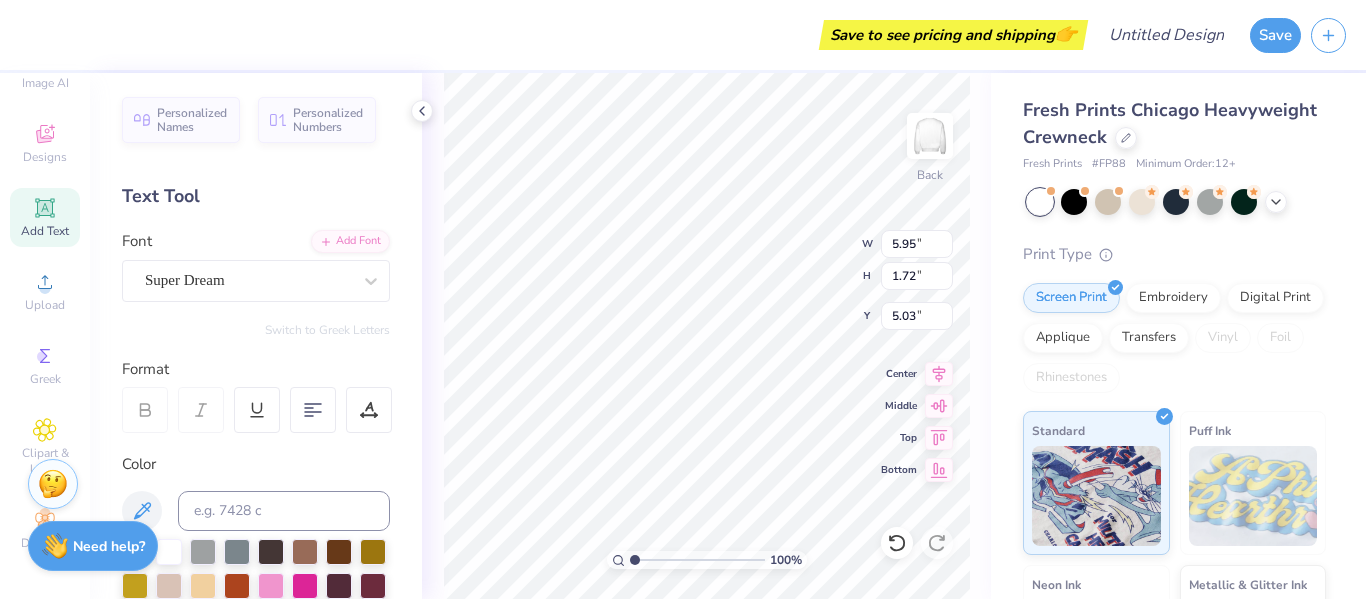 type on "5.03" 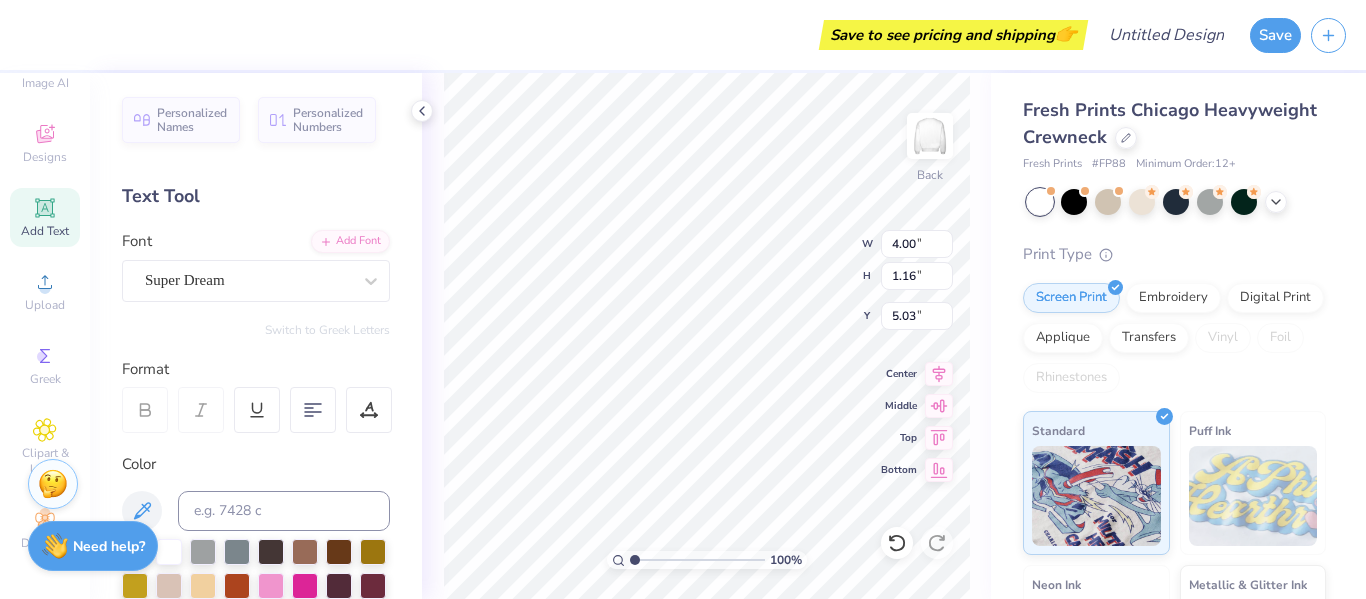 type on "4.00" 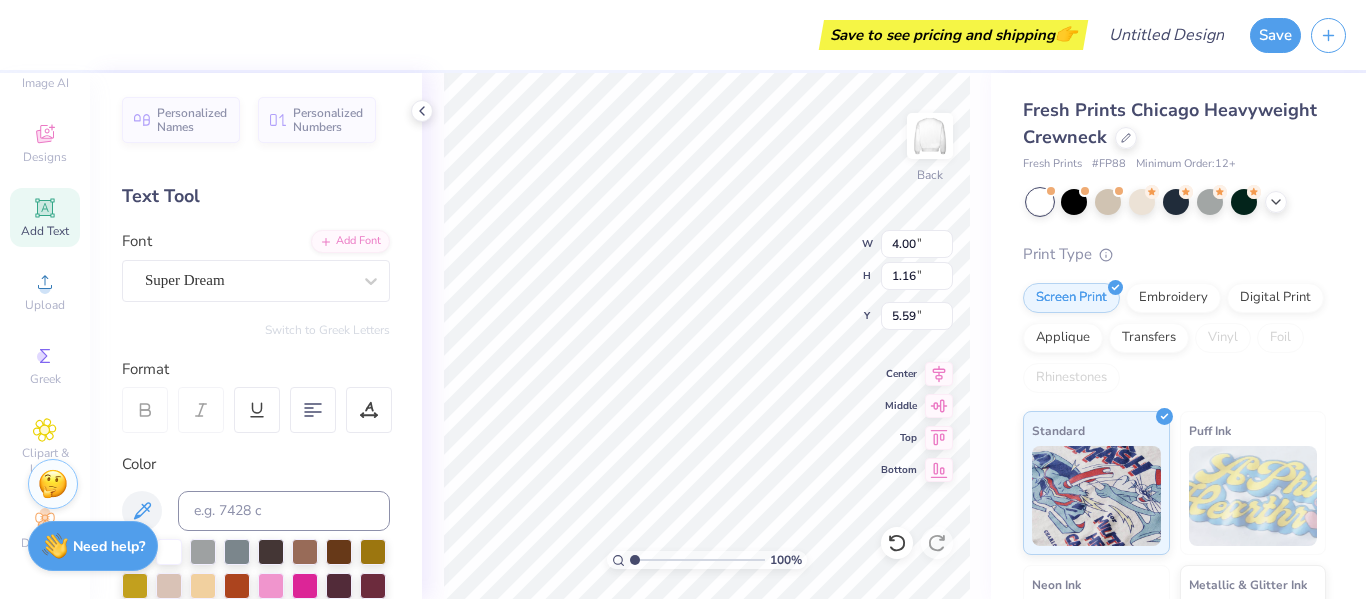 type on "4.76" 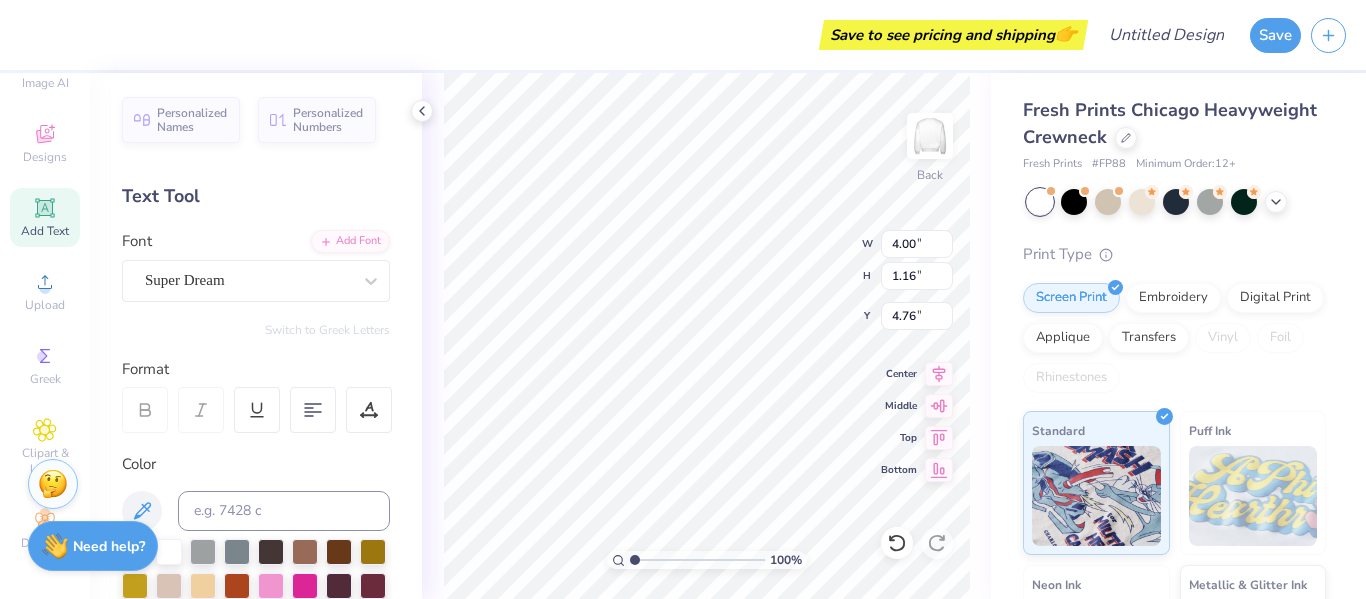 type on "T" 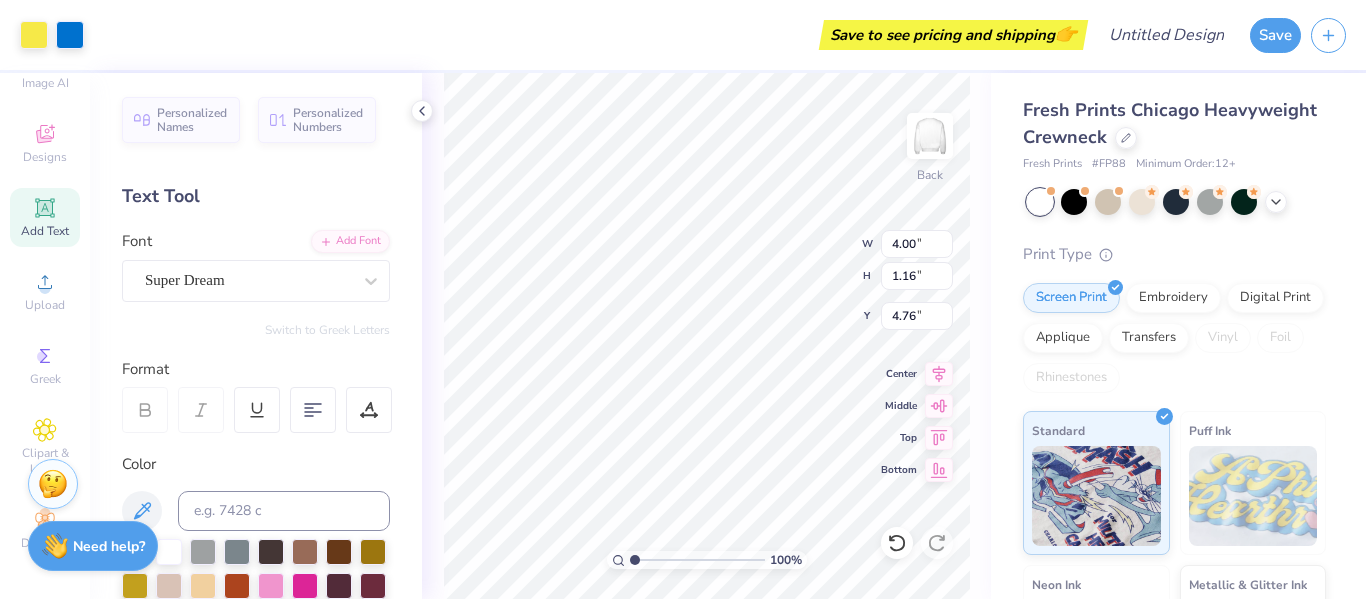 type on "7.04" 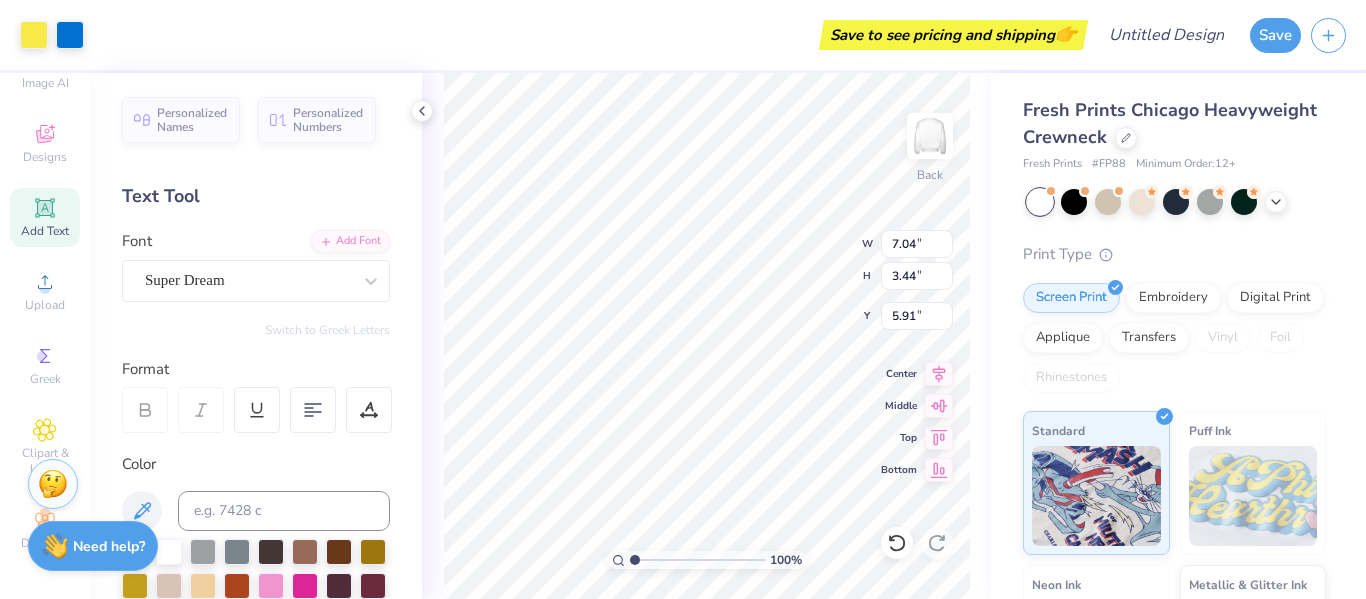click 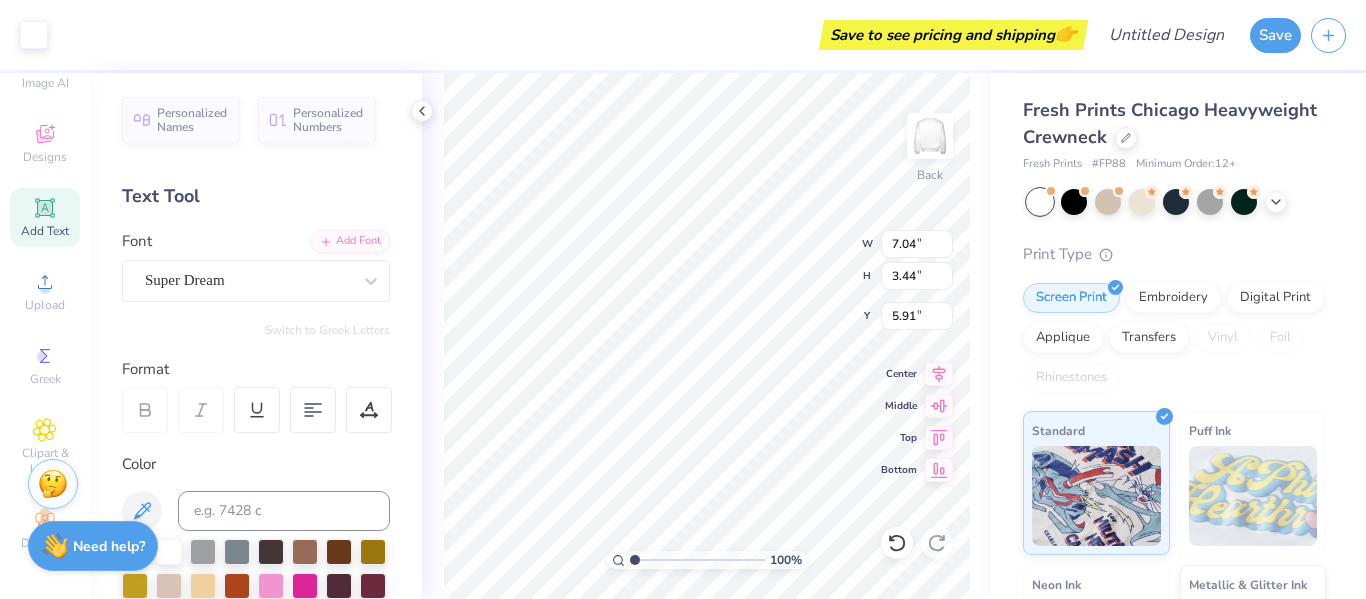 type on "5.95" 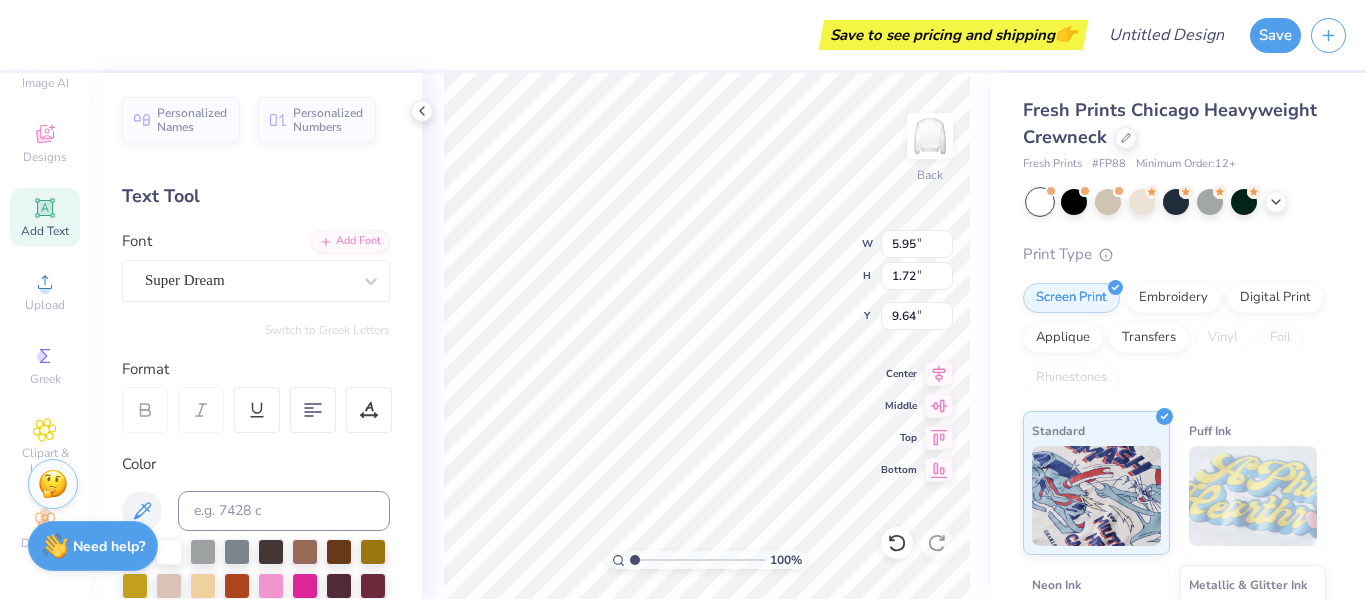 type on "4.76" 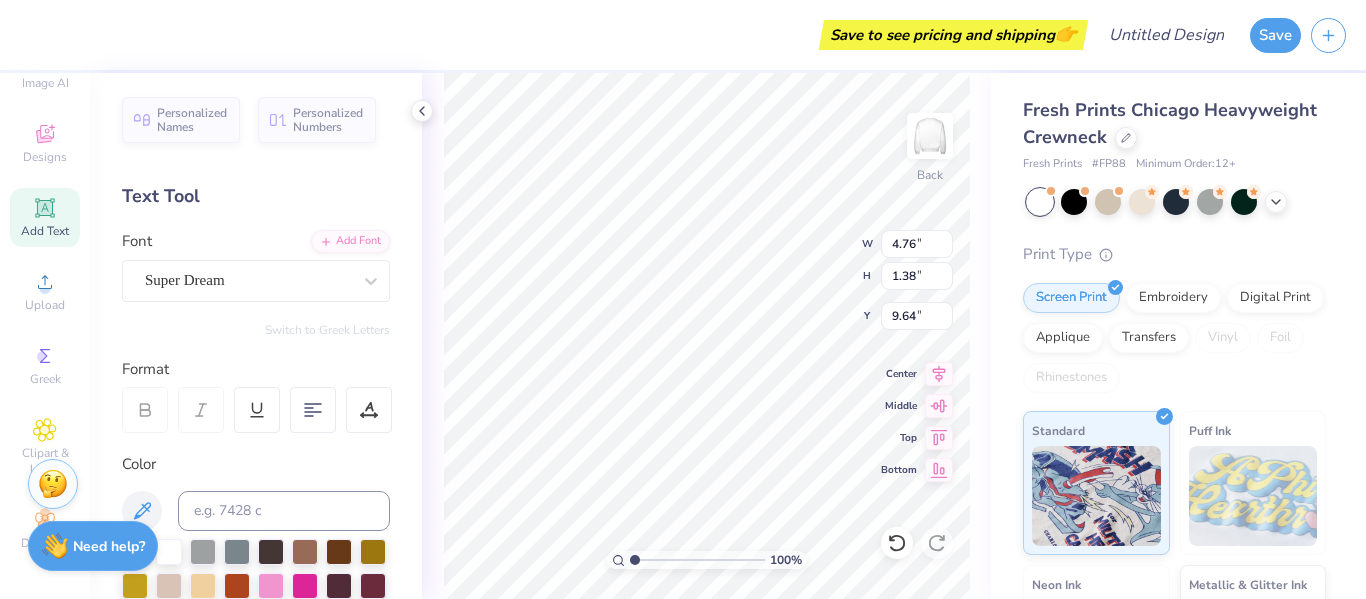 type on "7.64" 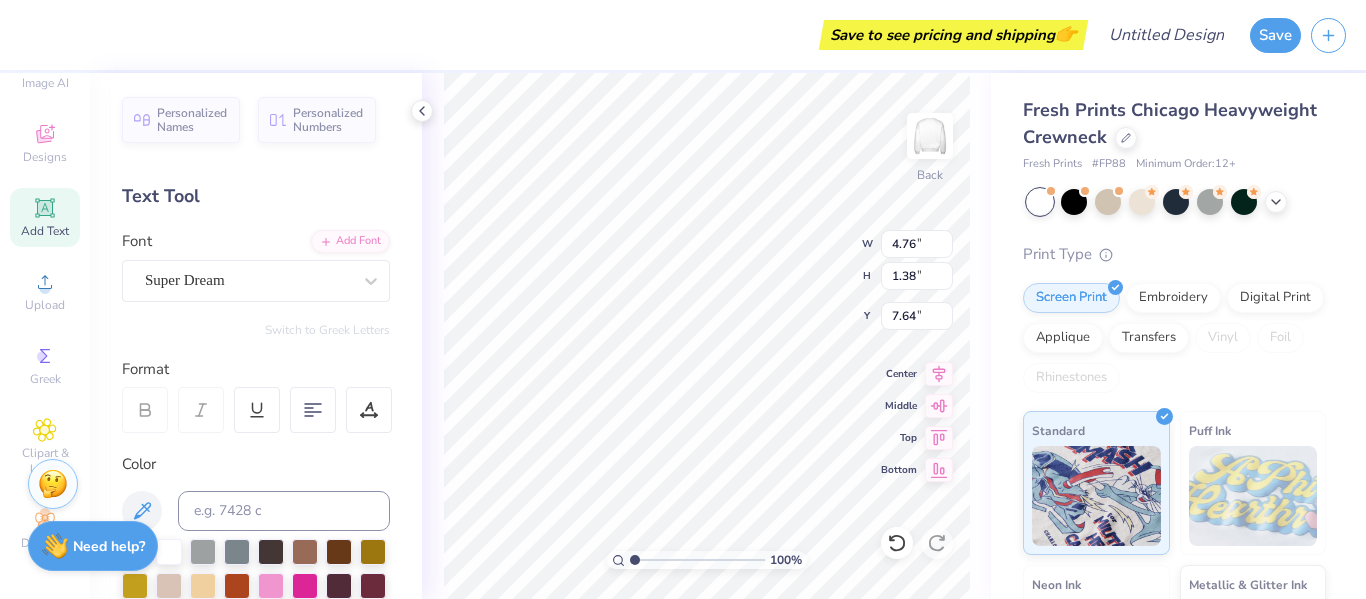 type on "4.22" 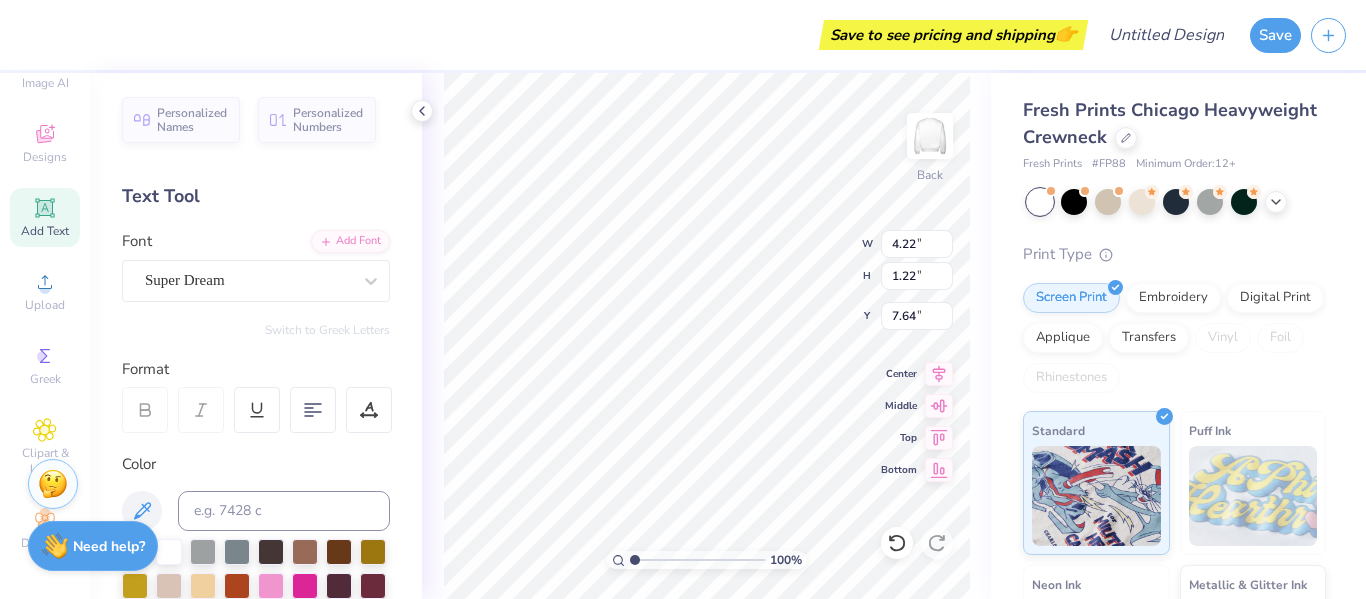 type on "T" 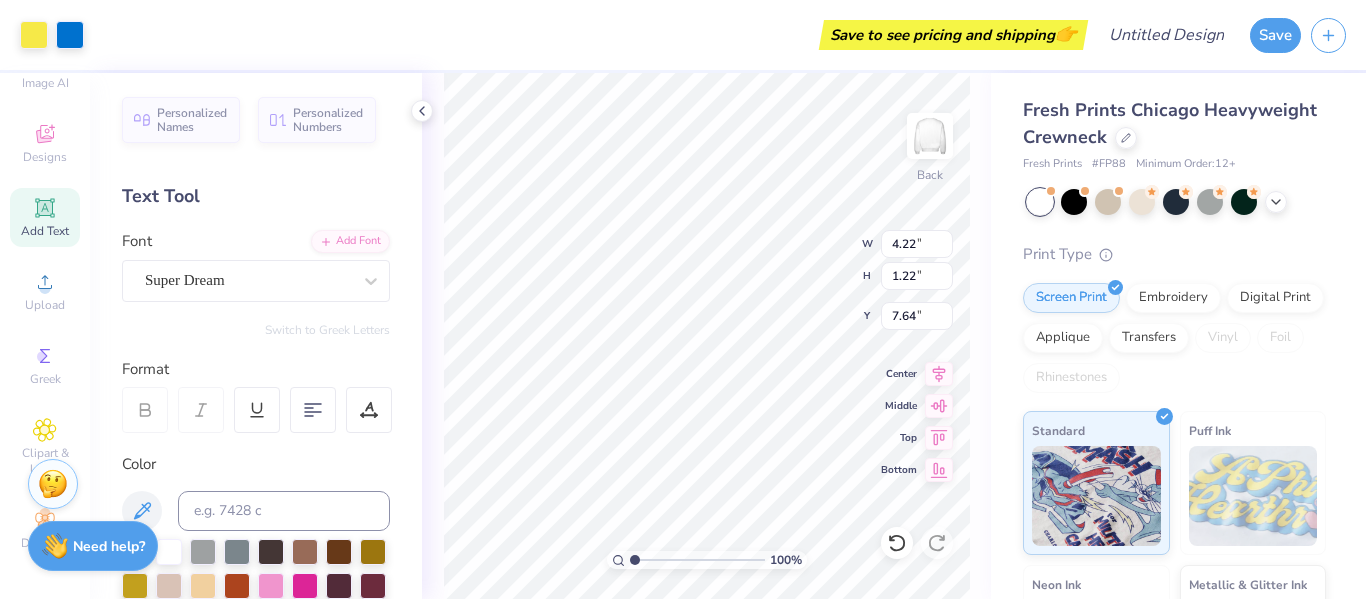 type on "7.04" 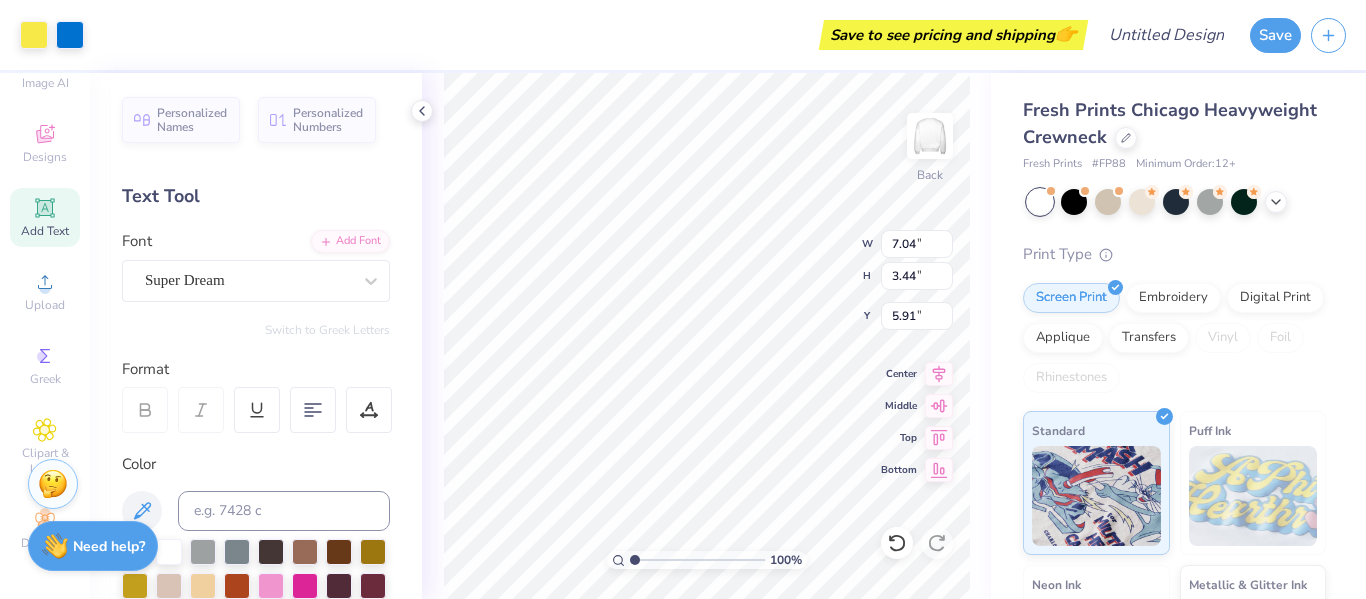 type on "7.06" 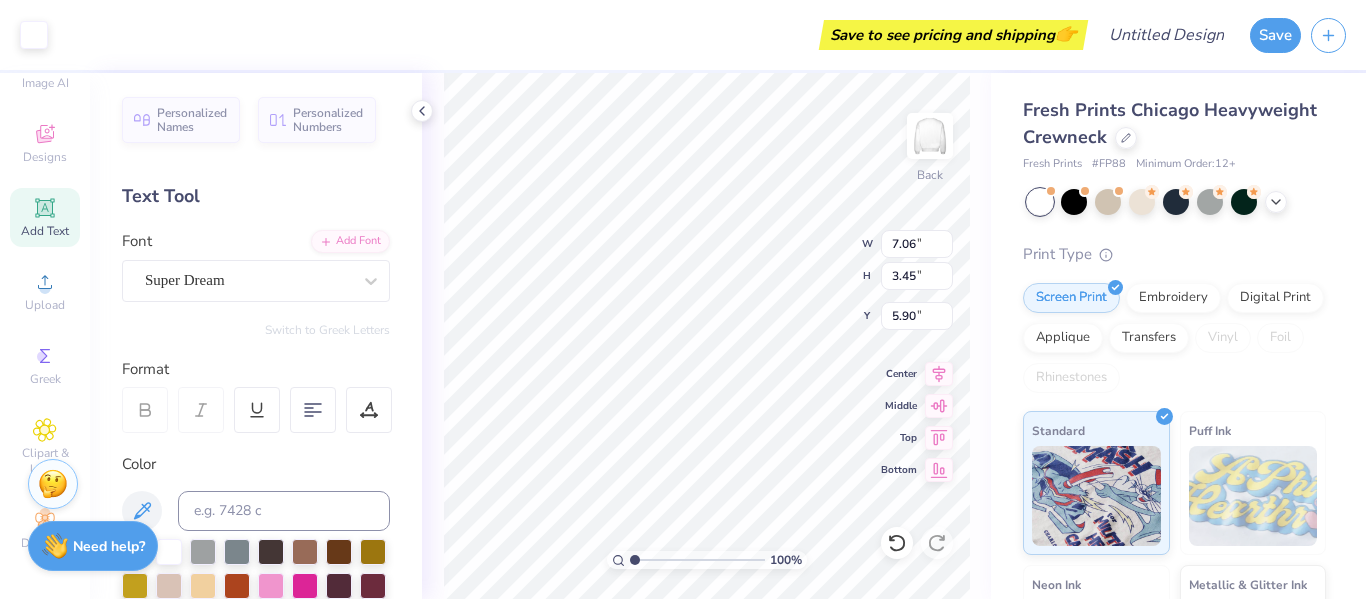 type on "4.83" 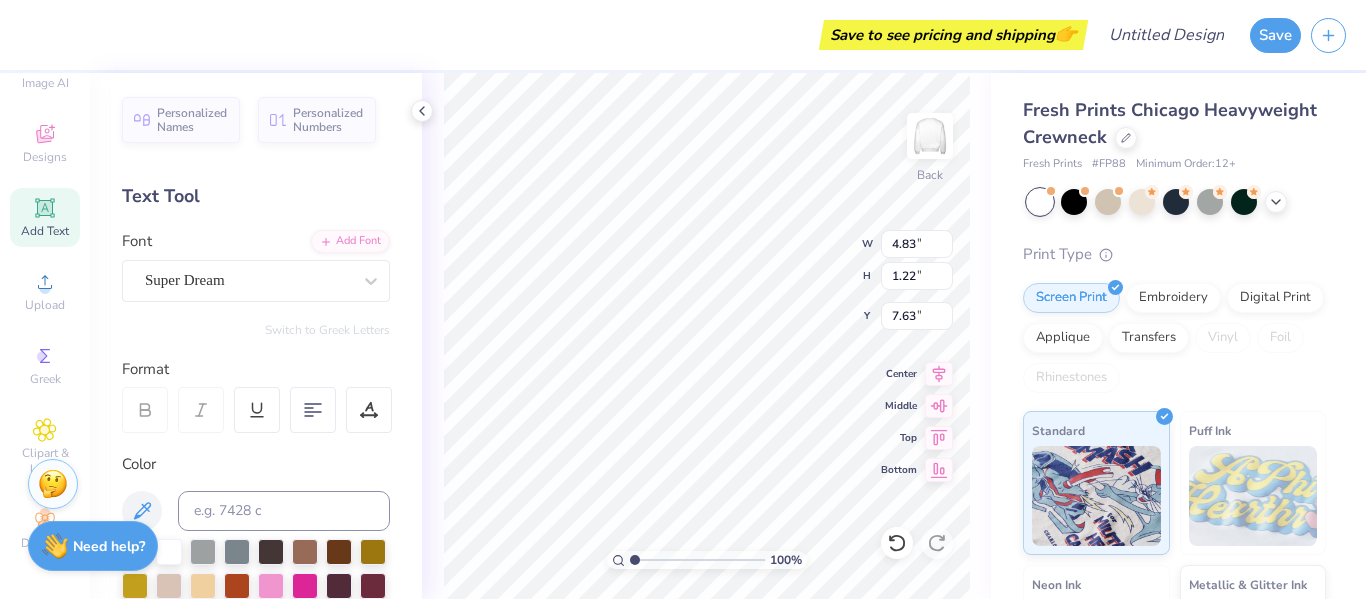 type on "4.13" 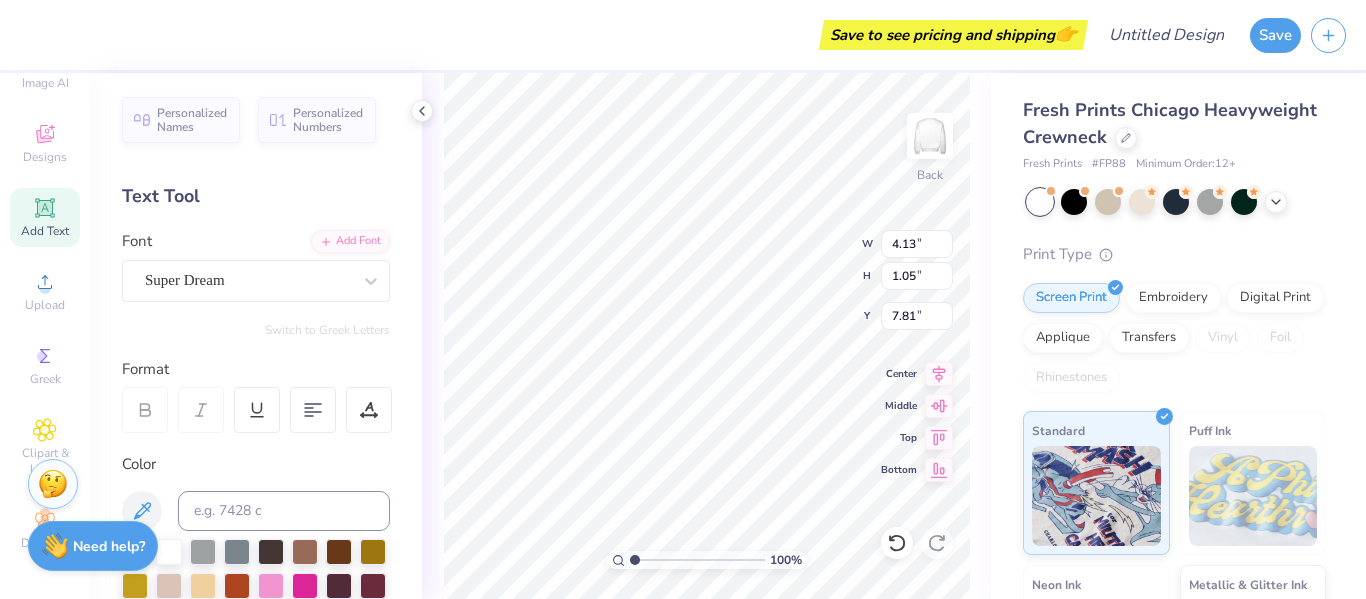 type on "7.63" 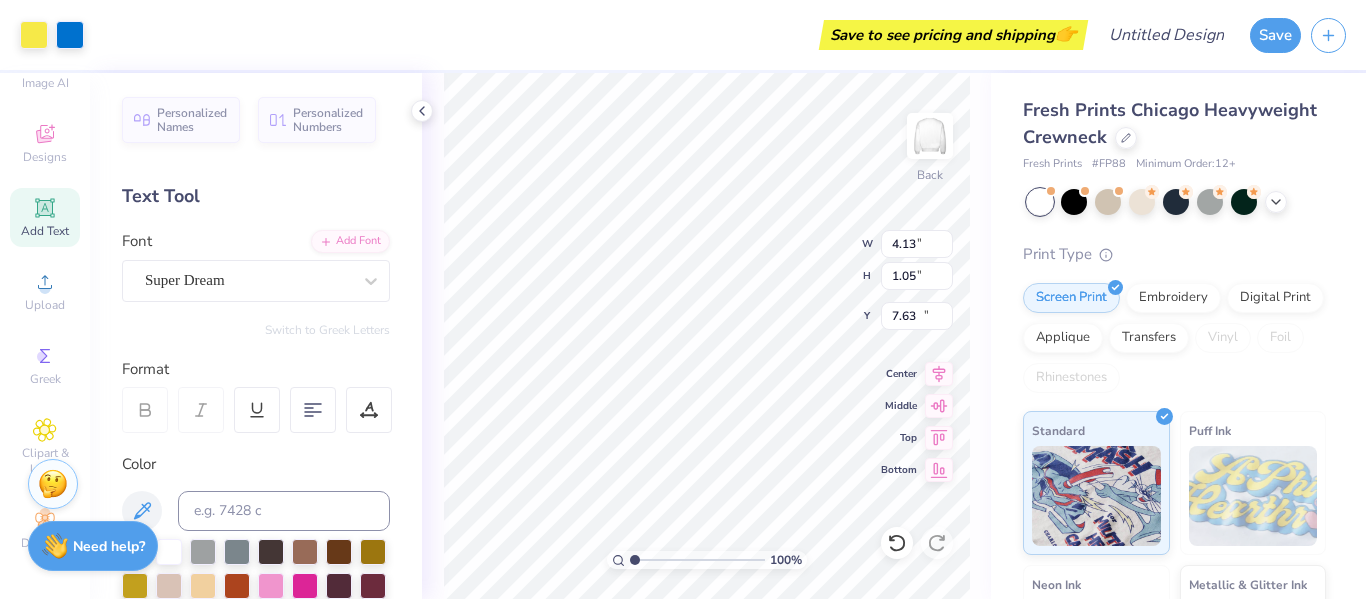 type on "7.14" 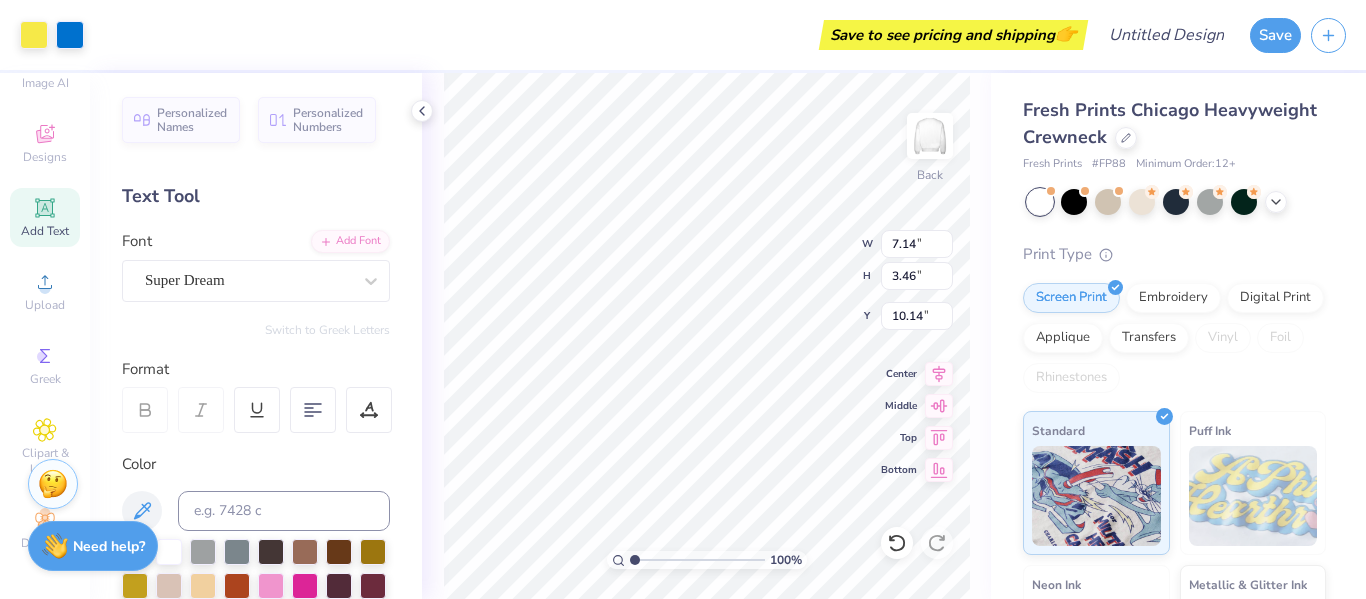 type on "6.24" 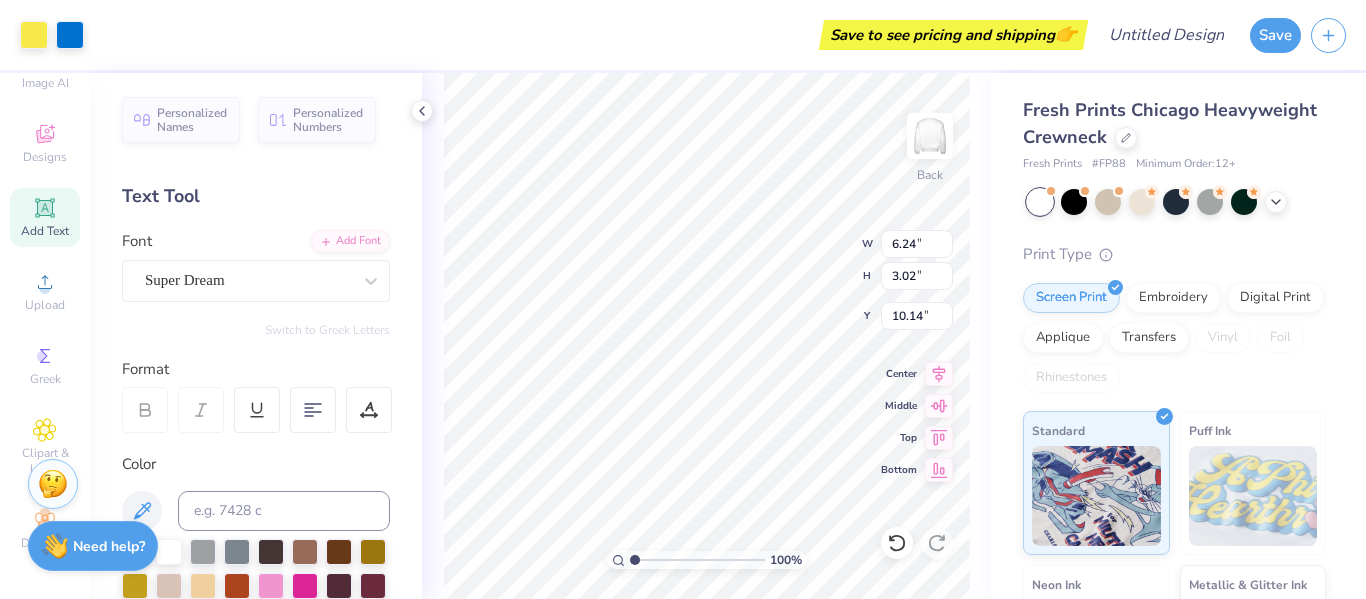 click on "Add Text" at bounding box center [45, 231] 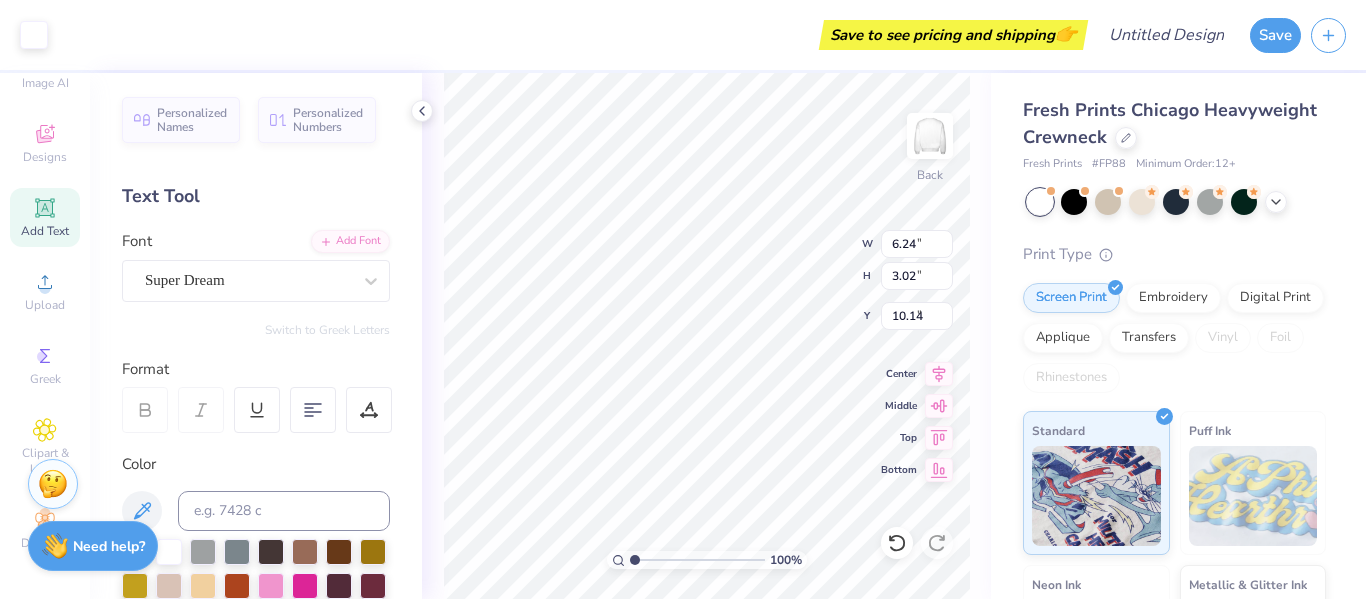 type on "5.95" 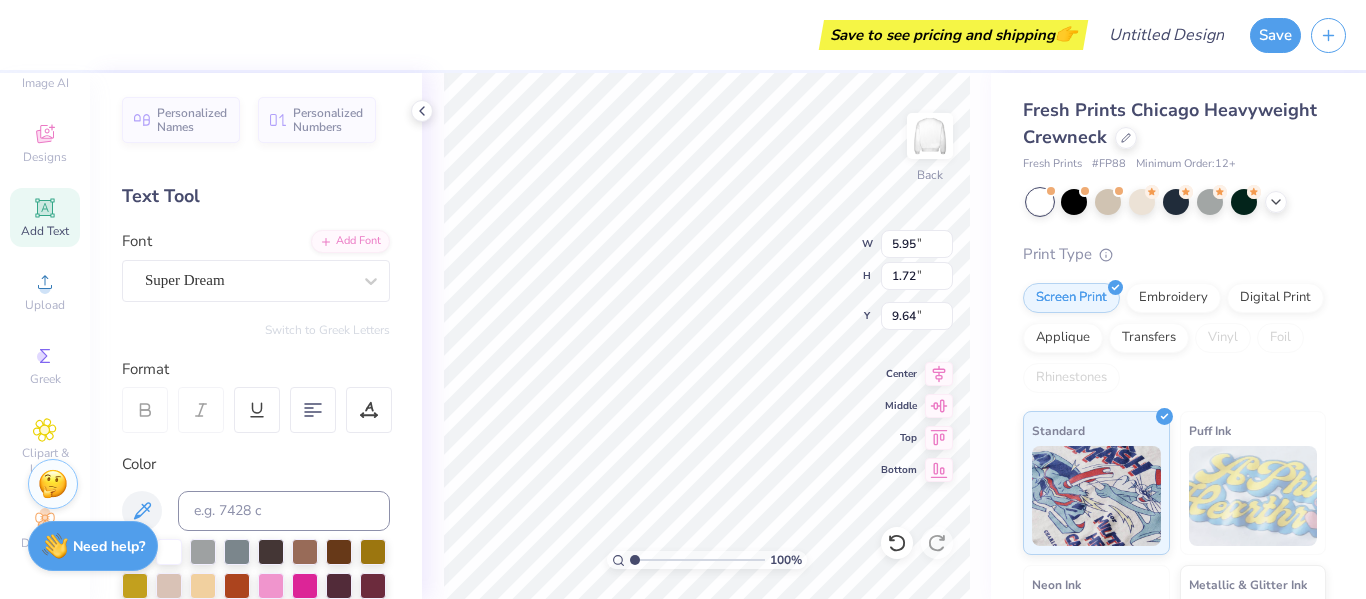 type on "T" 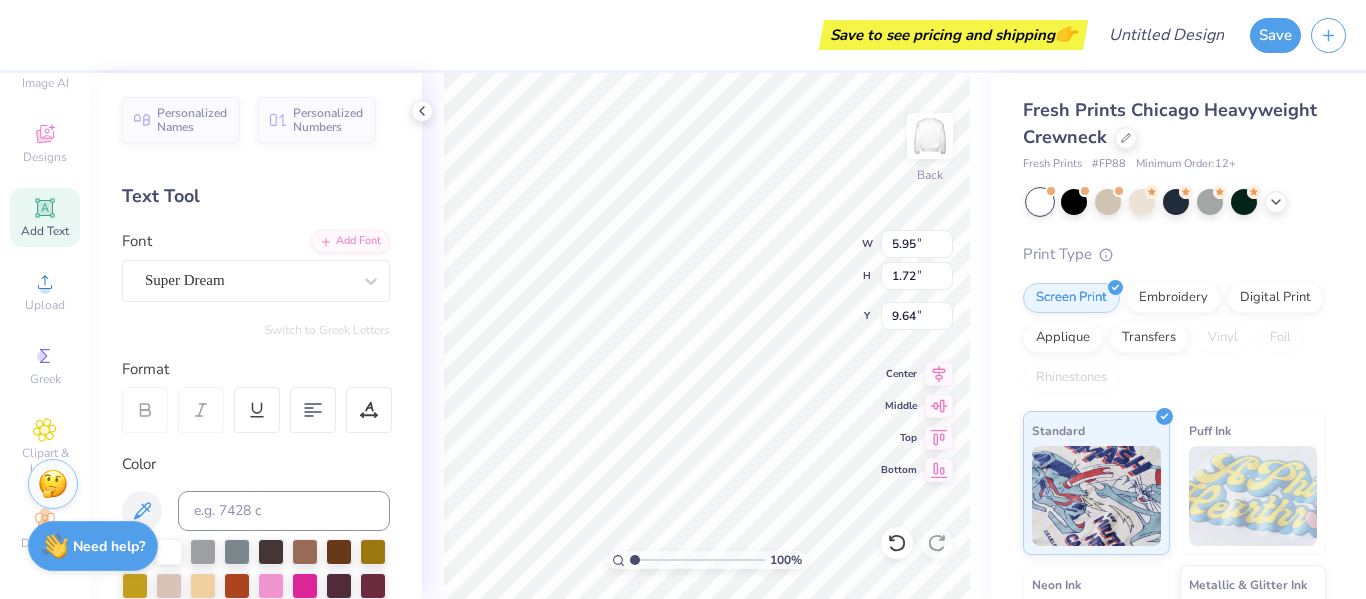 type on "7.84" 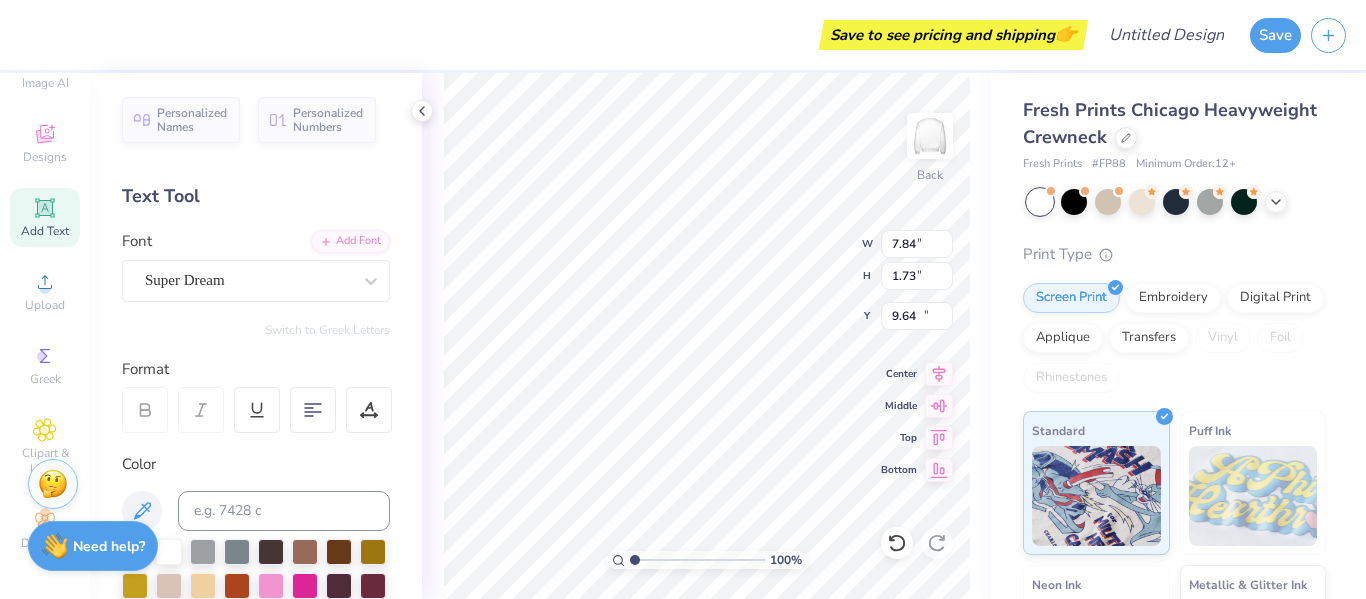 type on "10.50" 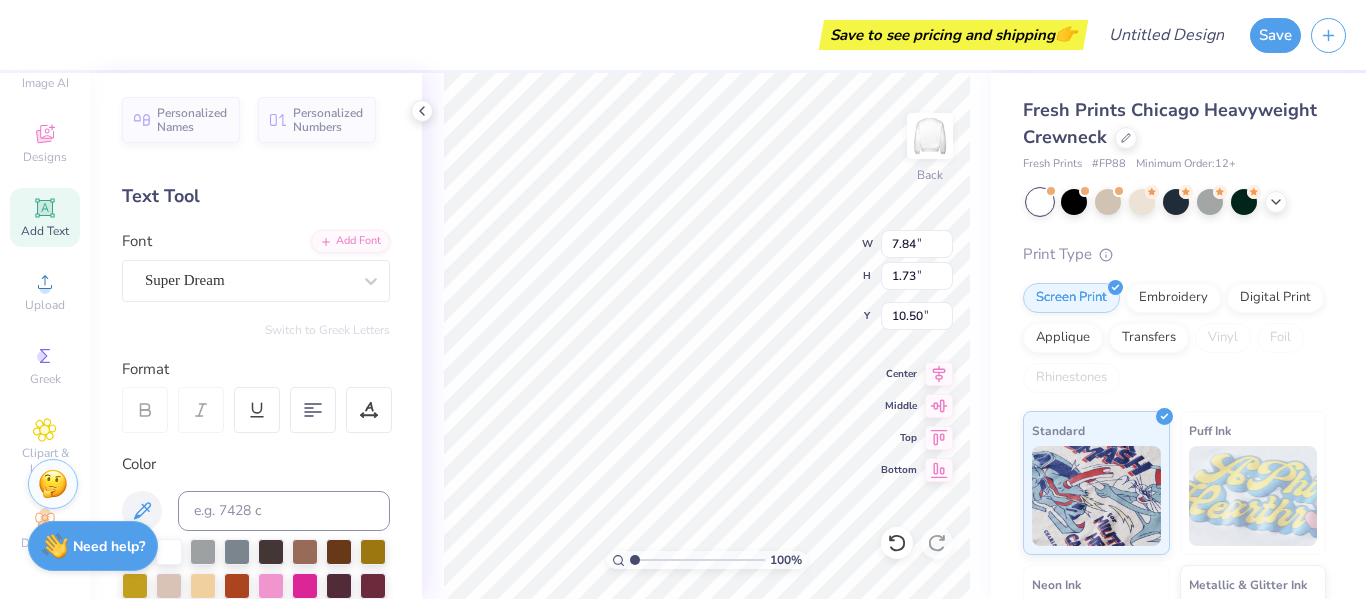 type on "4.81" 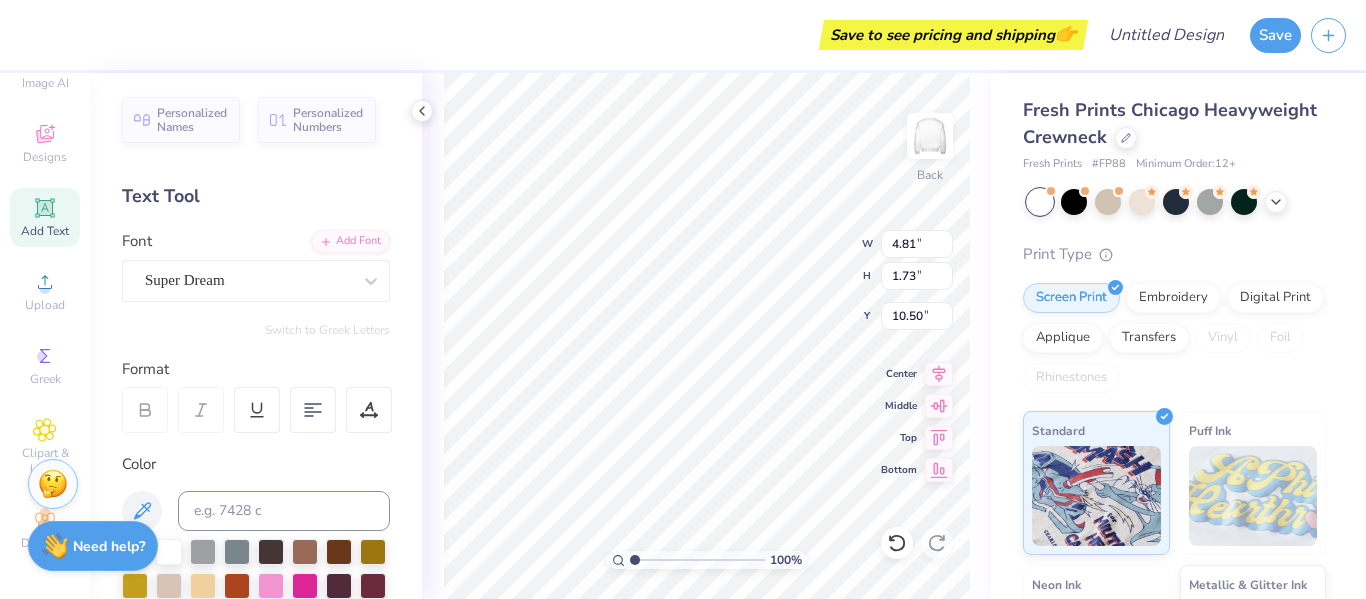 type on "1.06" 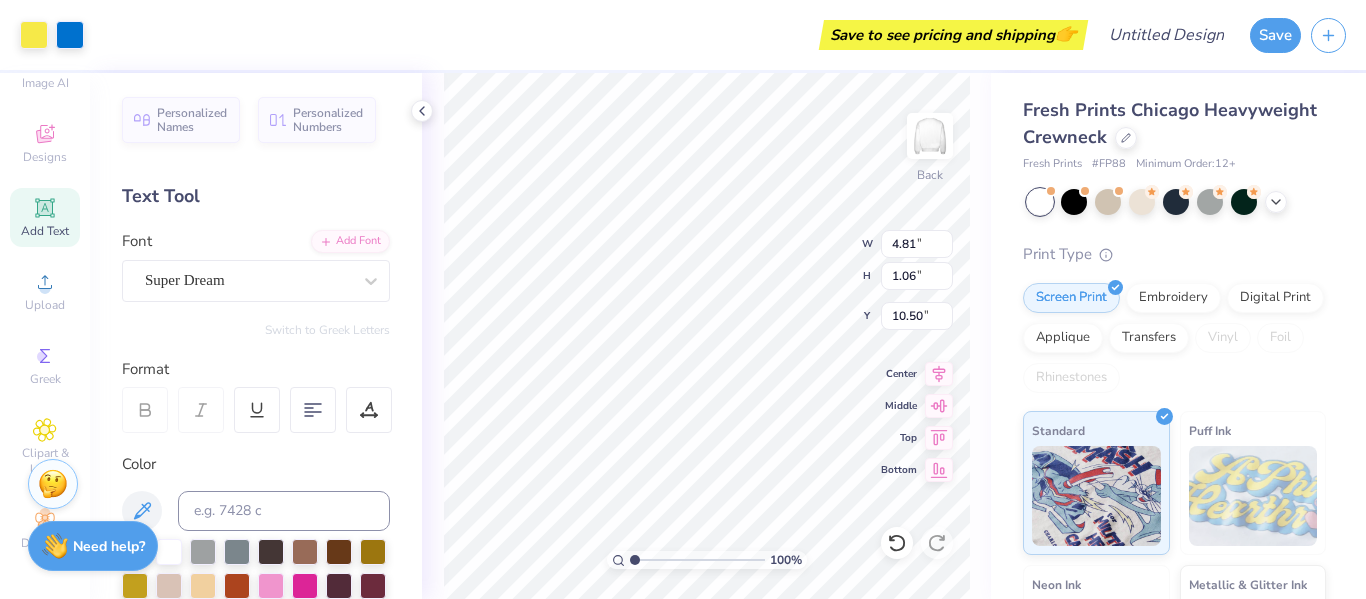 type on "6.24" 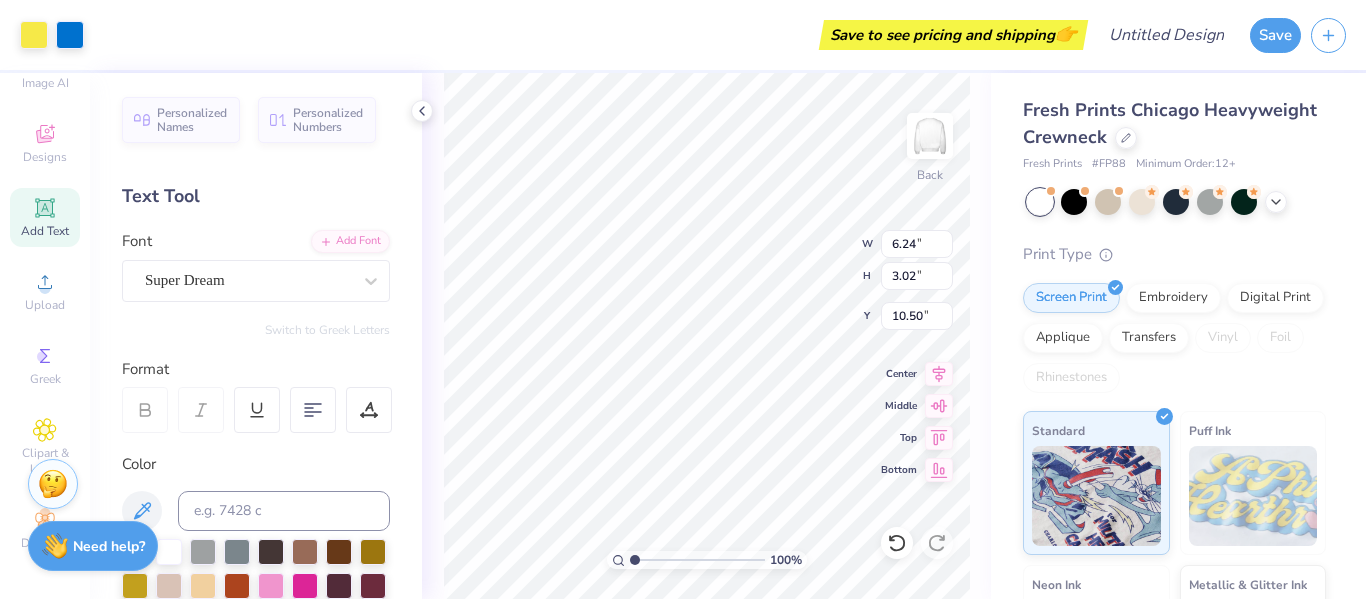 type on "10.14" 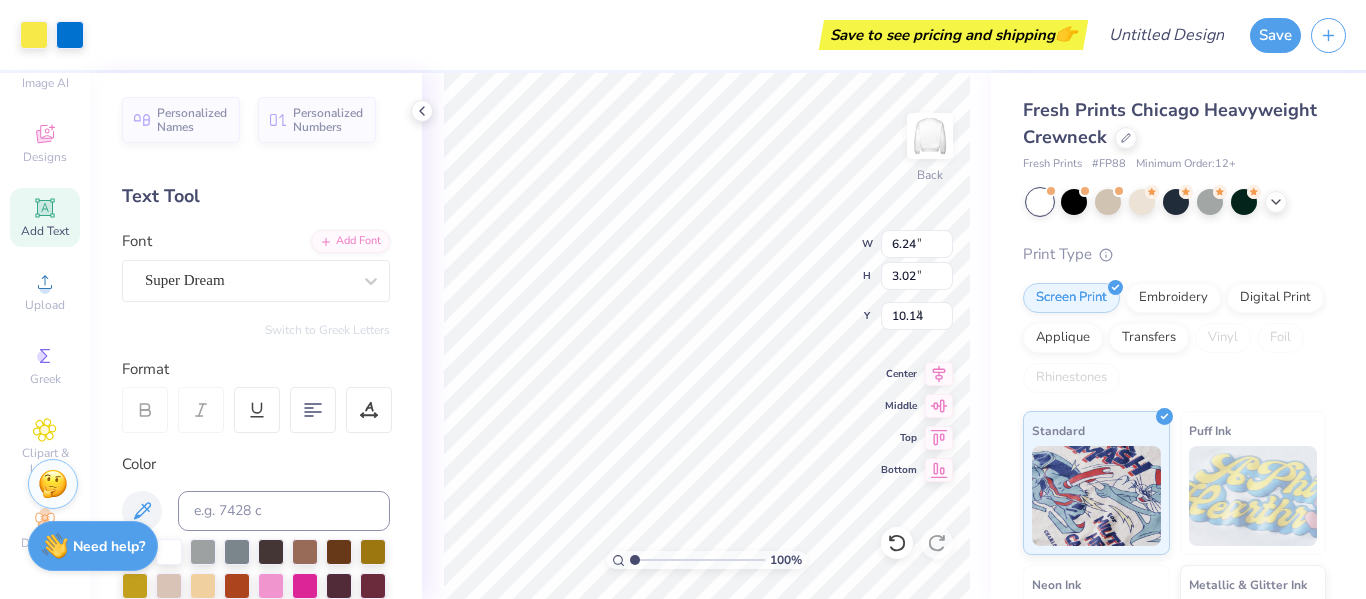 type on "6.92" 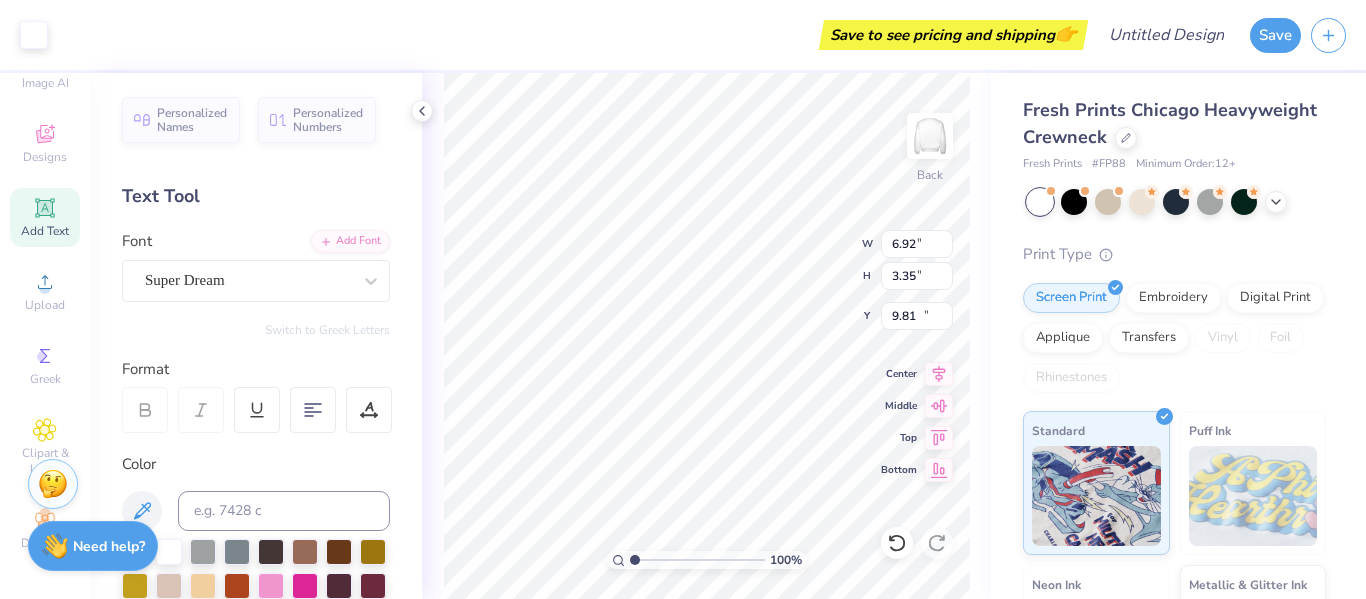 type on "4.81" 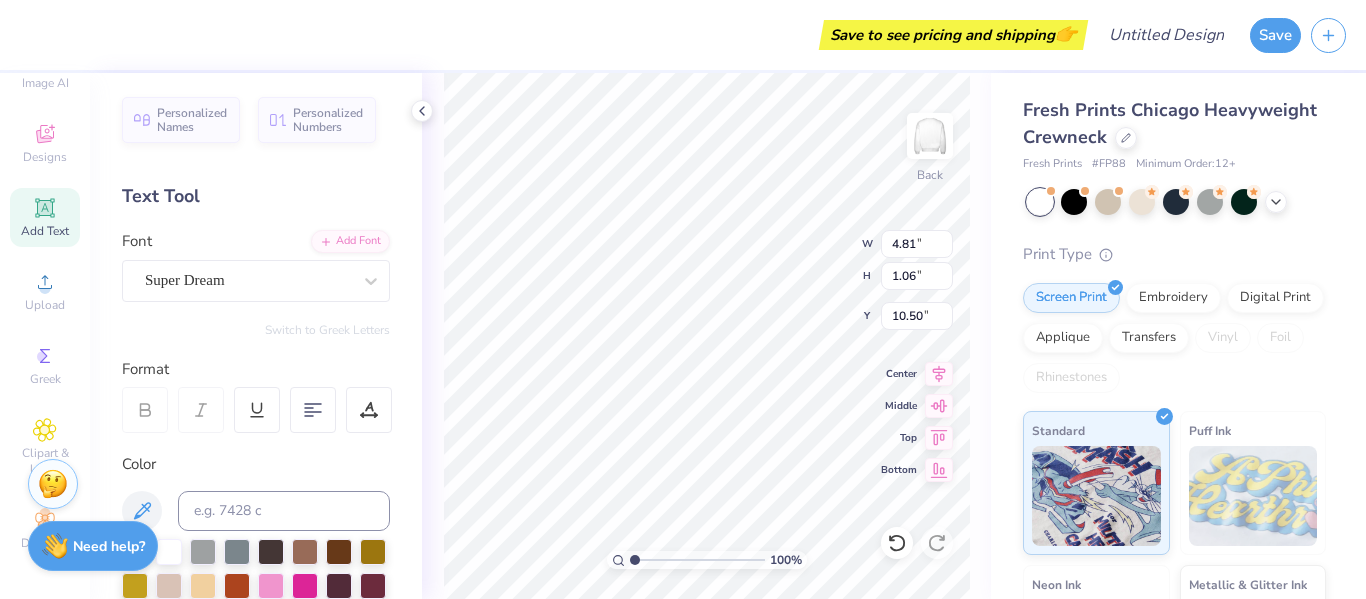 type on "4.09" 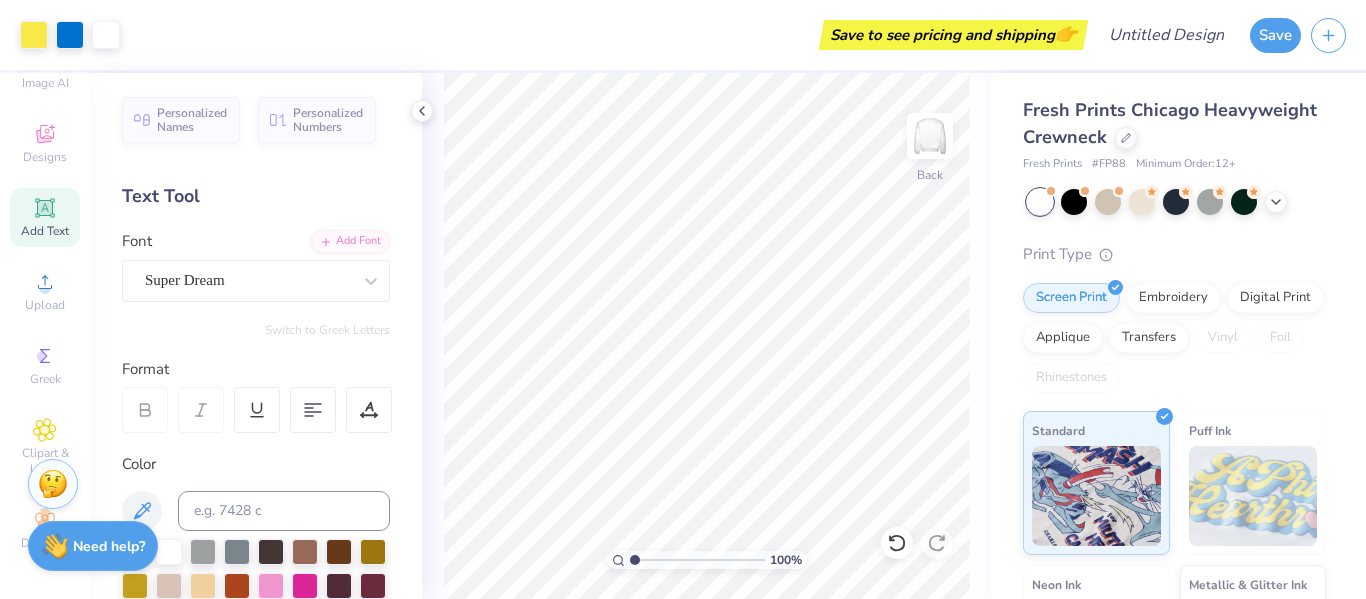 click on "Add Text" at bounding box center (45, 217) 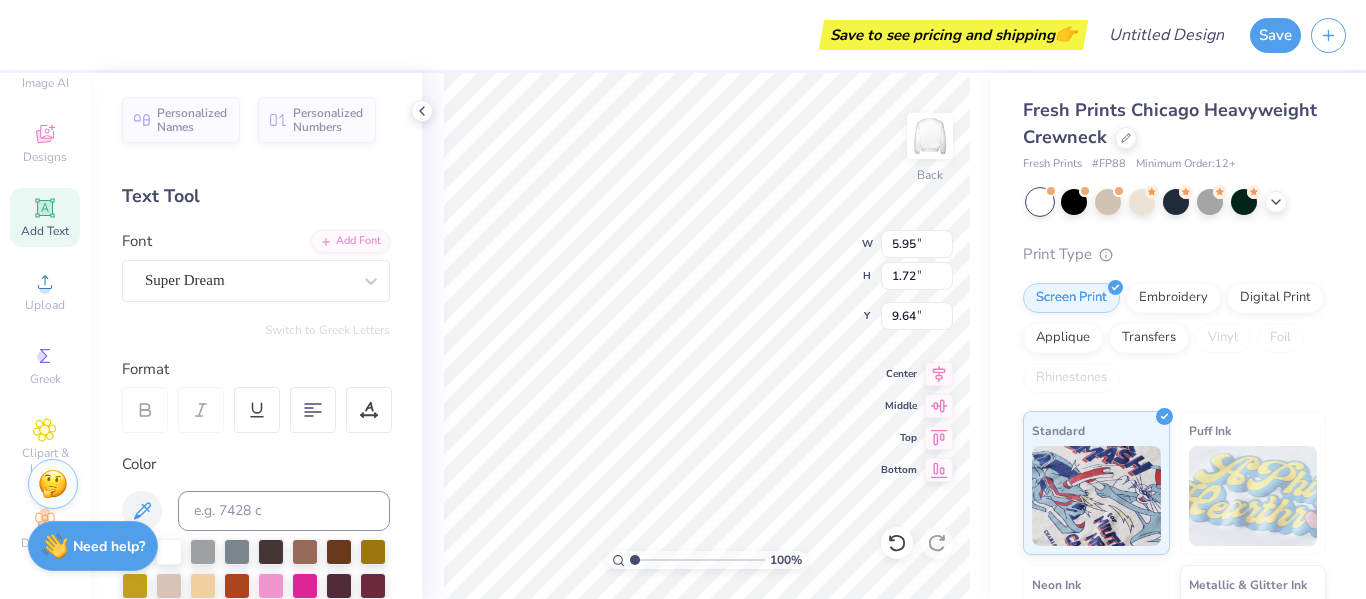 type on "T" 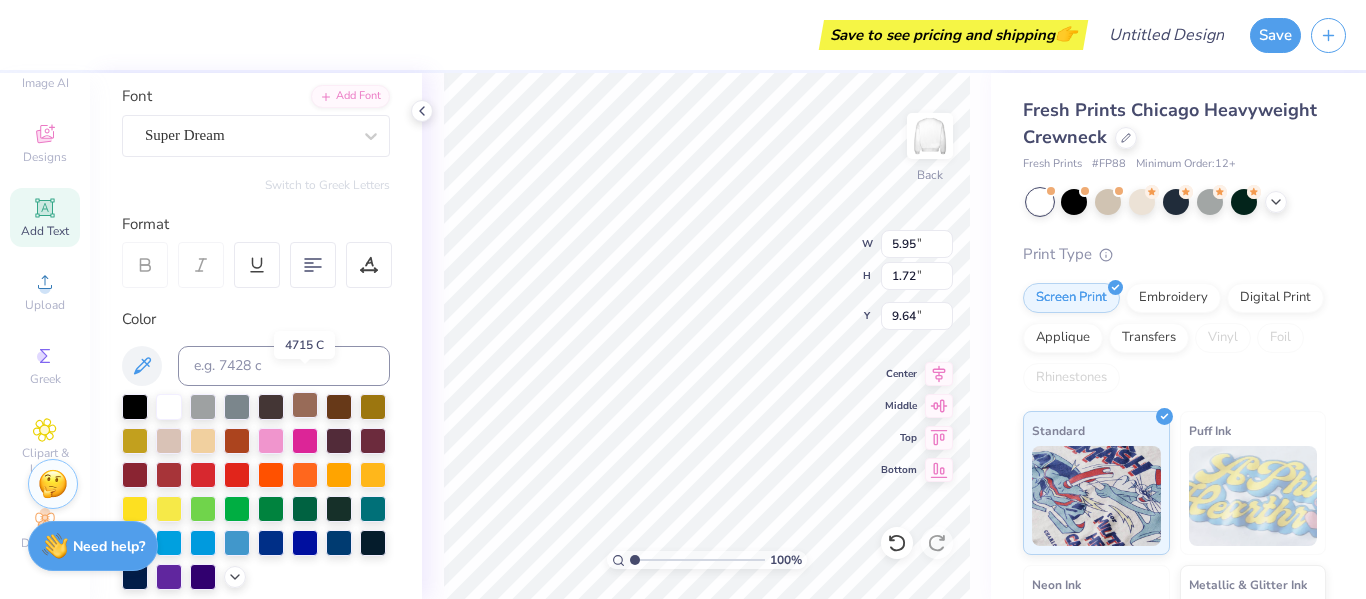 scroll, scrollTop: 174, scrollLeft: 0, axis: vertical 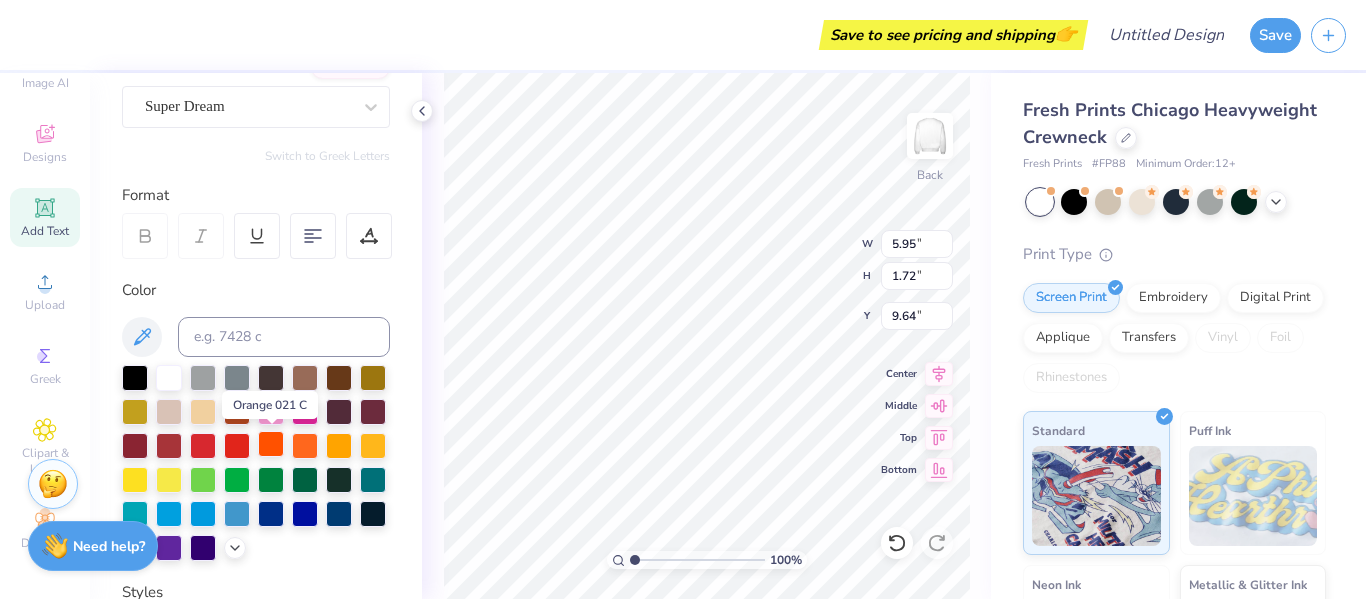 type on "Cheerleading" 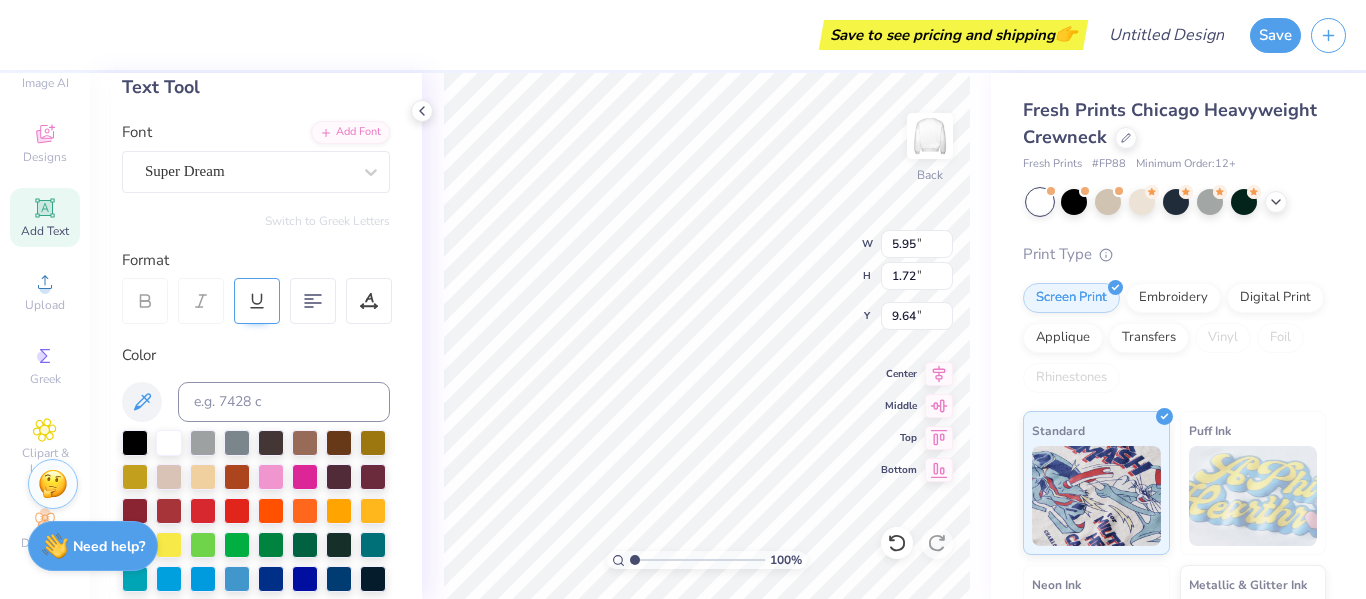 scroll, scrollTop: 101, scrollLeft: 0, axis: vertical 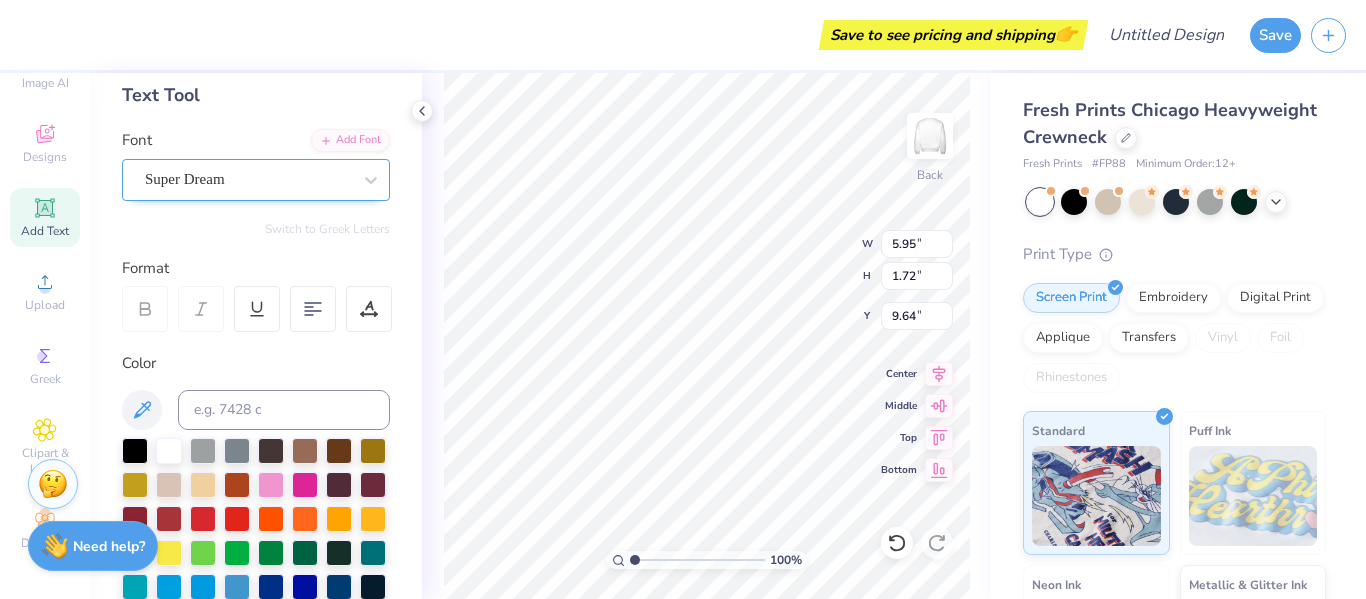 click on "Super Dream" at bounding box center [248, 179] 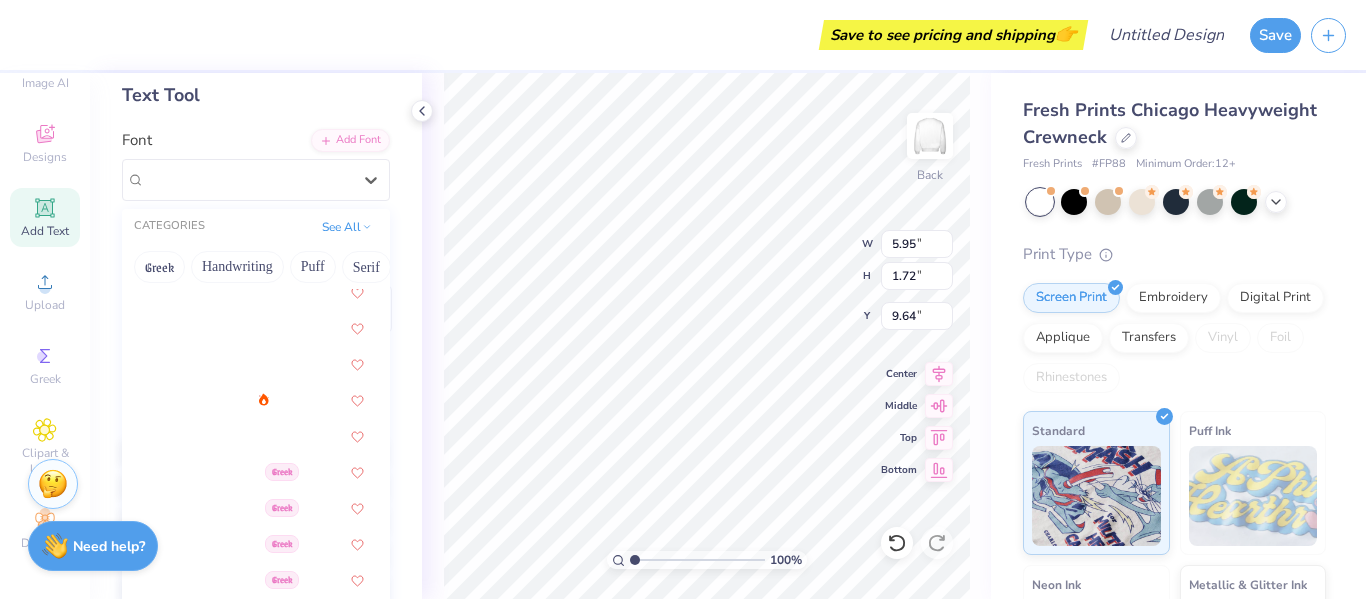 scroll, scrollTop: 194, scrollLeft: 0, axis: vertical 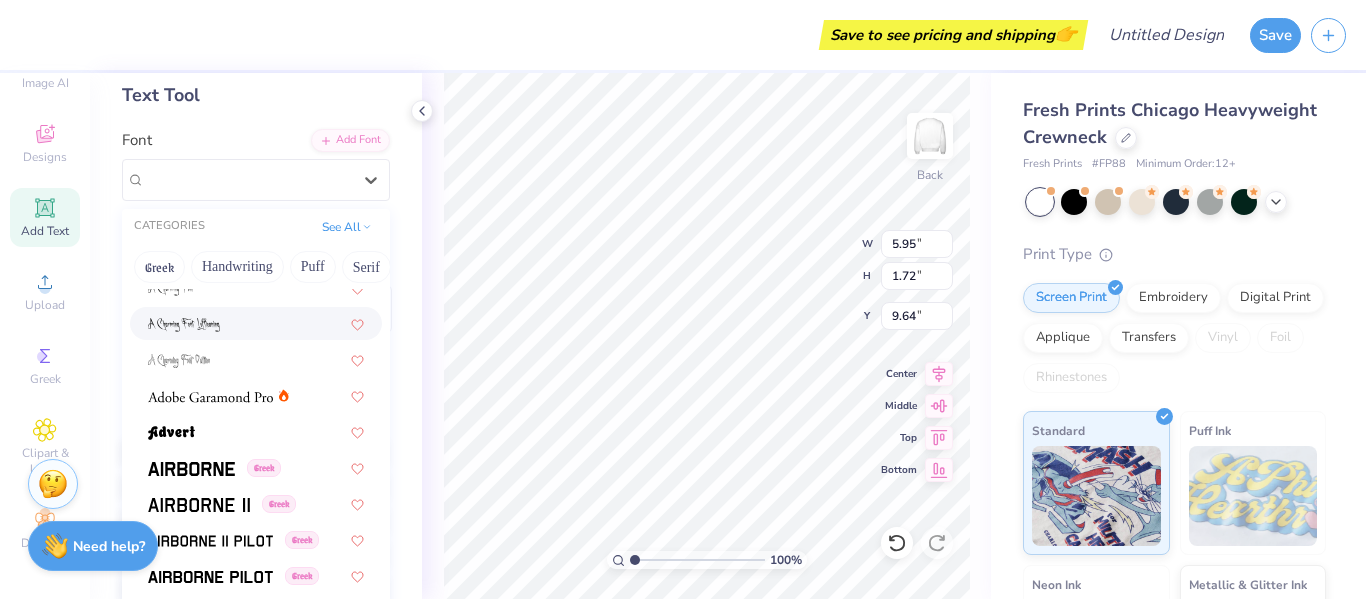 click at bounding box center [256, 323] 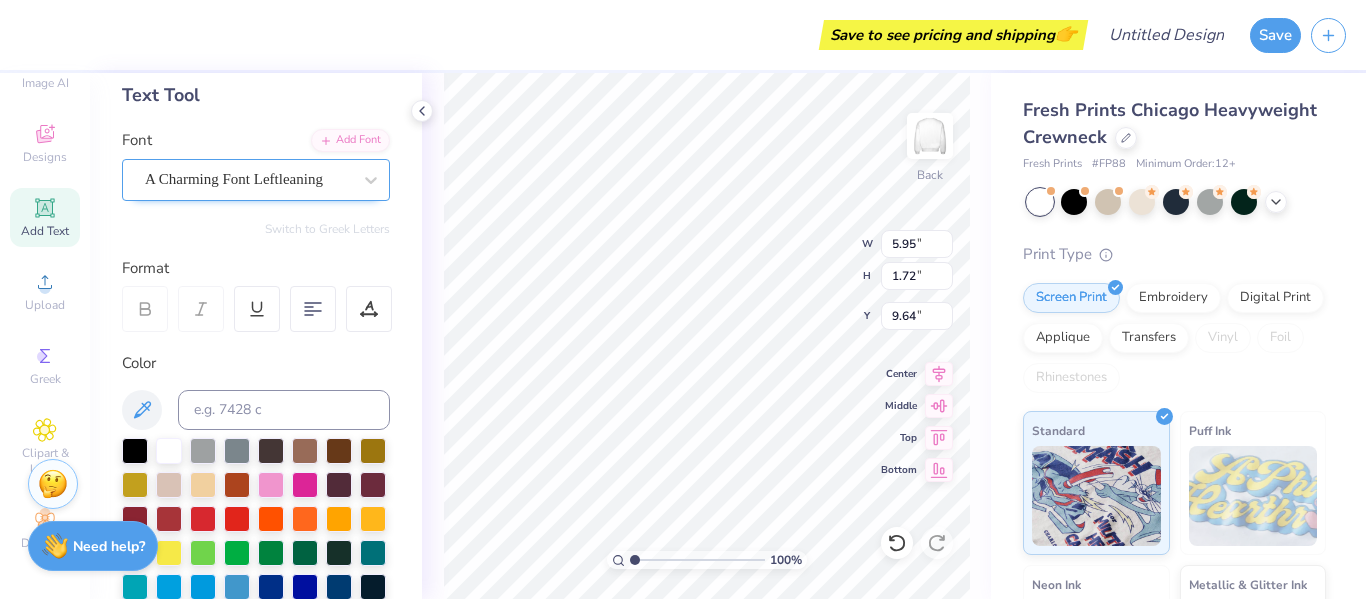 click on "A Charming Font Leftleaning" at bounding box center (248, 179) 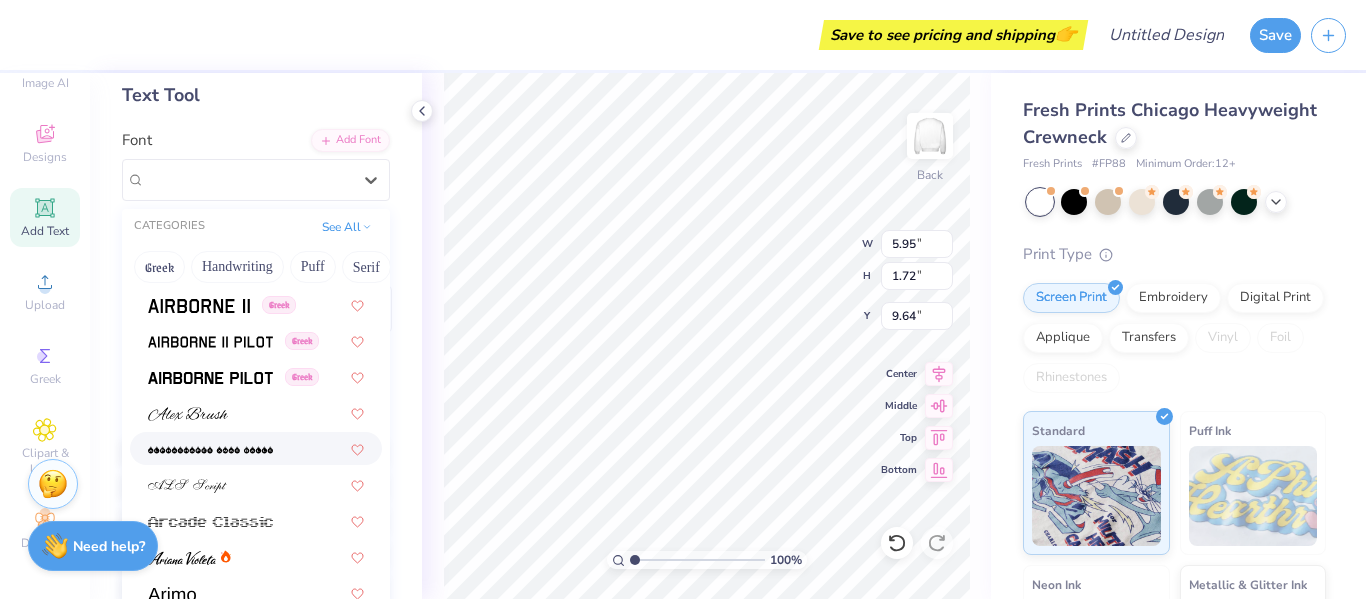 scroll, scrollTop: 395, scrollLeft: 0, axis: vertical 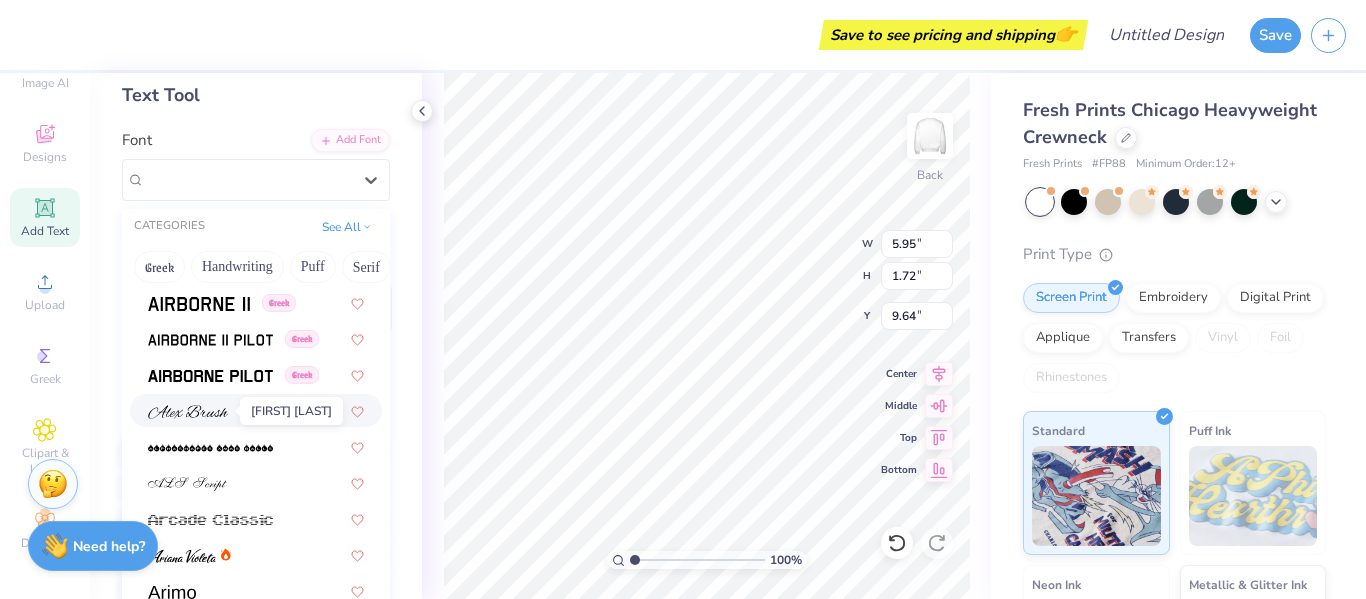 click at bounding box center (188, 410) 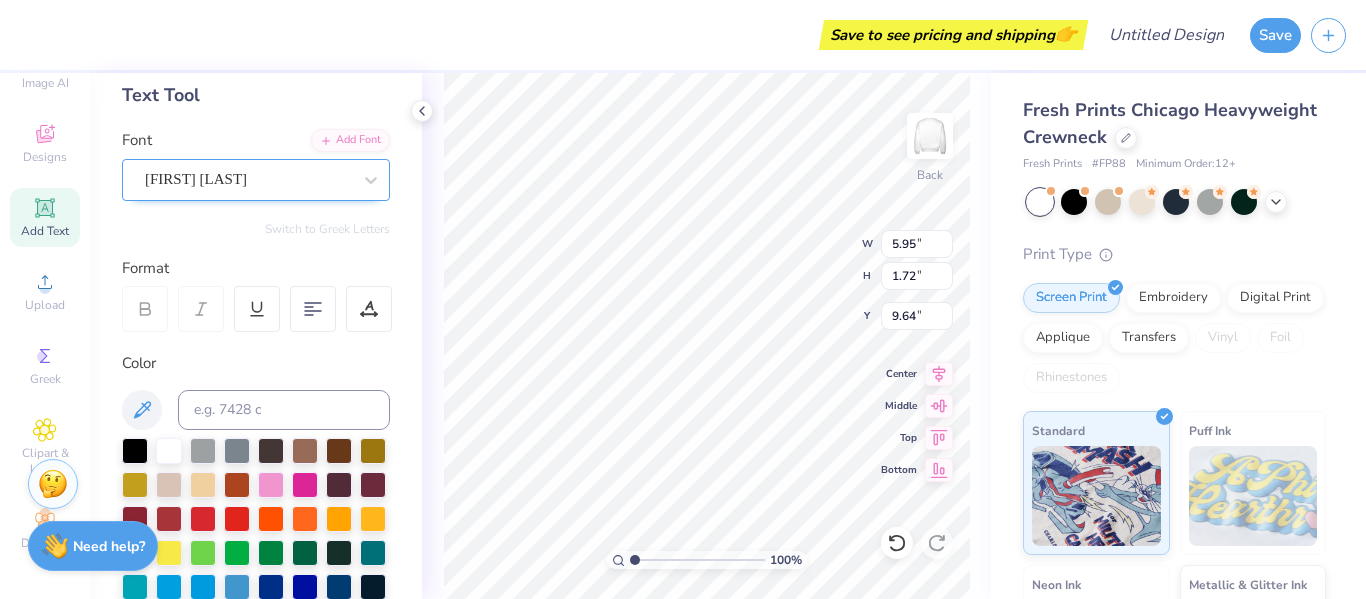 click on "[FIRST] [LAST]" at bounding box center [256, 180] 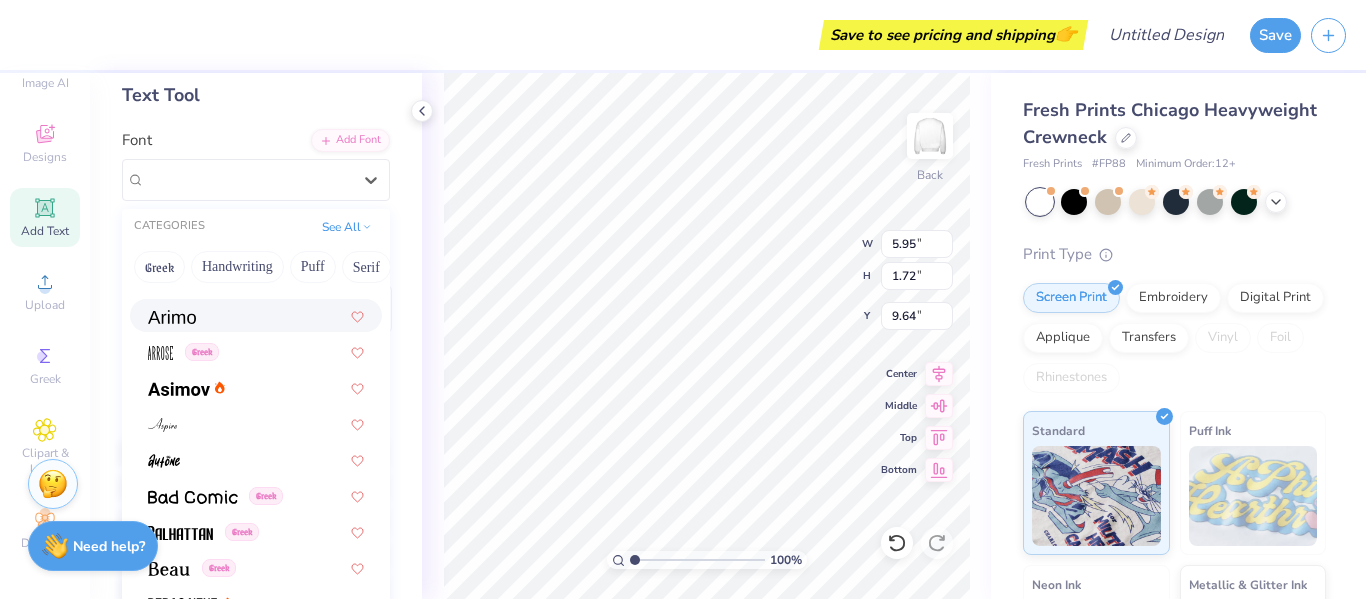 scroll, scrollTop: 682, scrollLeft: 0, axis: vertical 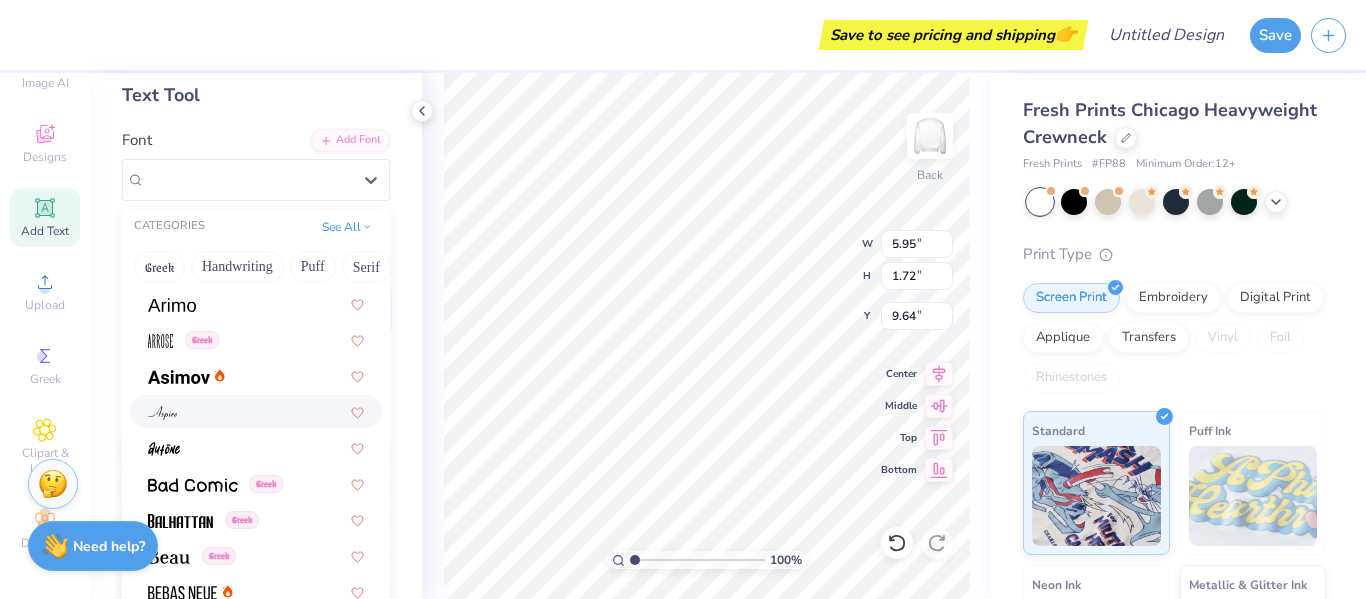 click at bounding box center (256, 411) 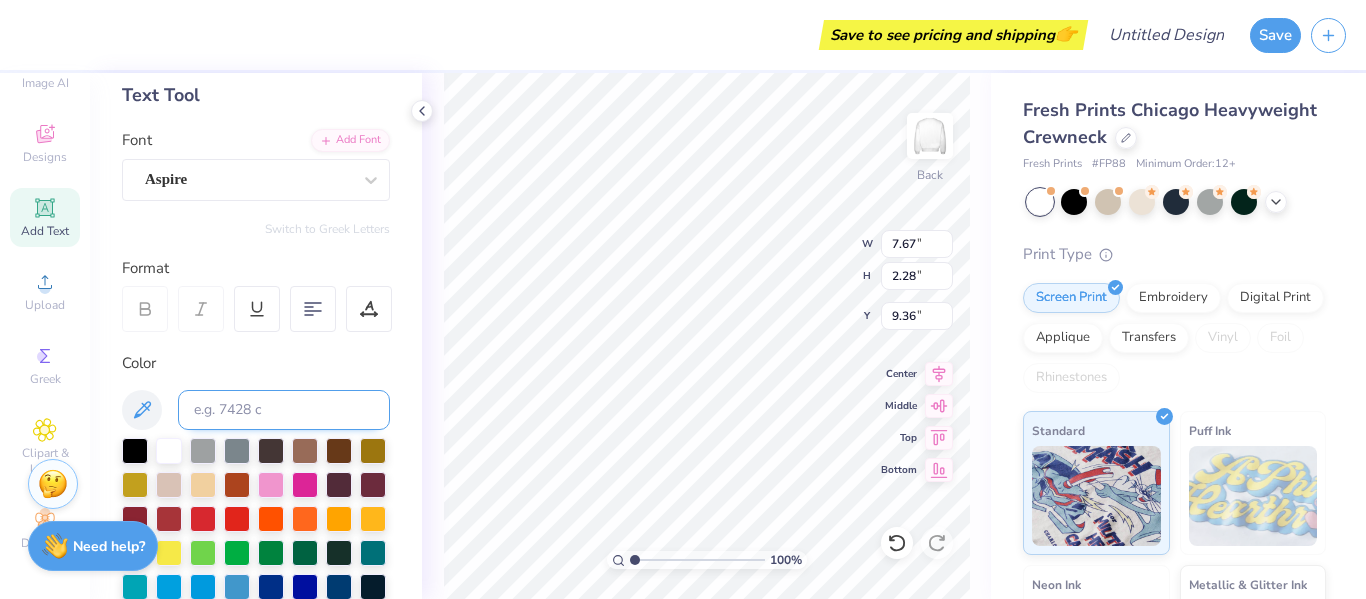 type on "7.67" 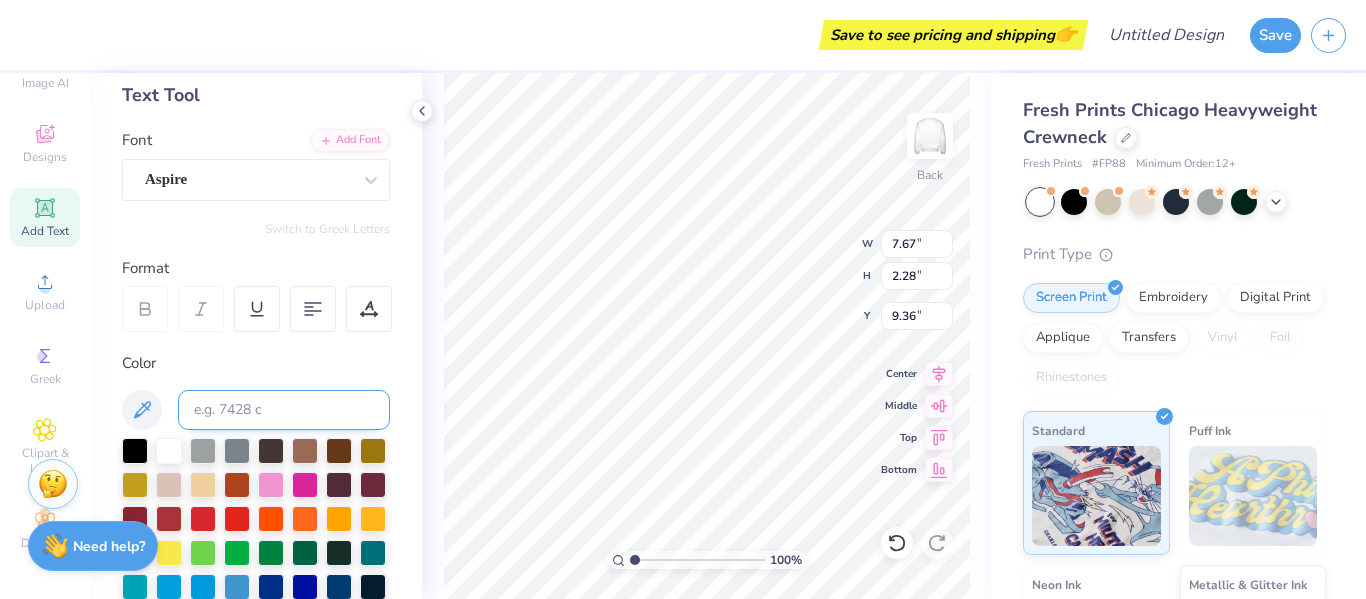 type on "12.34" 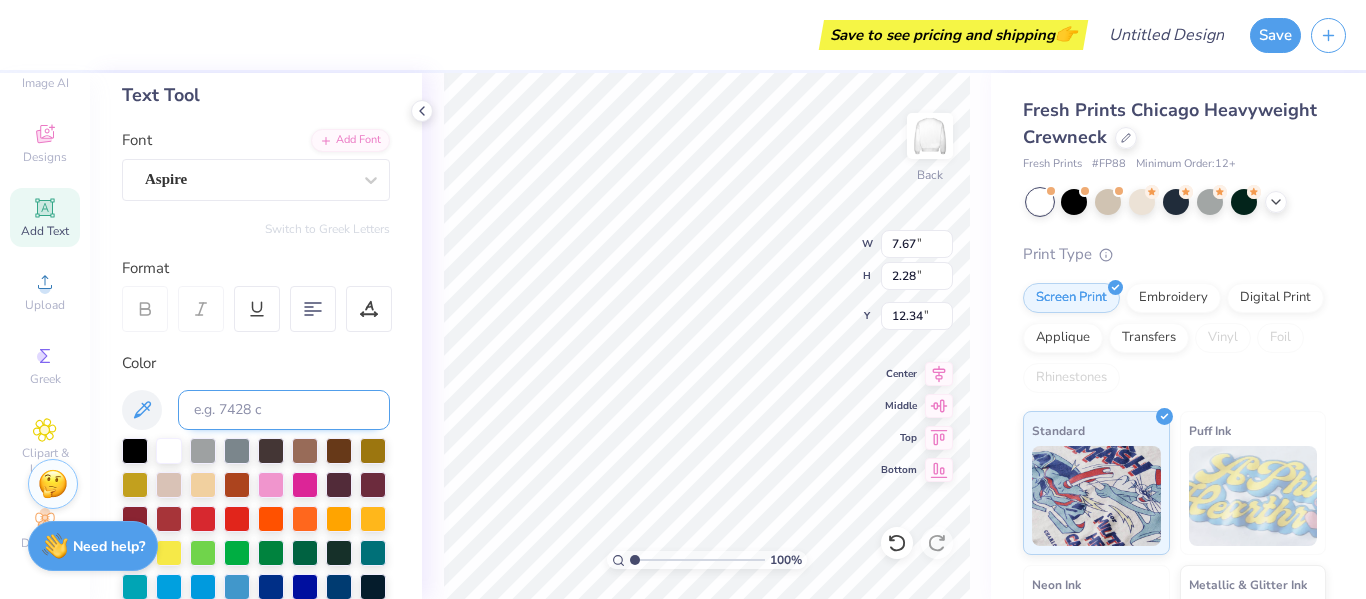 type on "6.10" 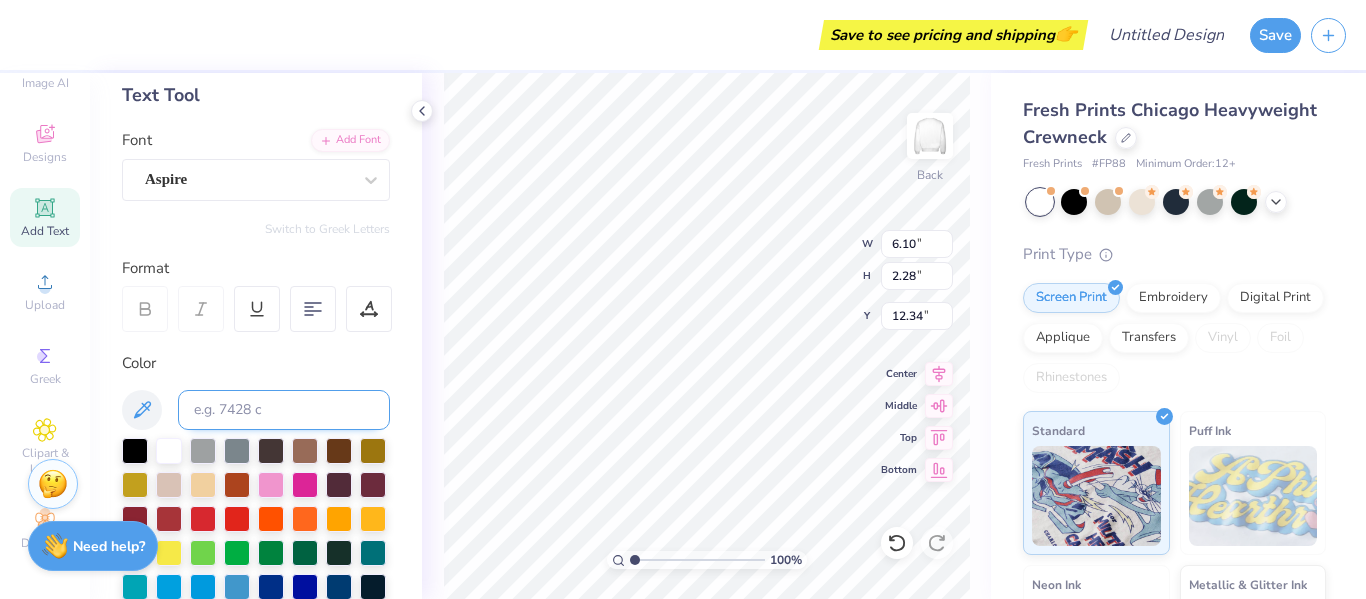 type on "1.82" 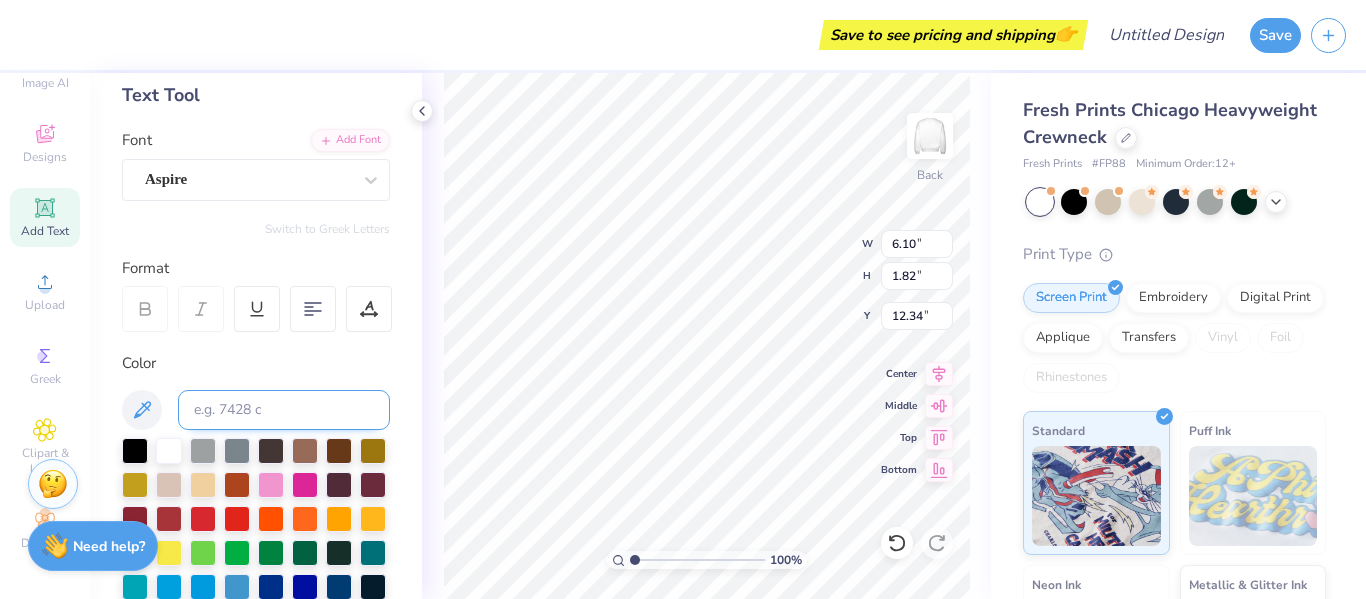 type on "12.25" 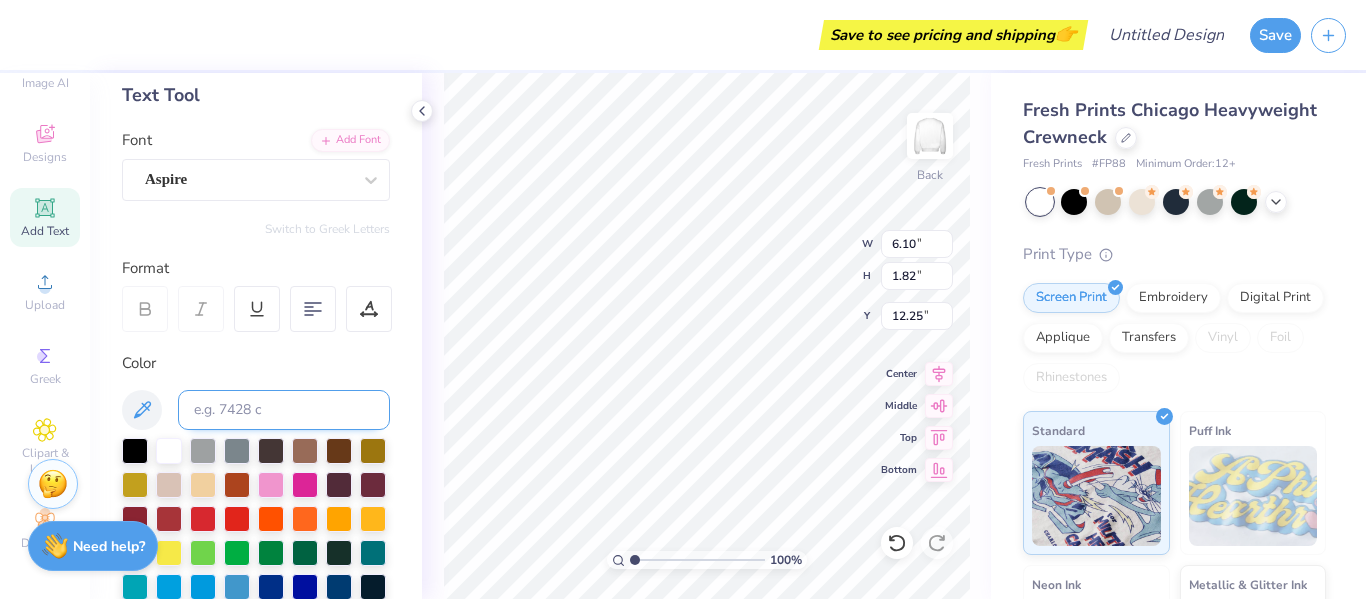 type on "5.97" 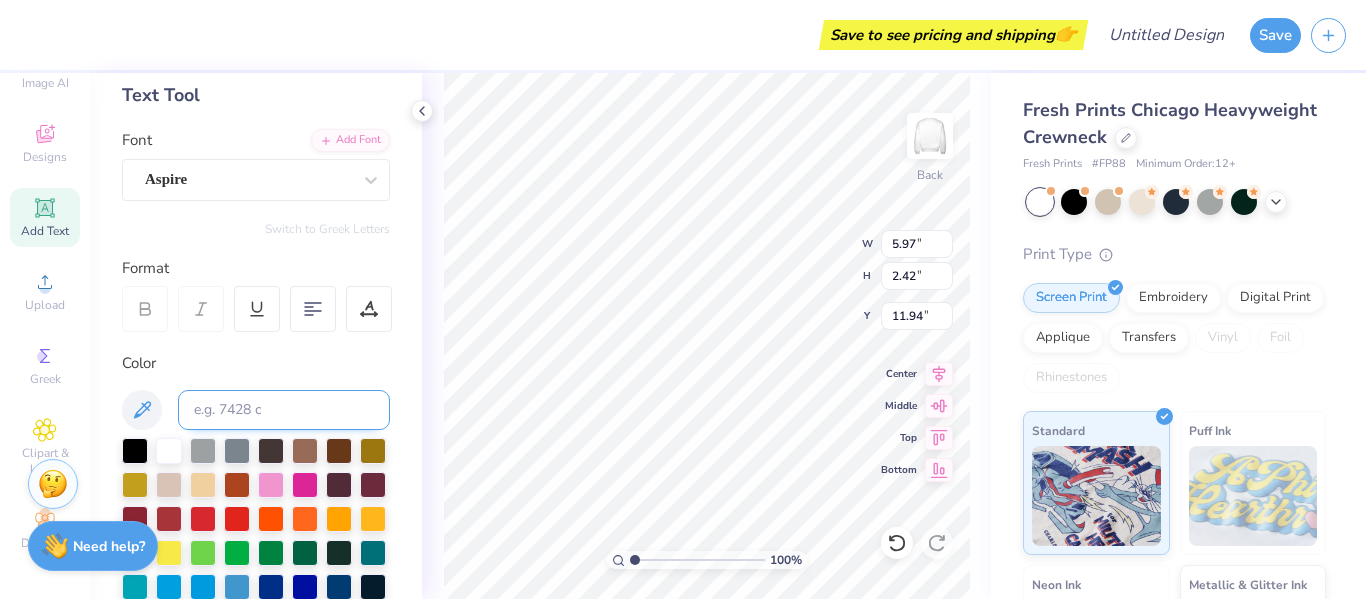 type on "11.40" 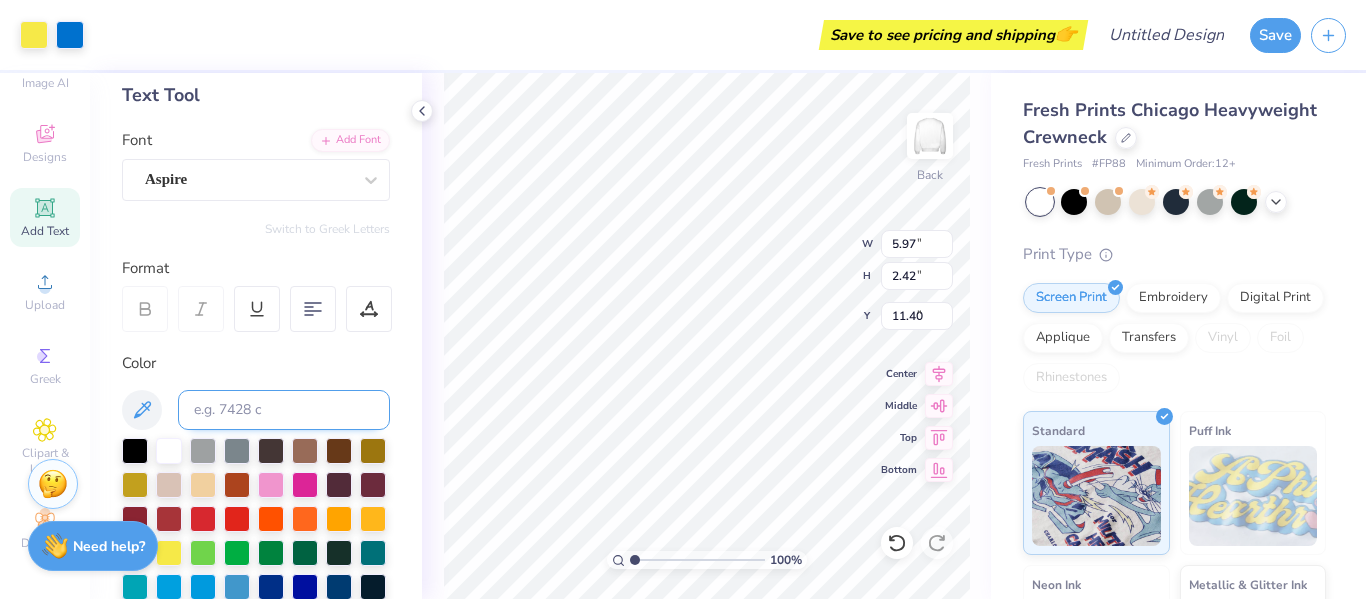 type on "7.21" 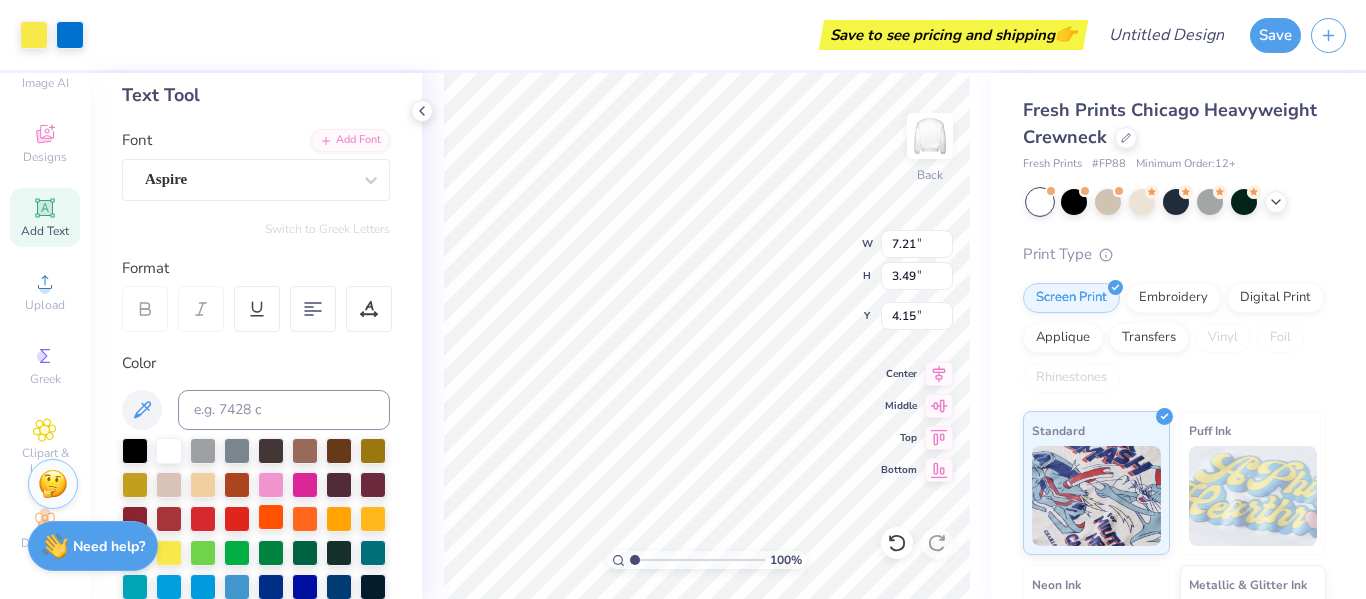 click at bounding box center (271, 517) 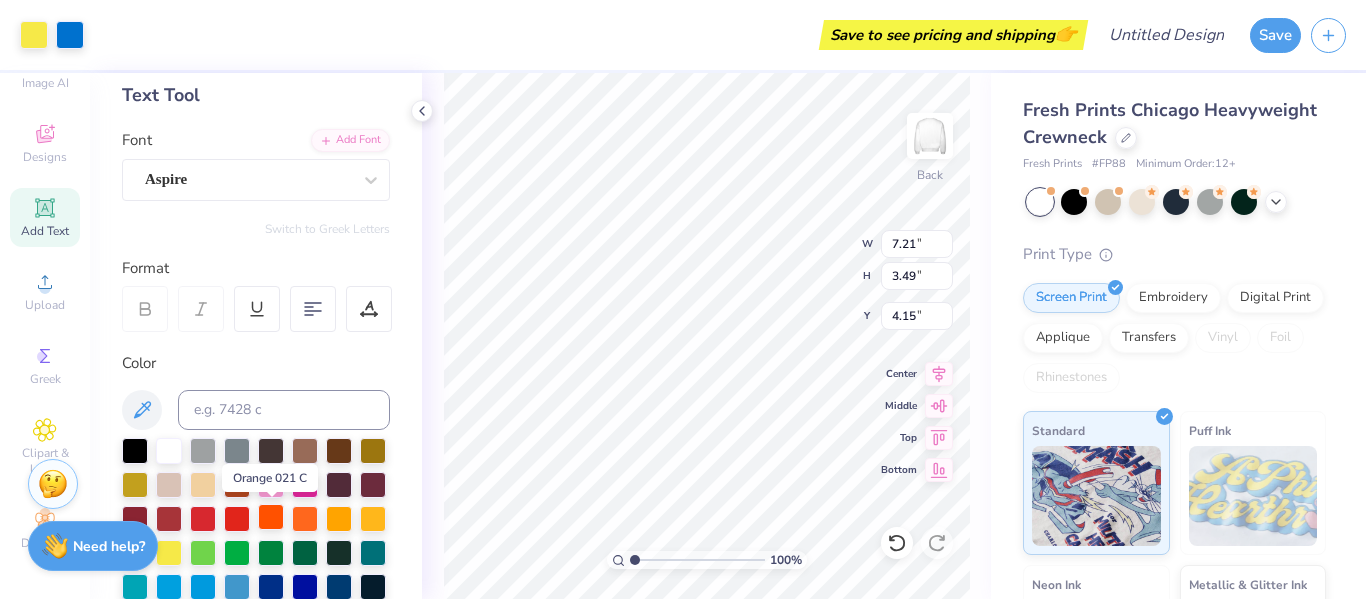 click at bounding box center (271, 517) 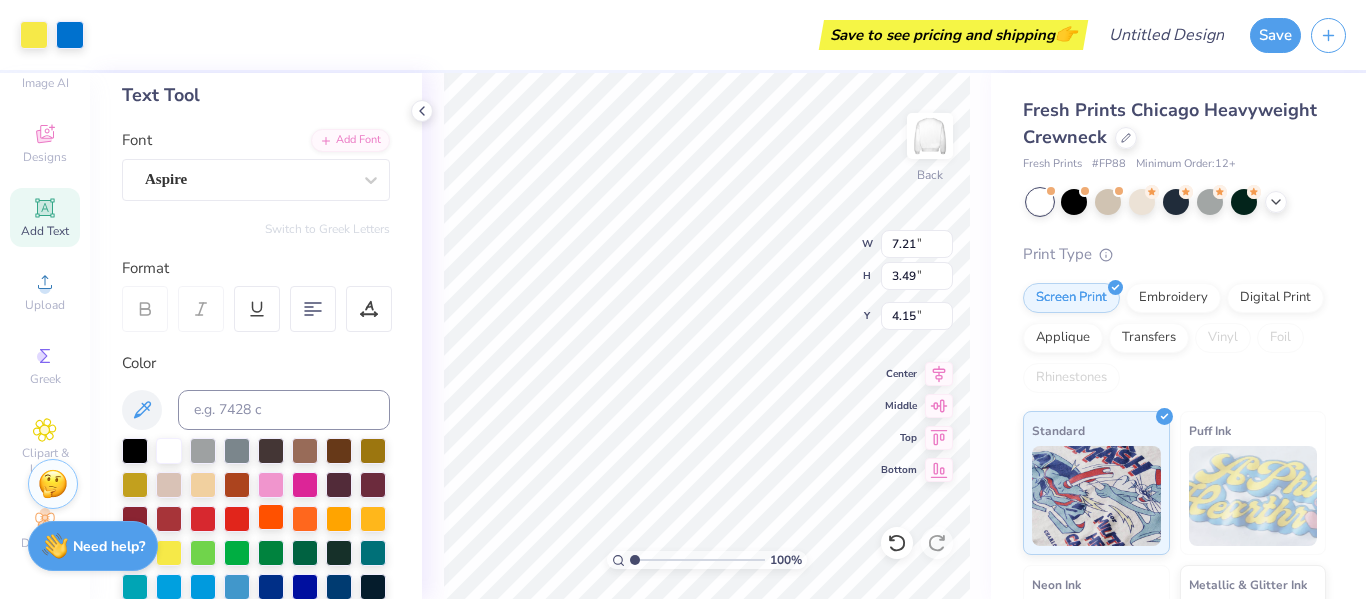 click at bounding box center (271, 517) 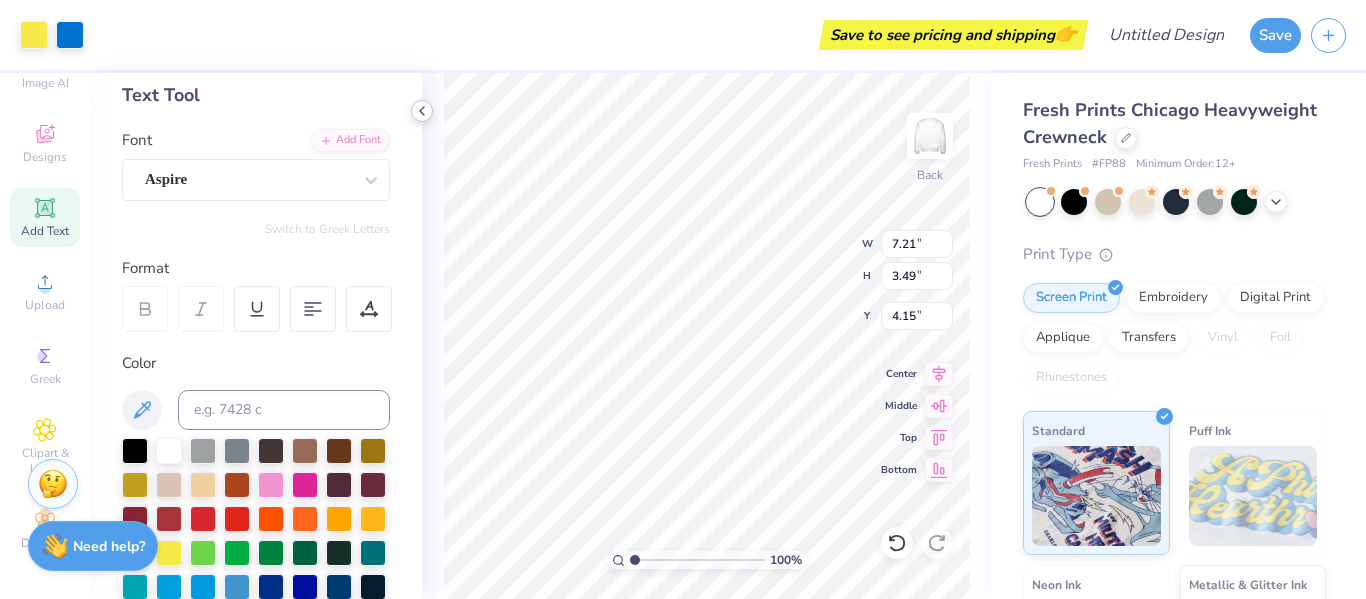 click 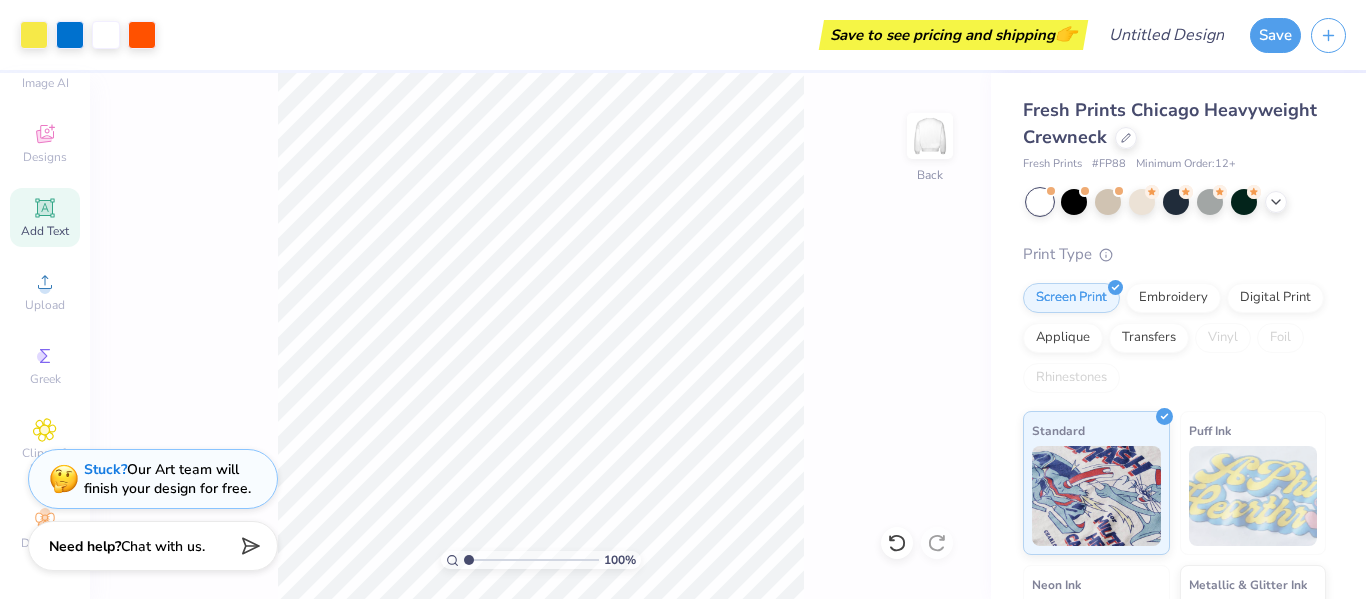 click on "Add Text" at bounding box center (45, 217) 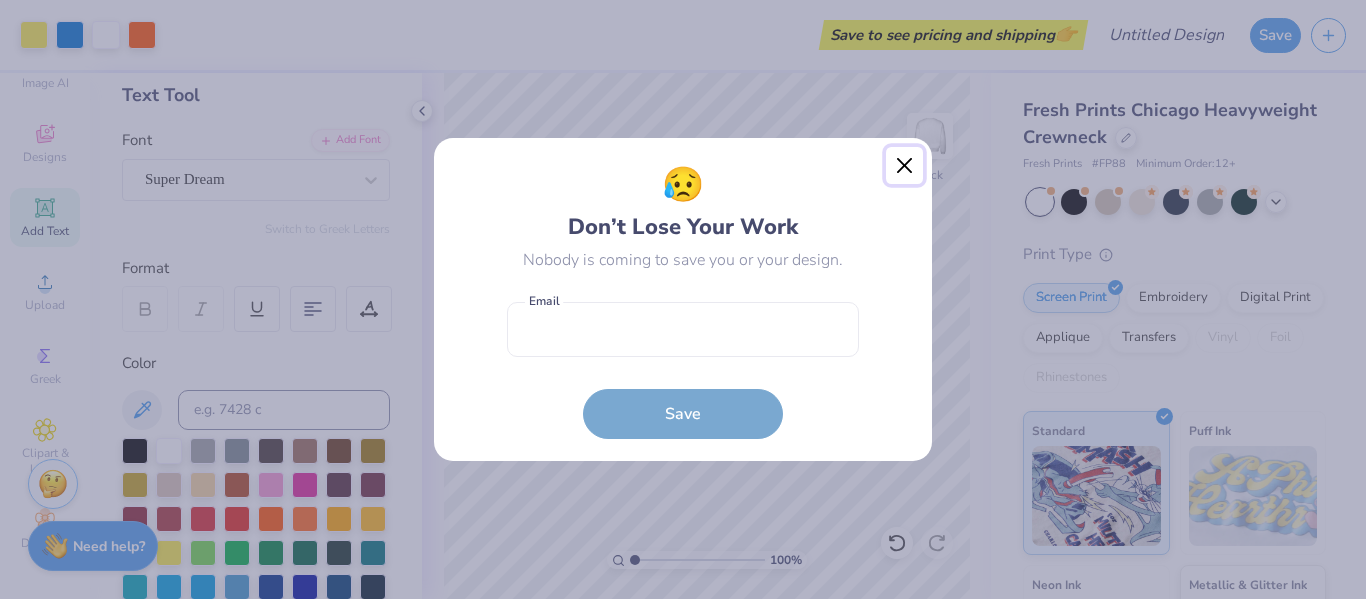 click at bounding box center (905, 166) 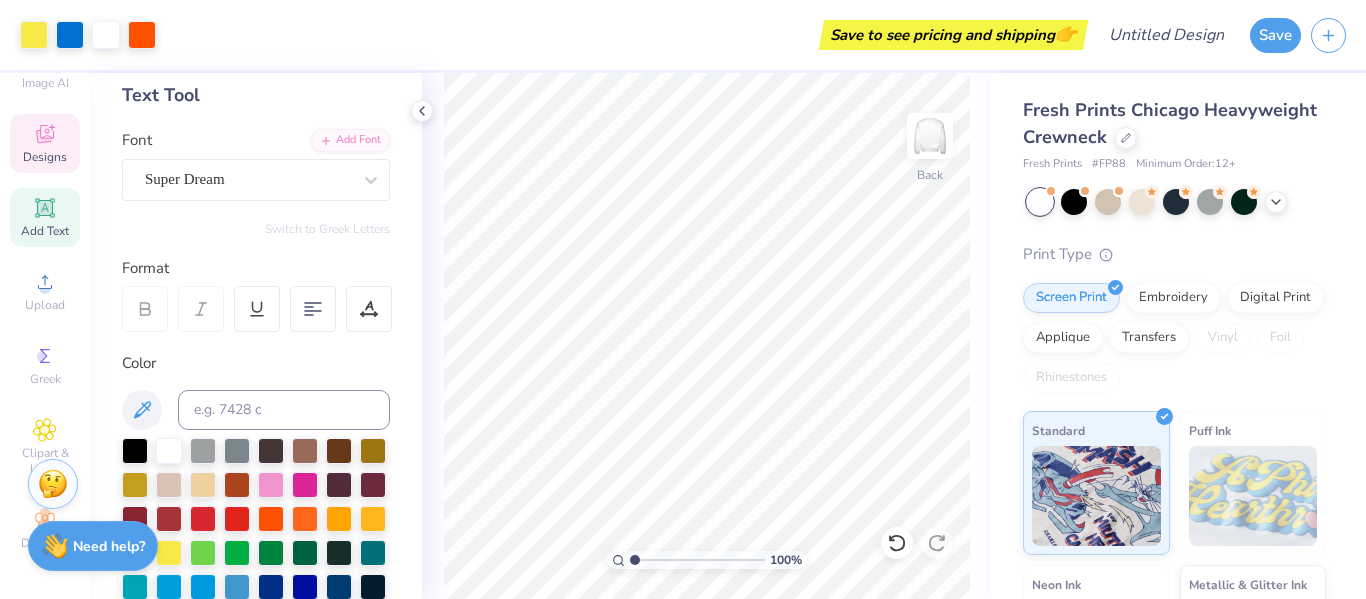 click 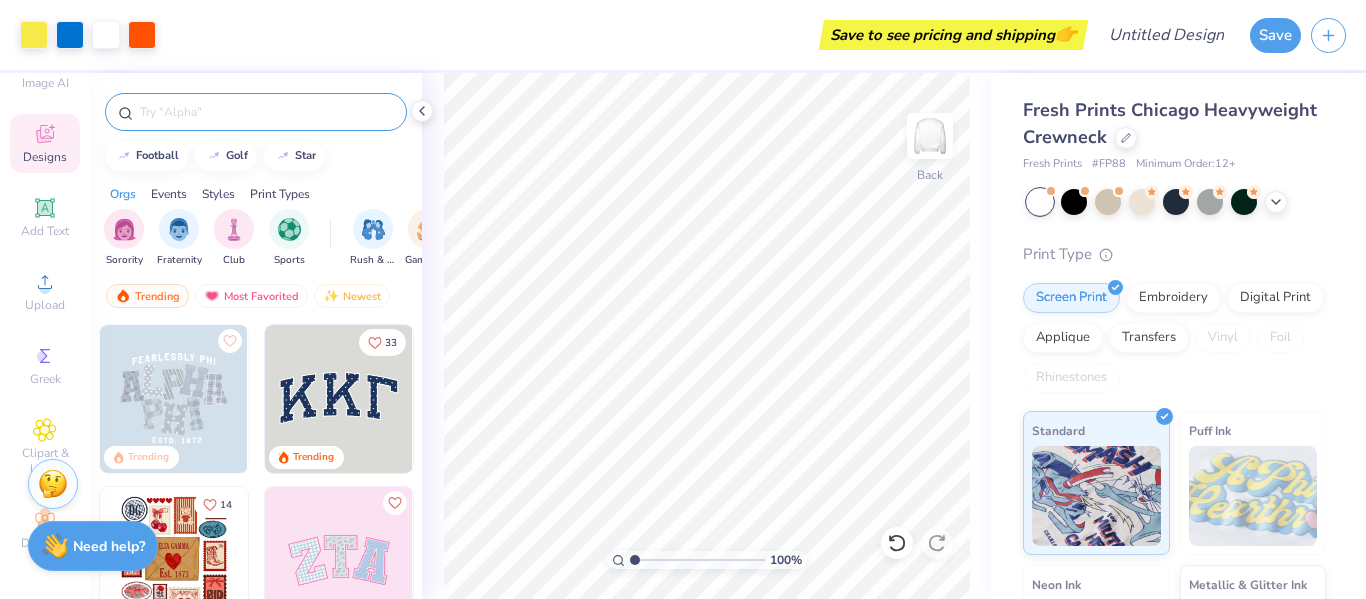 click at bounding box center [266, 112] 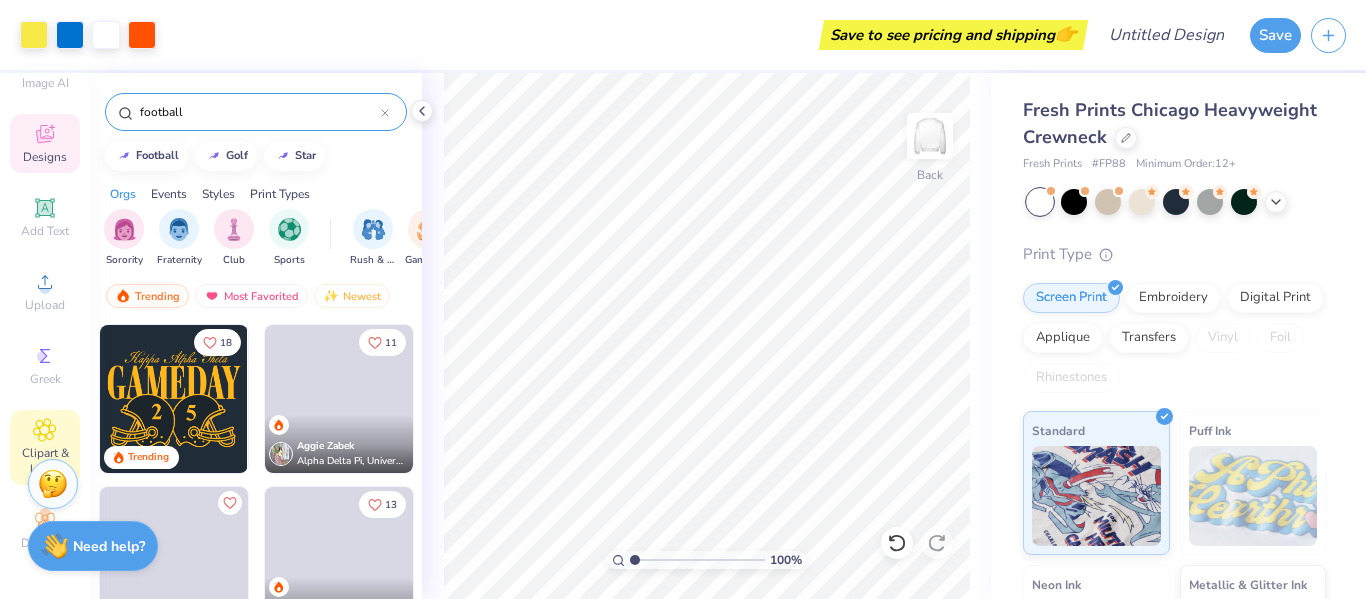 type on "football" 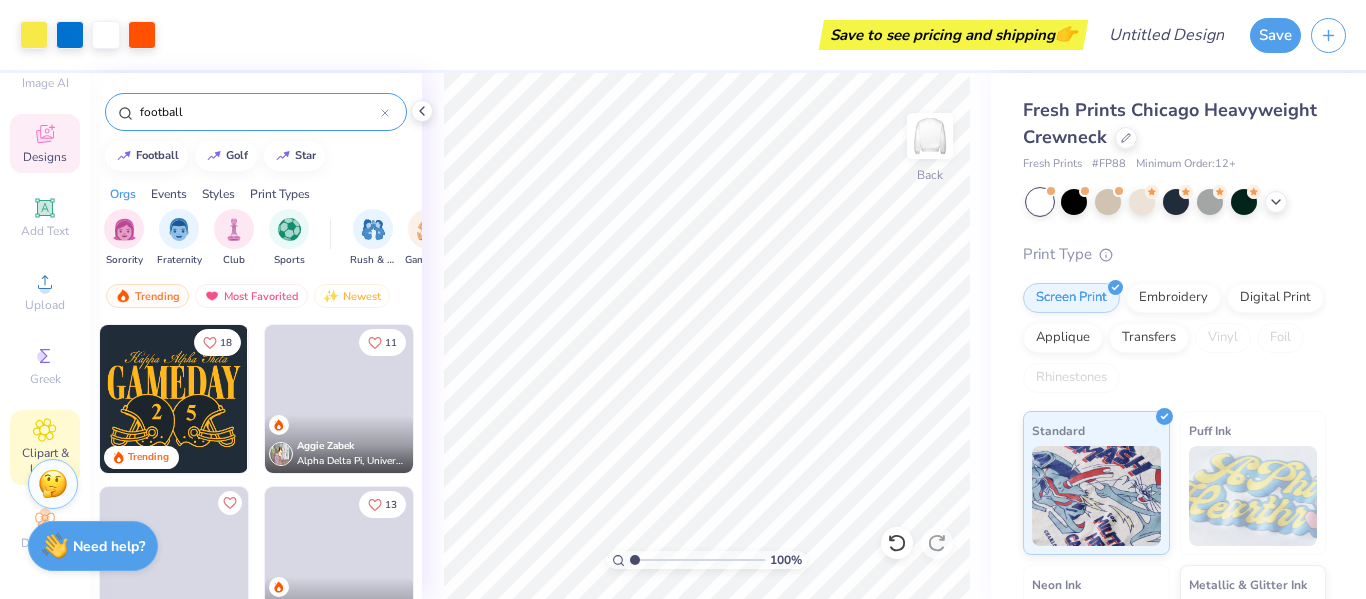 click 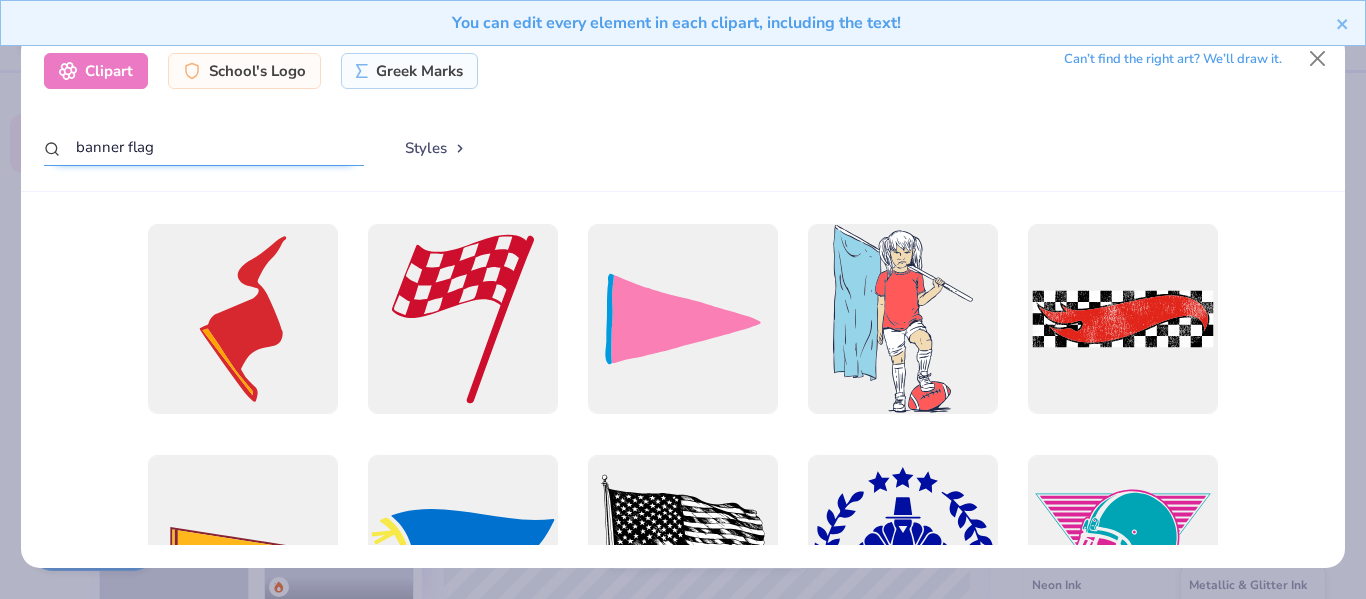click on "banner flag" at bounding box center [204, 147] 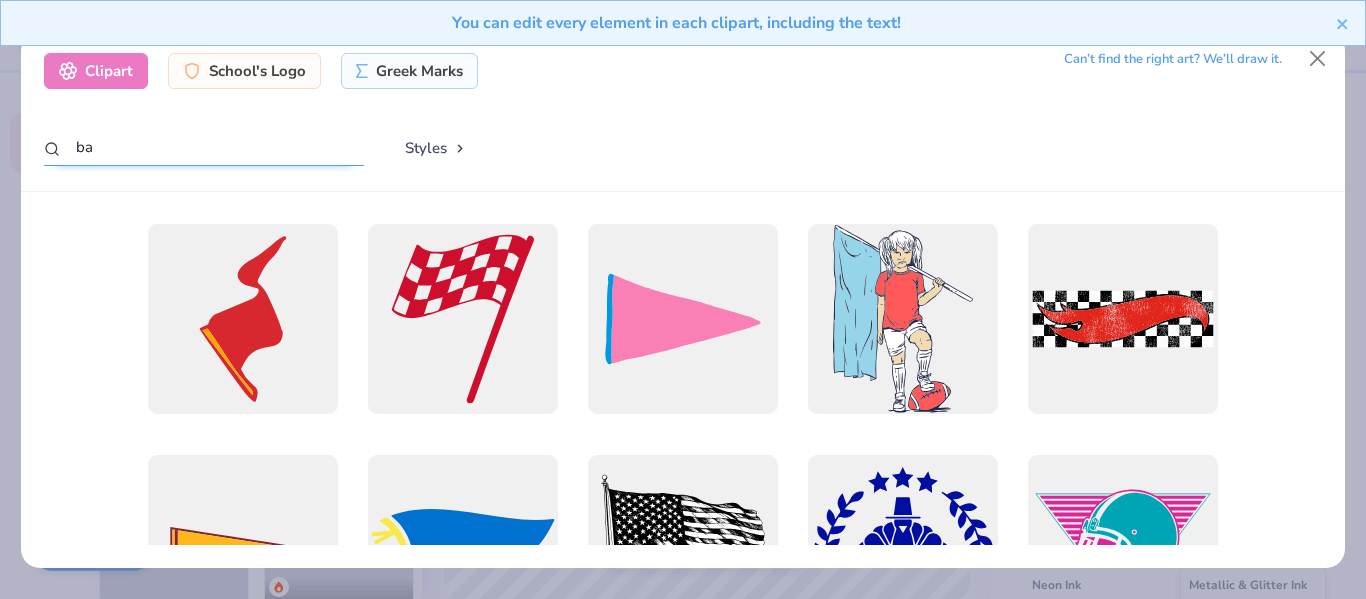 type on "b" 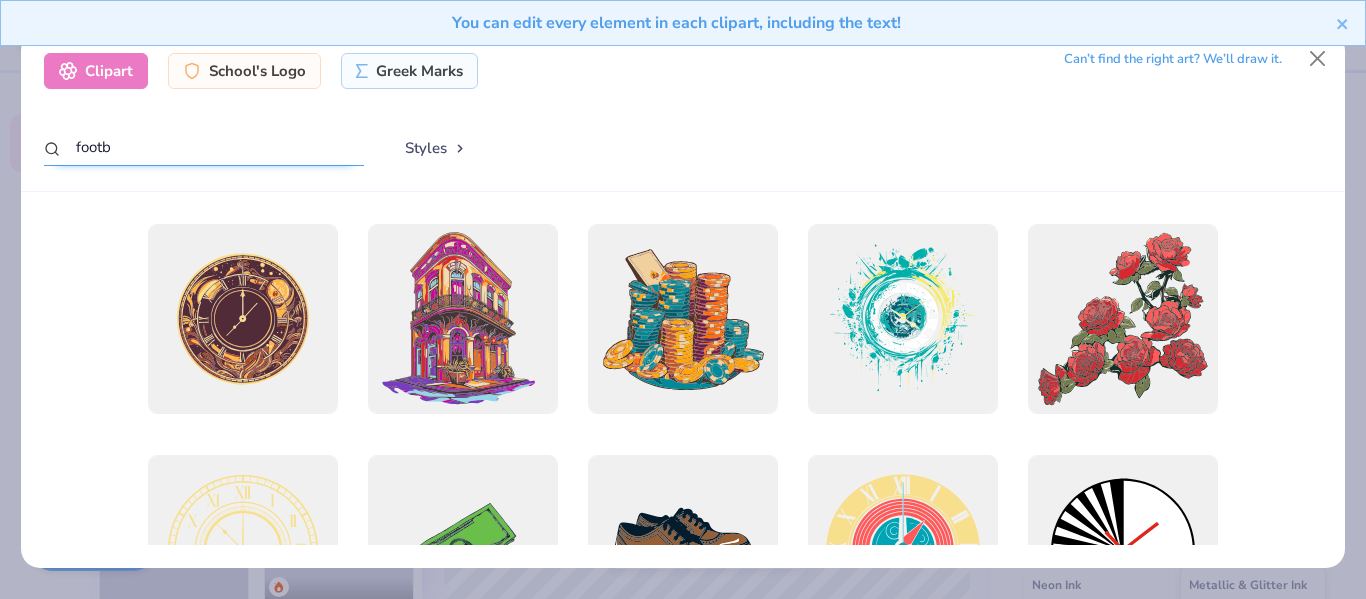 type on "footba" 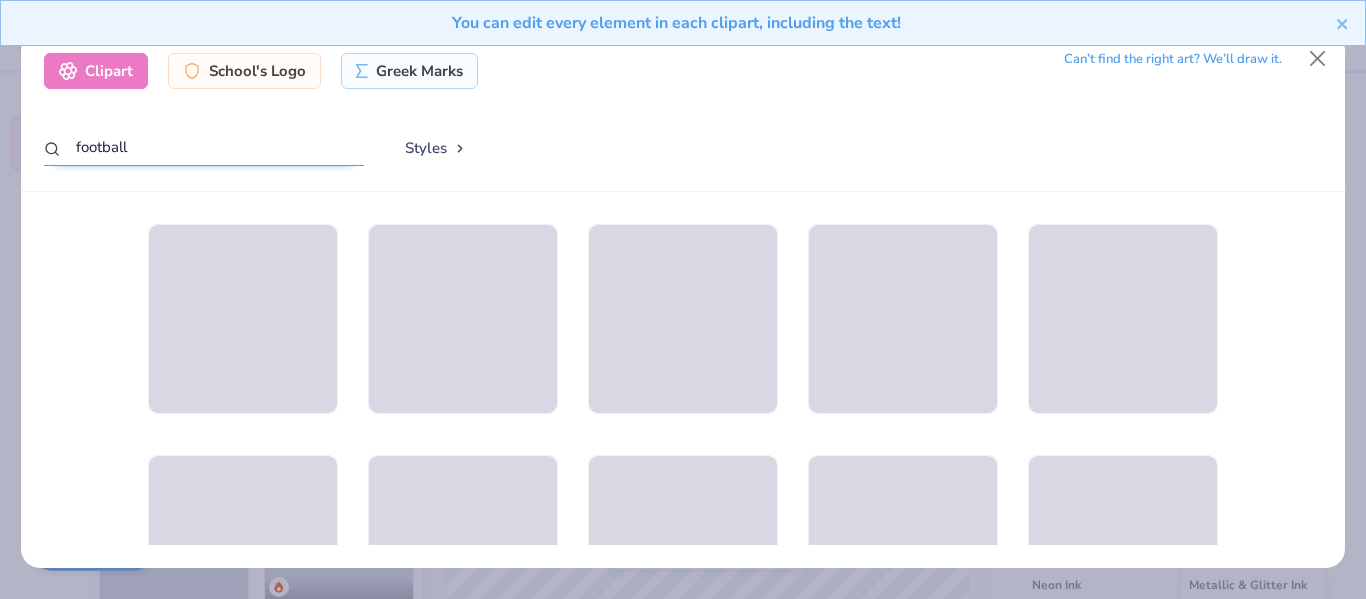 type on "football" 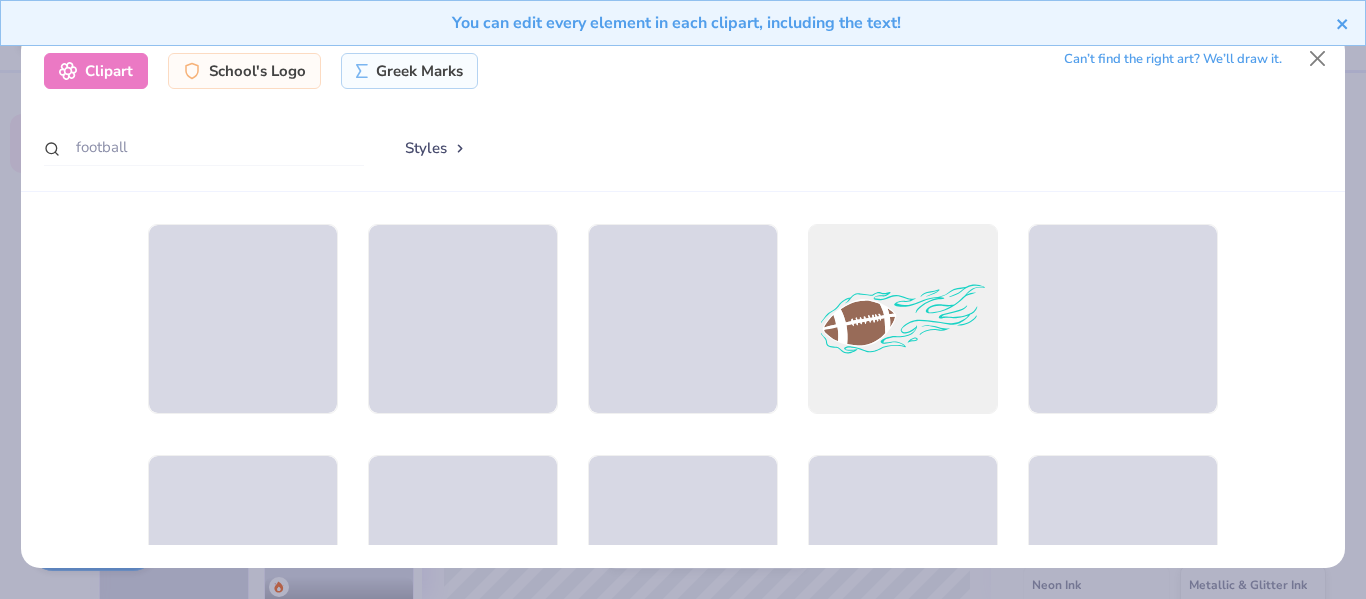 click 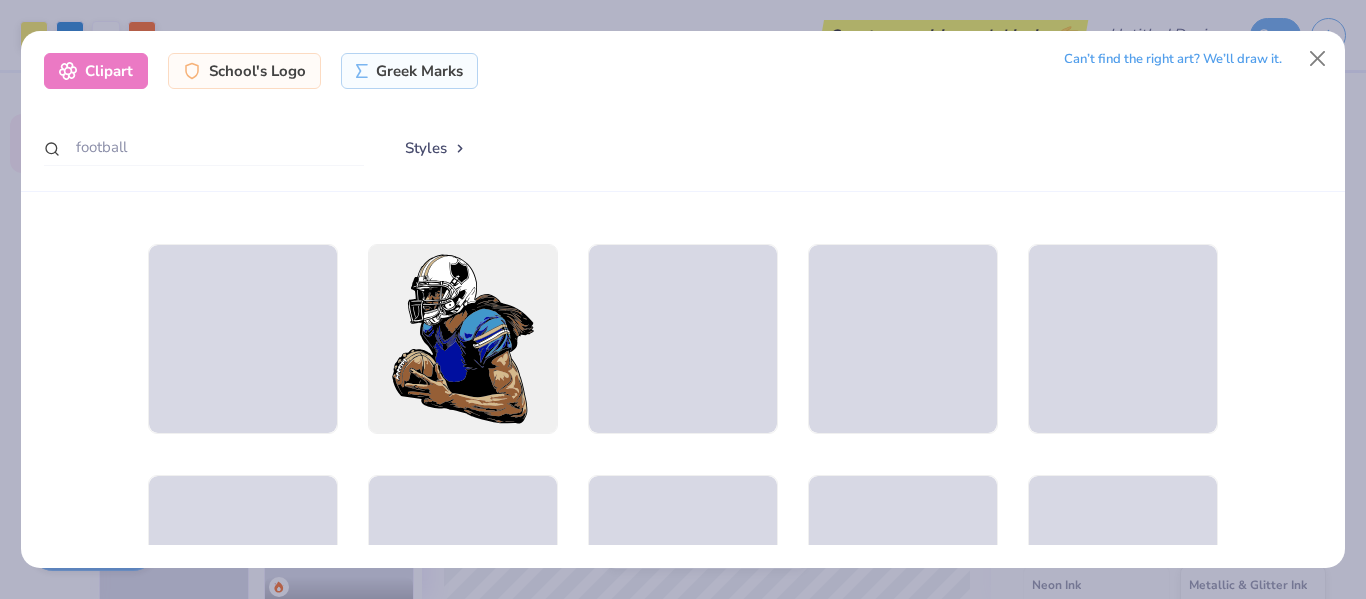 scroll, scrollTop: 212, scrollLeft: 0, axis: vertical 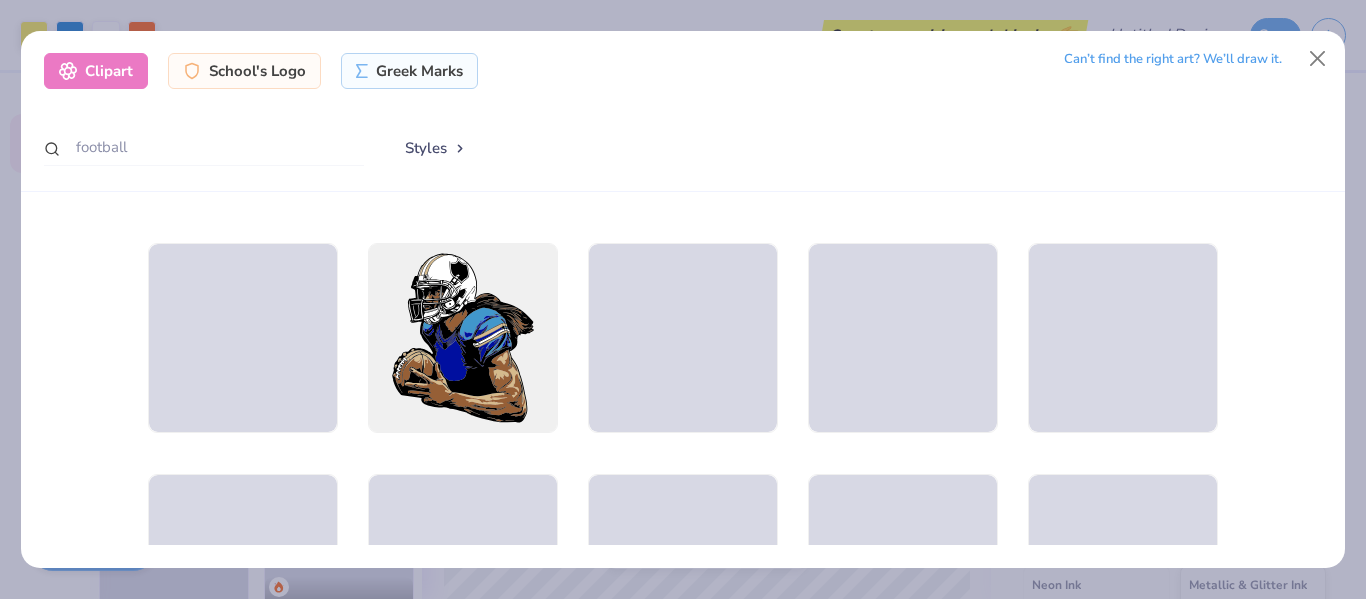 click on "Can’t find the right art? We’ll draw it." at bounding box center (1173, 59) 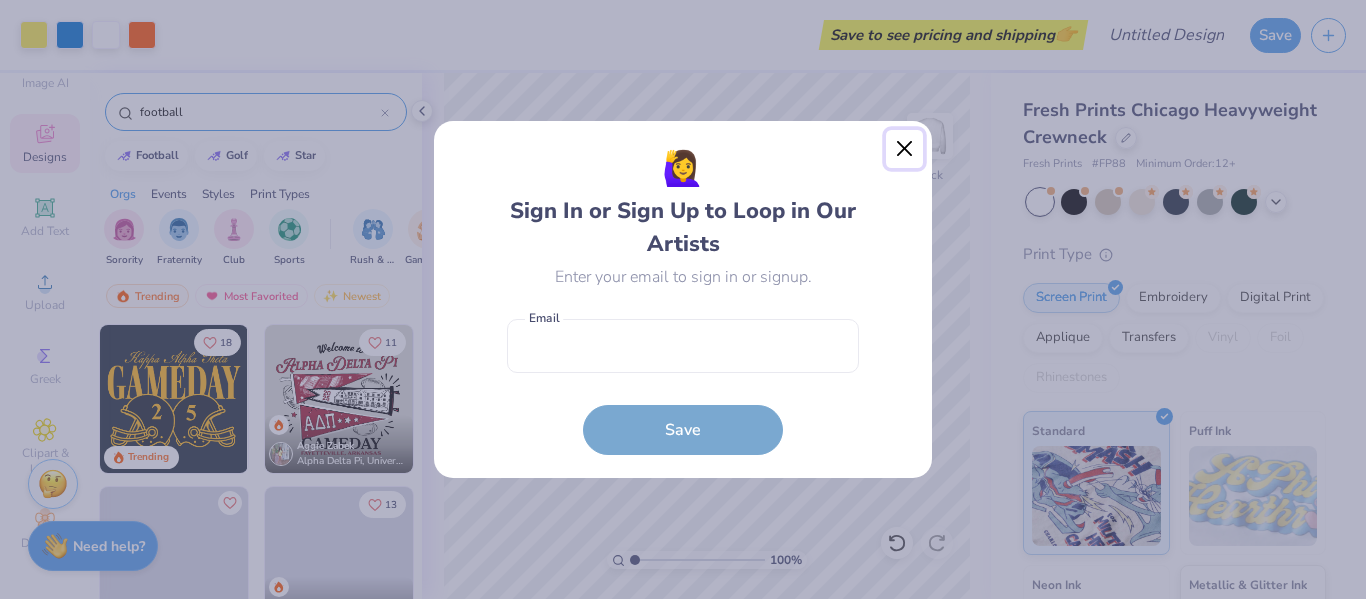 click at bounding box center [905, 149] 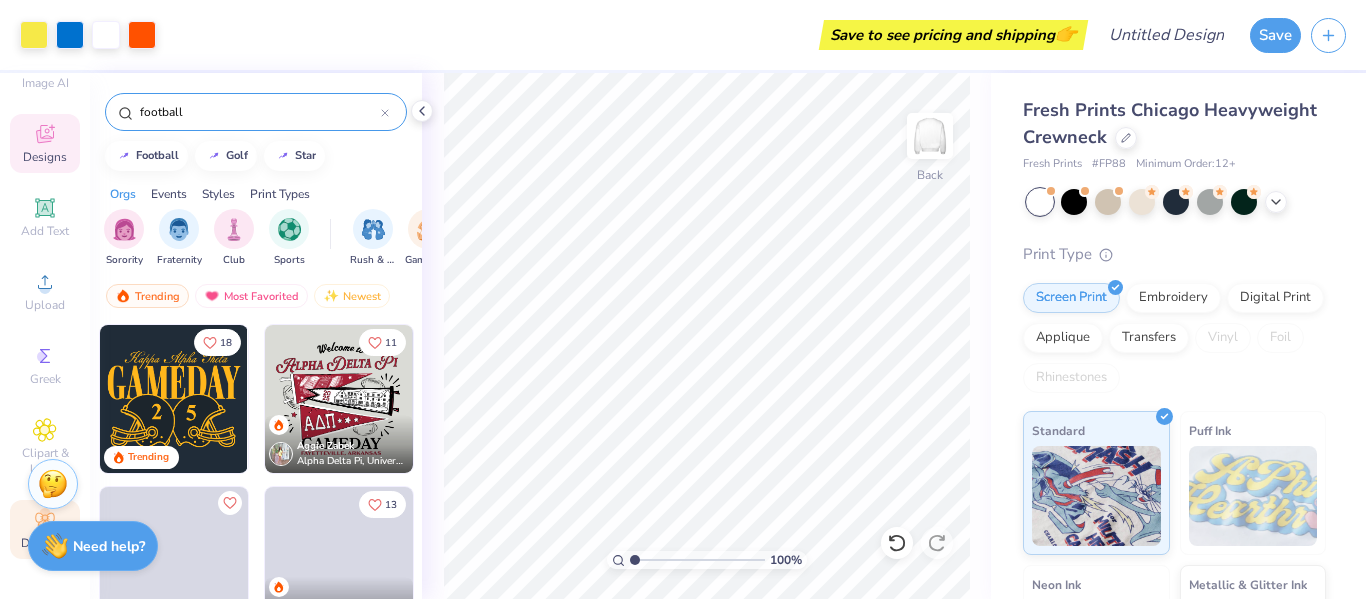 click on "Decorate" at bounding box center (45, 529) 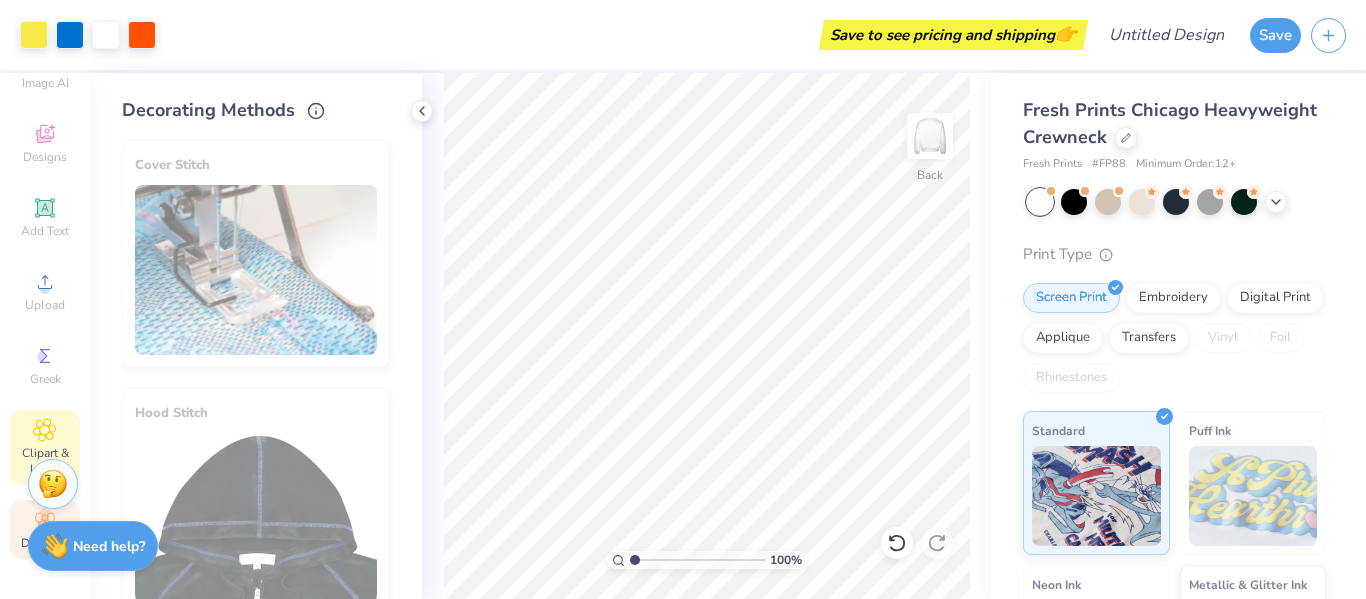 click 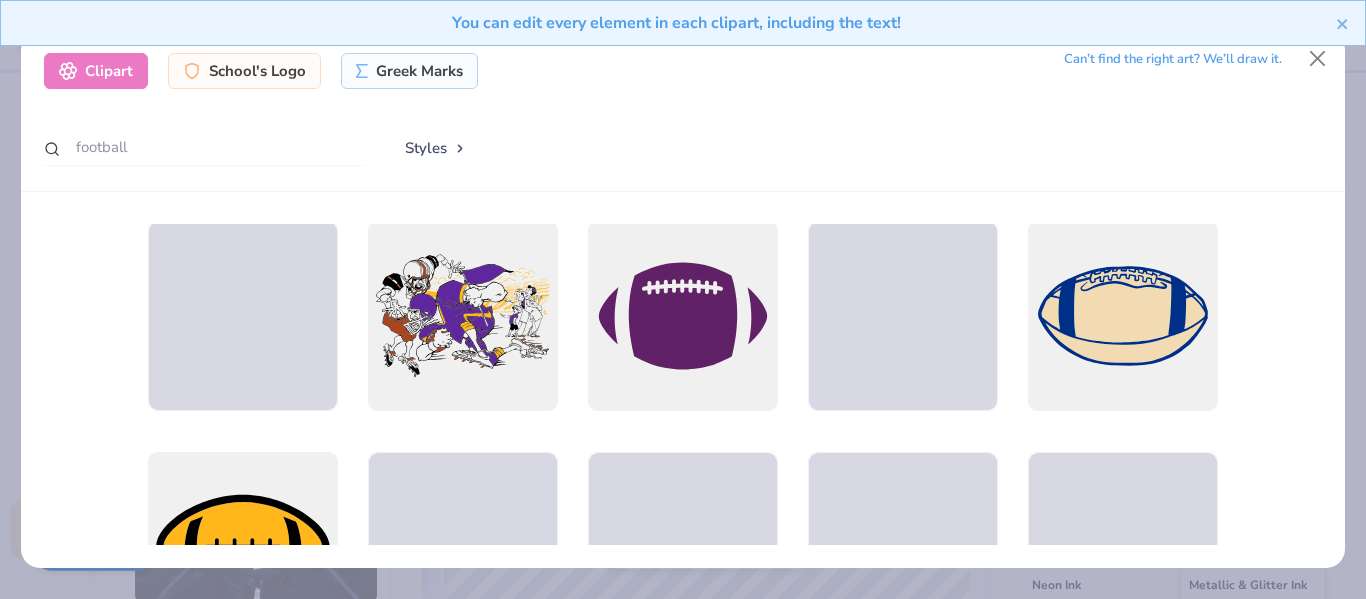 scroll, scrollTop: 1183, scrollLeft: 0, axis: vertical 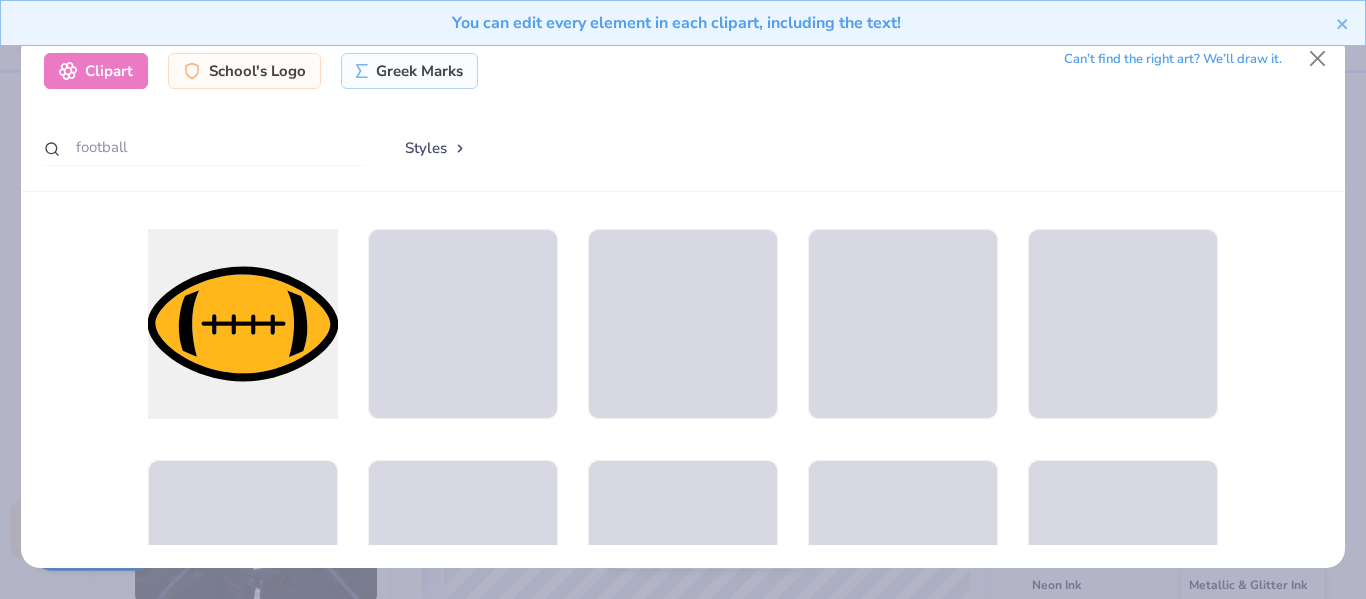 click at bounding box center (242, 324) 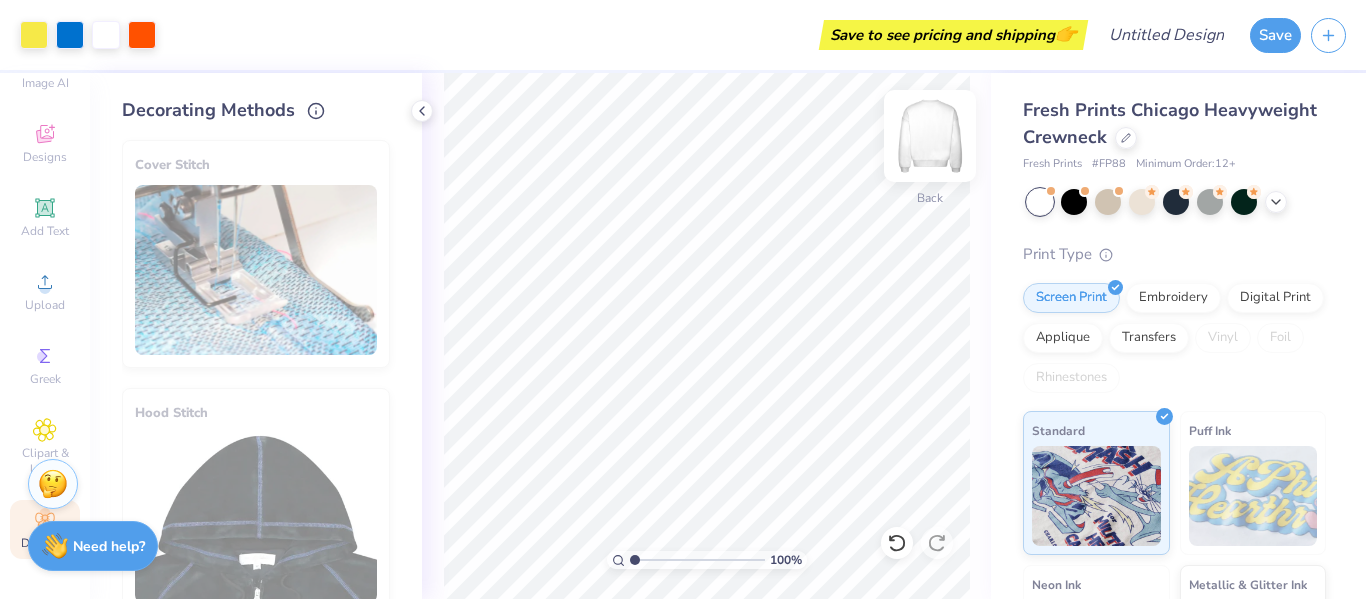 click at bounding box center [930, 136] 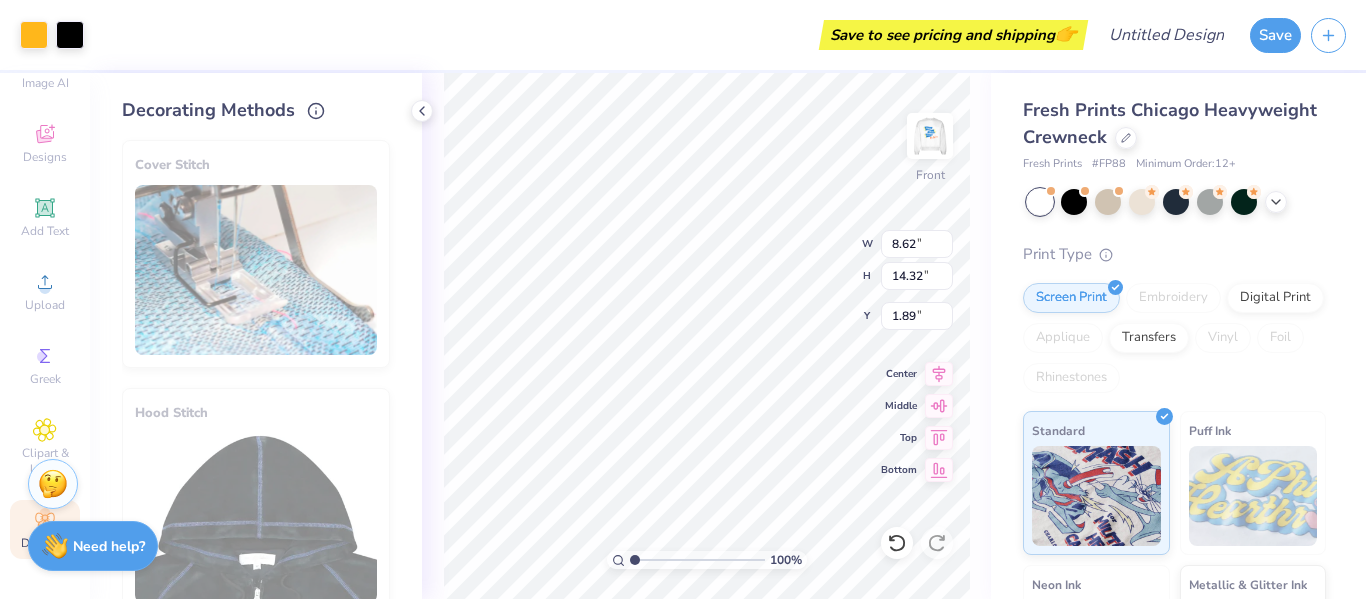 type on "8.62" 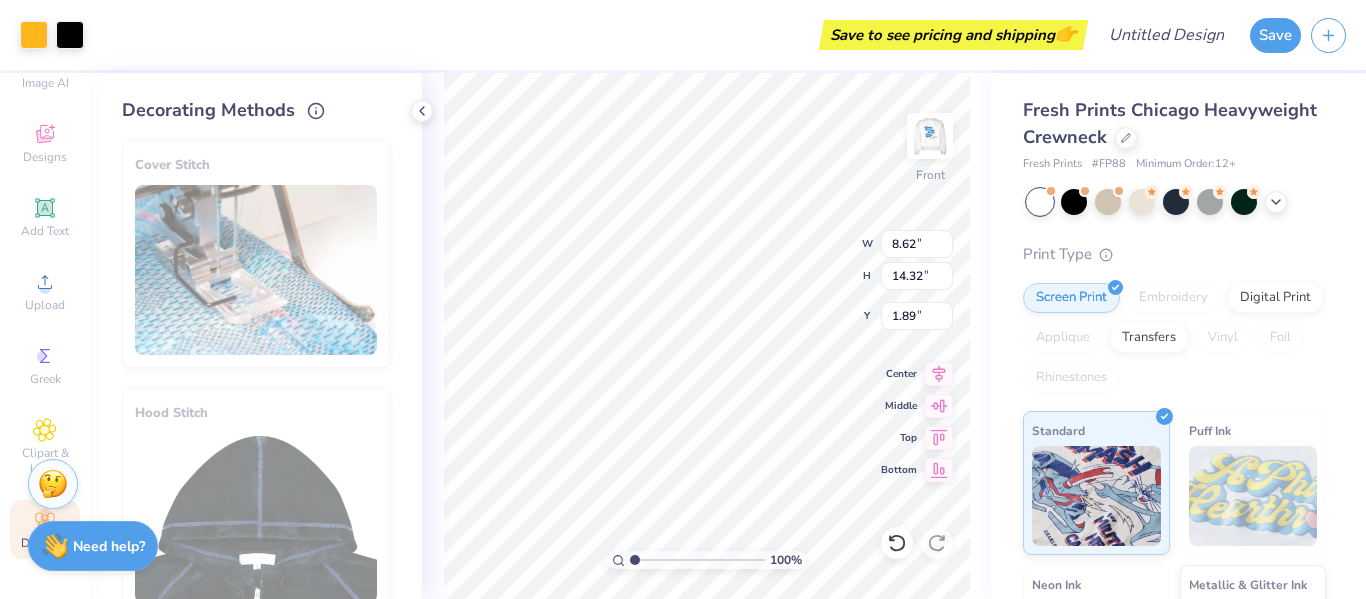 type on "4.34" 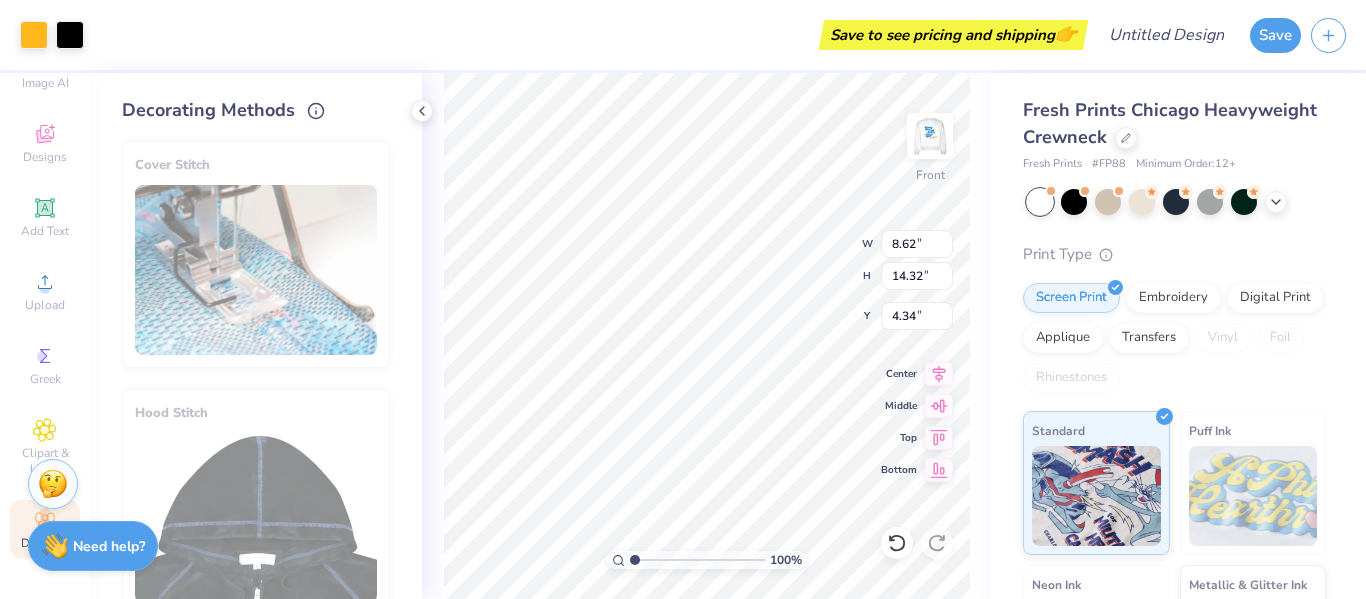 type on "7.02" 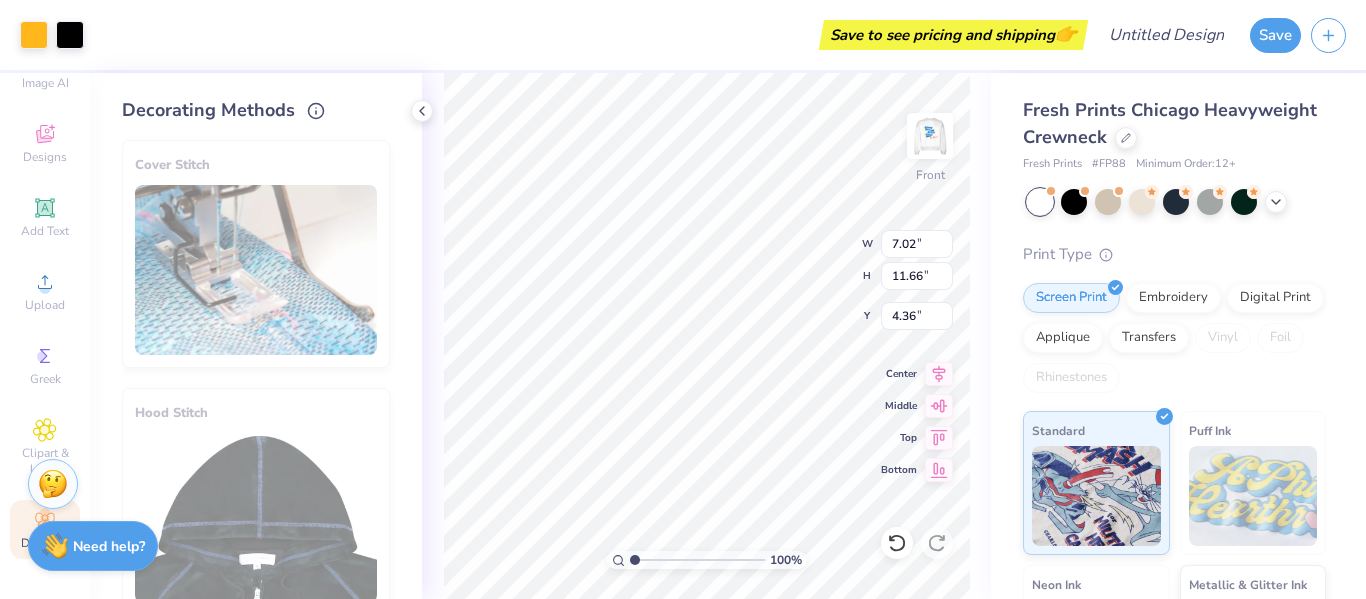 type on "6.46" 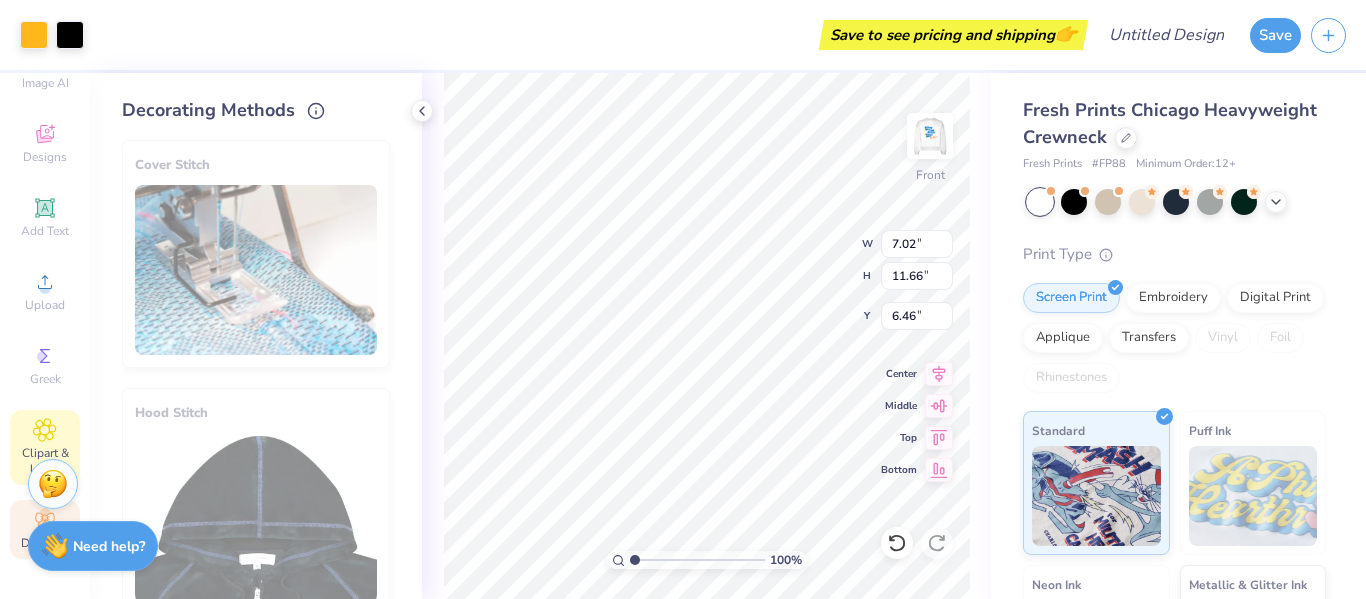 click on "Clipart & logos" at bounding box center [45, 447] 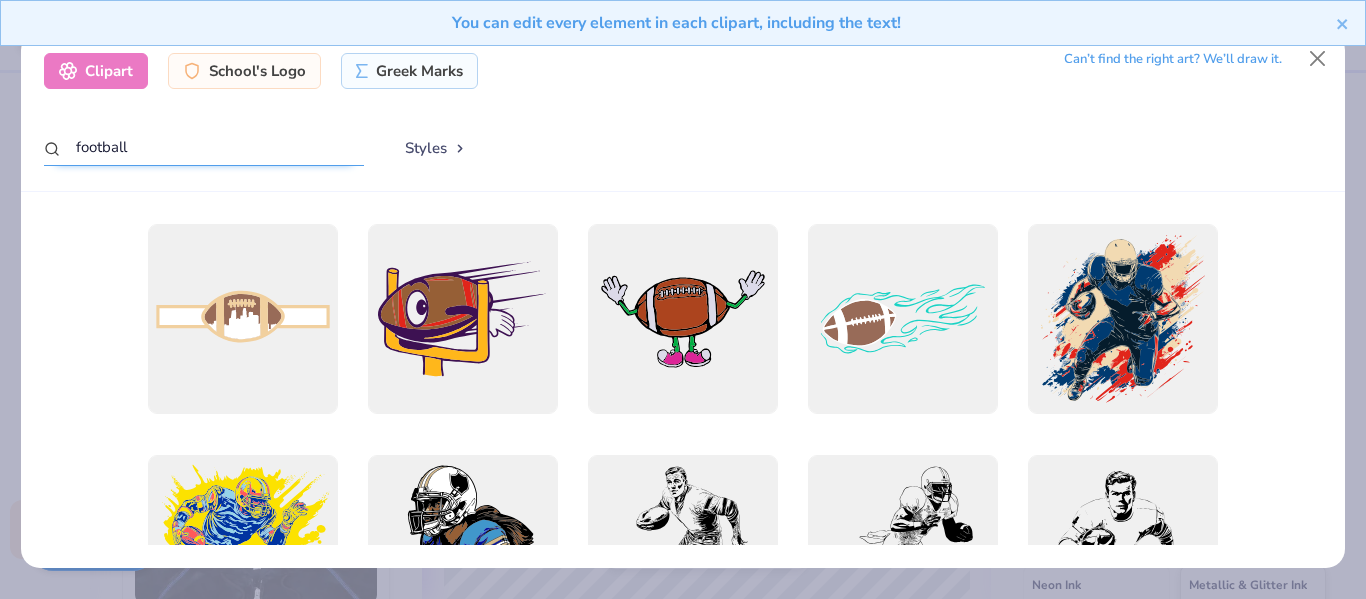 click on "football" at bounding box center [204, 147] 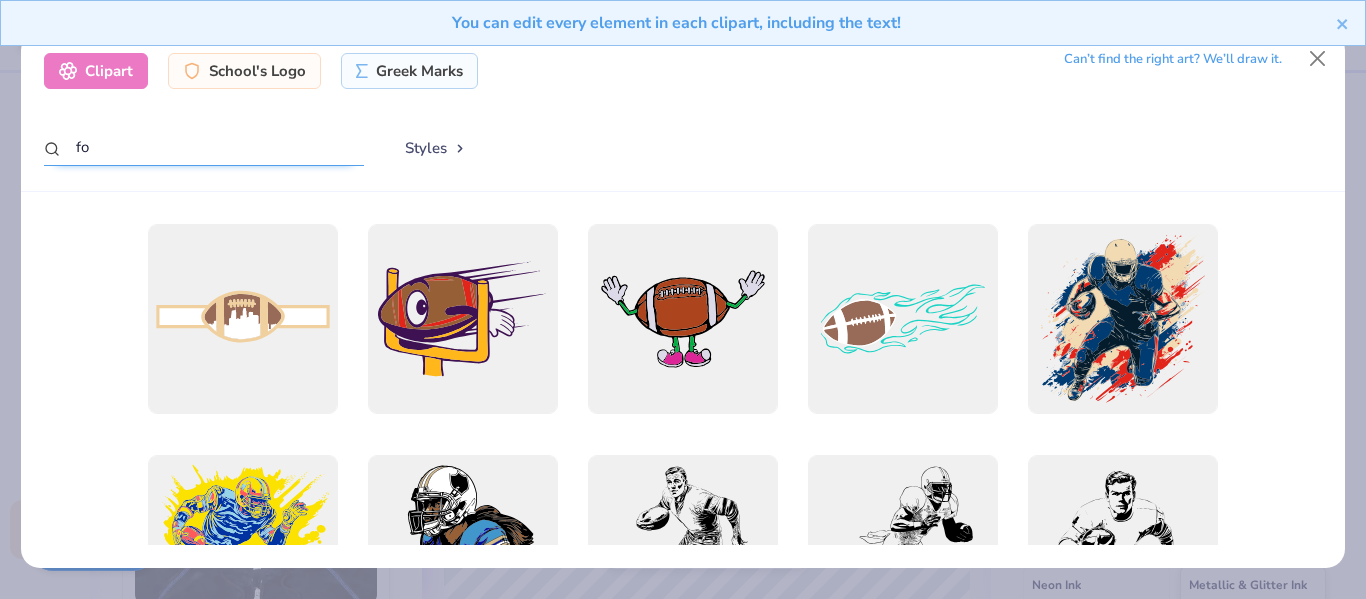 type on "f" 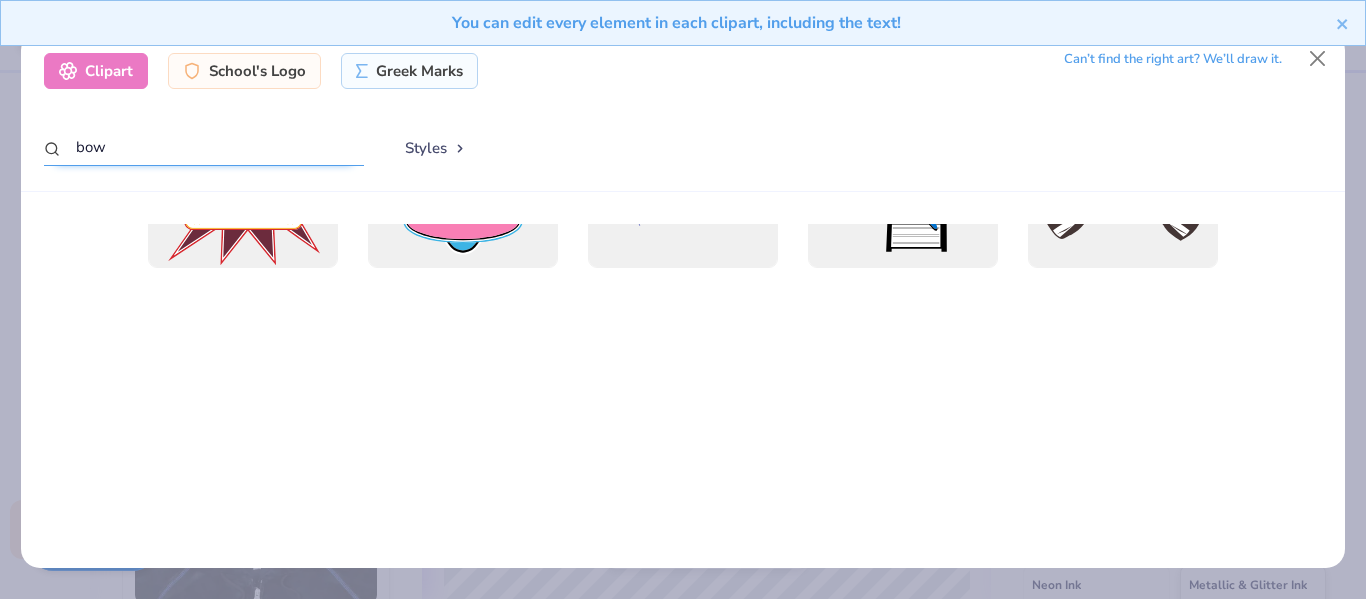 scroll, scrollTop: 0, scrollLeft: 0, axis: both 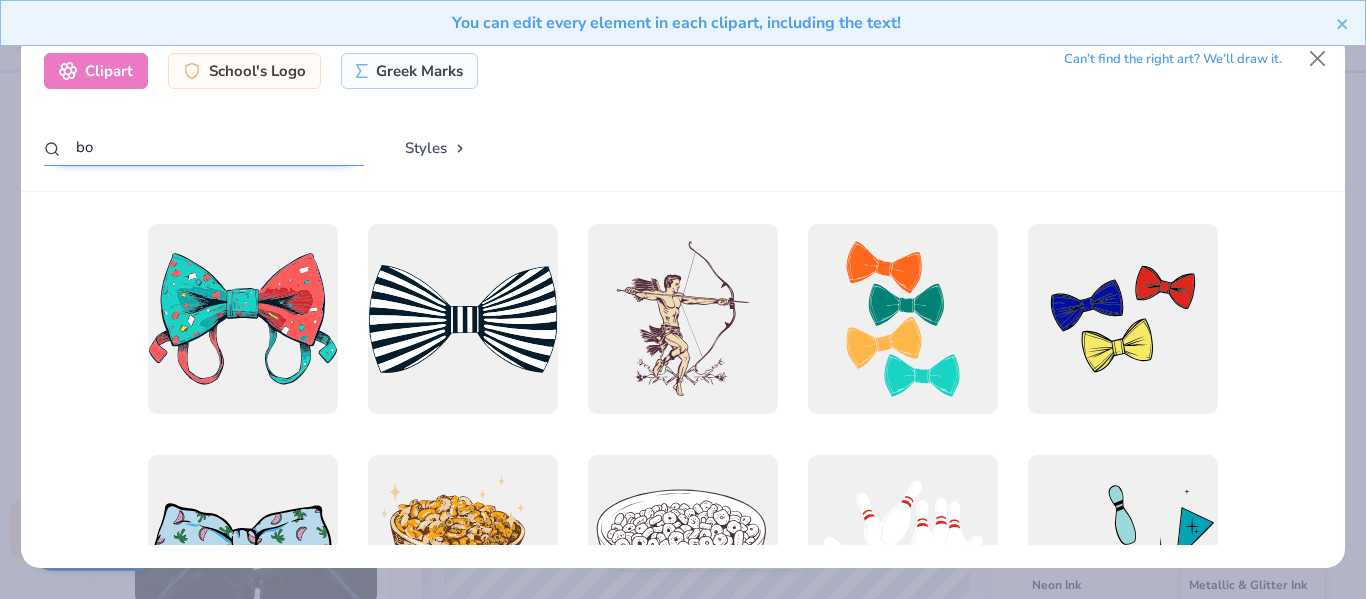 type on "b" 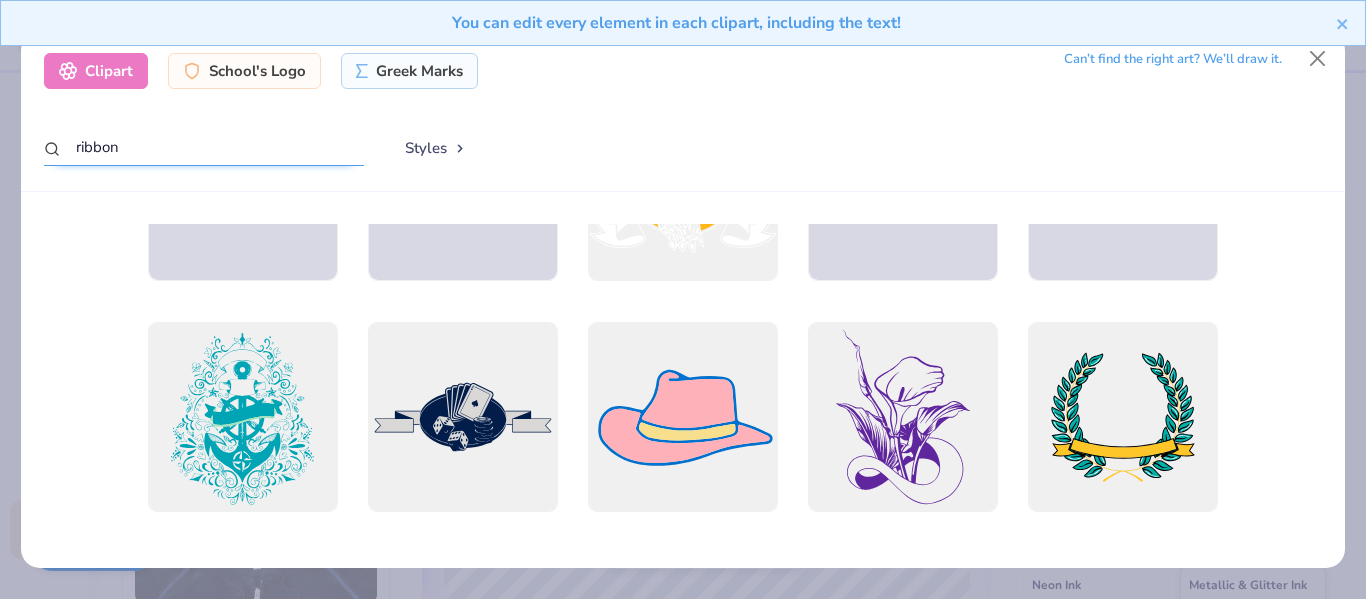 scroll, scrollTop: 0, scrollLeft: 0, axis: both 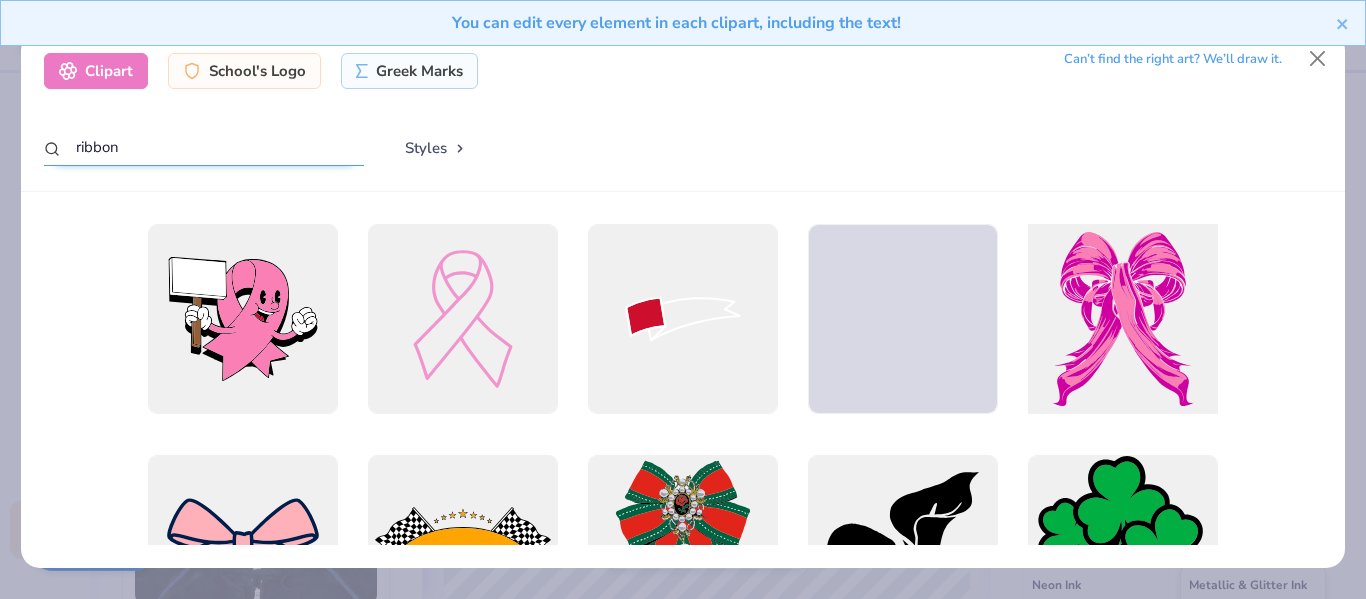 type on "ribbon" 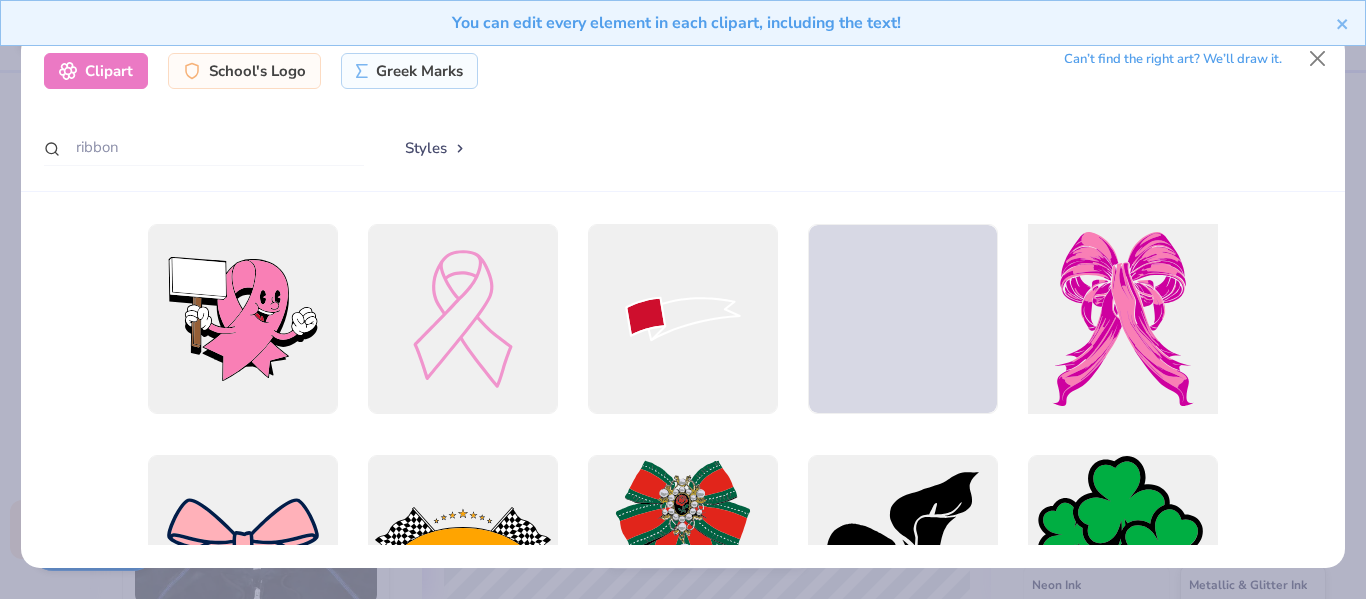 click at bounding box center [1122, 319] 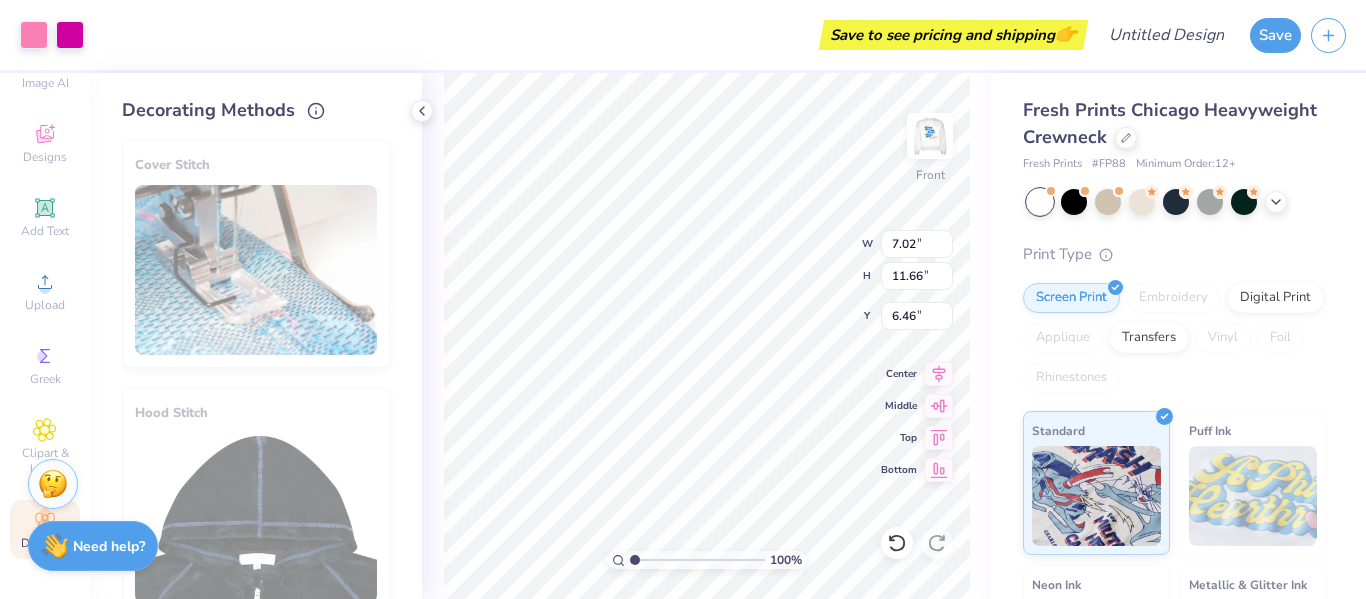type on "14.62" 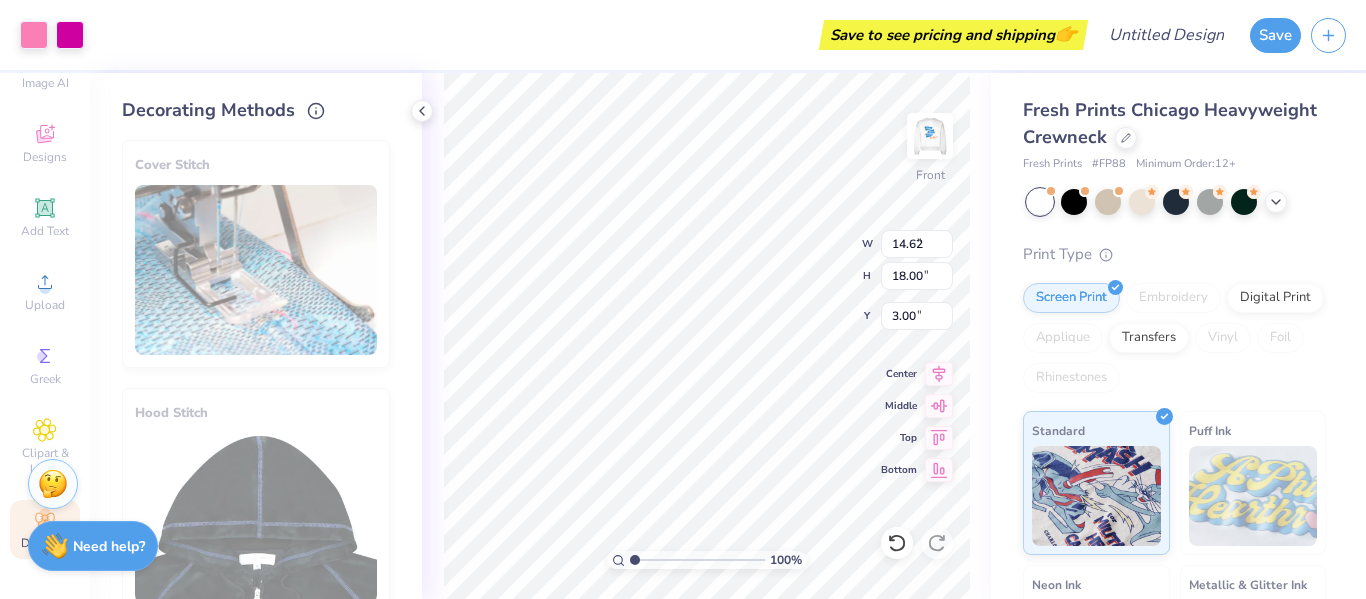 type on "8.58" 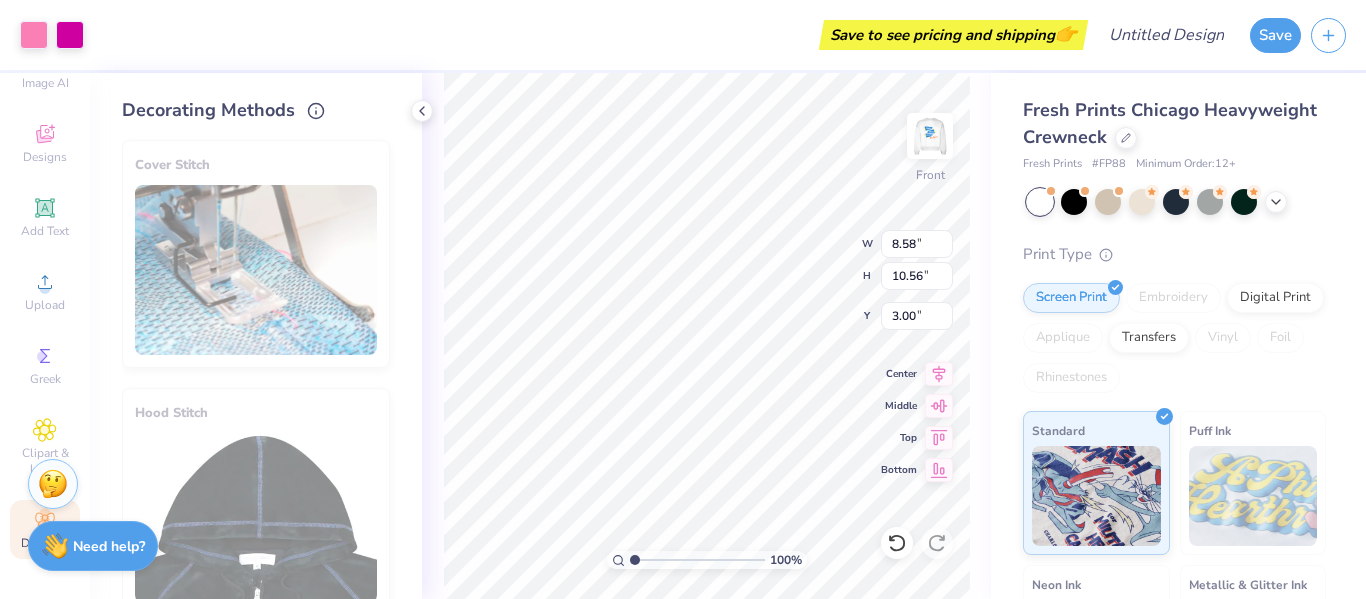 type on "3.88" 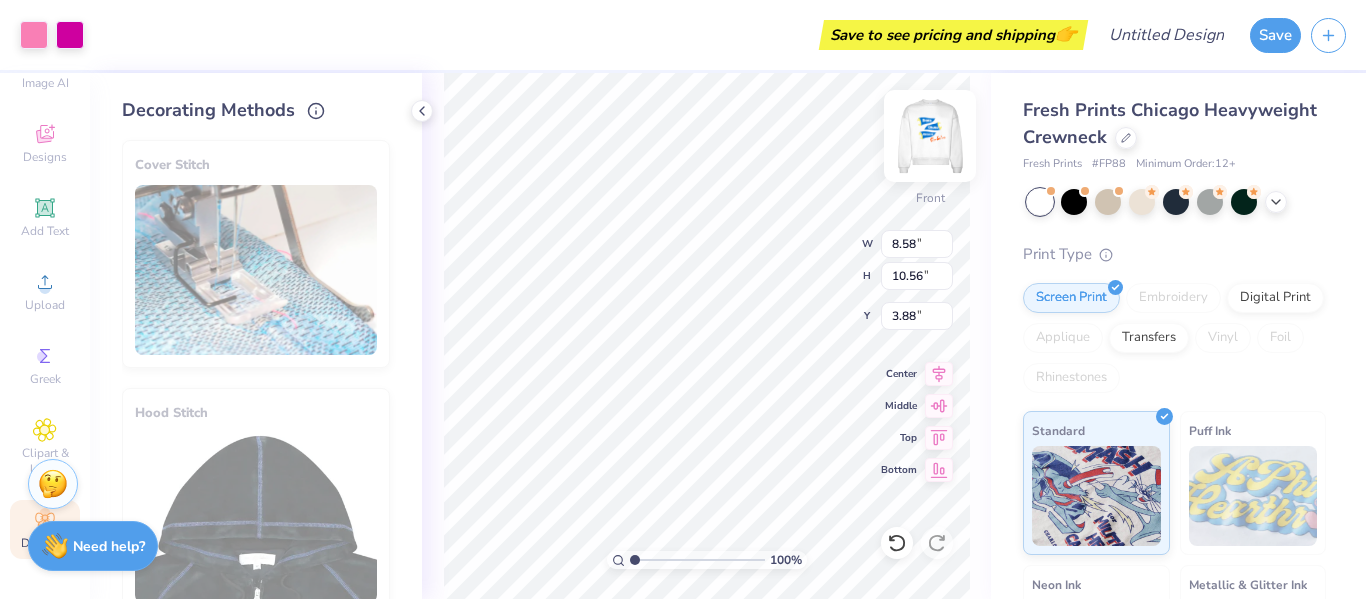 click at bounding box center [930, 136] 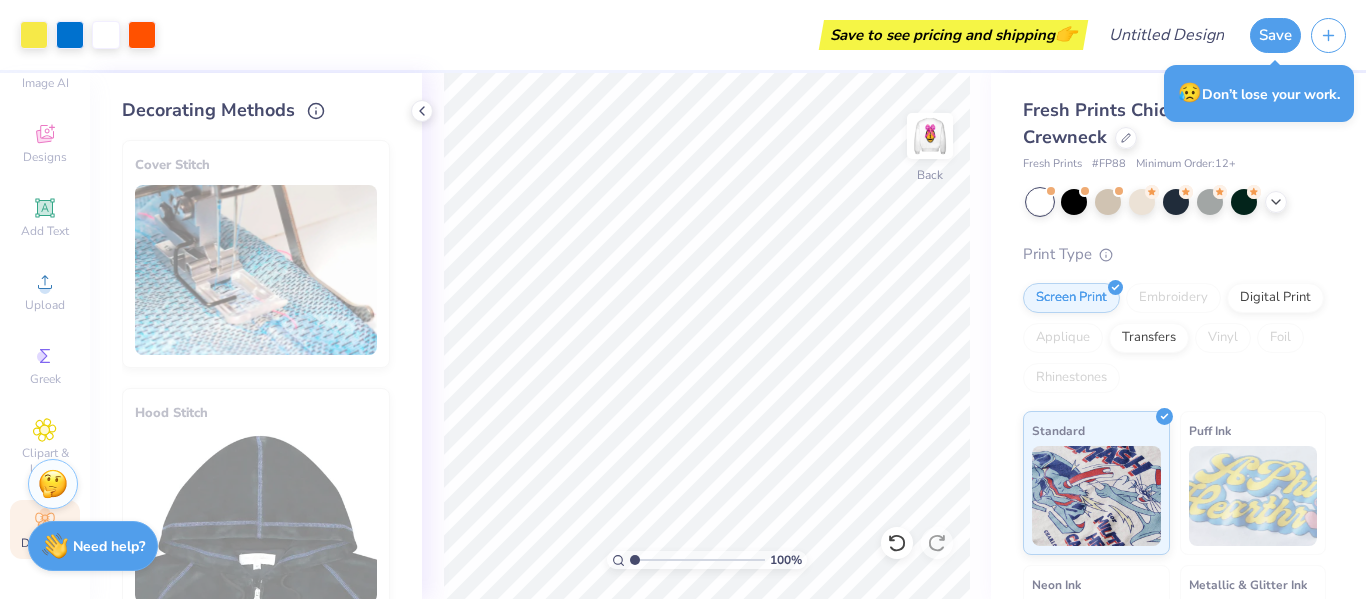 click at bounding box center (930, 136) 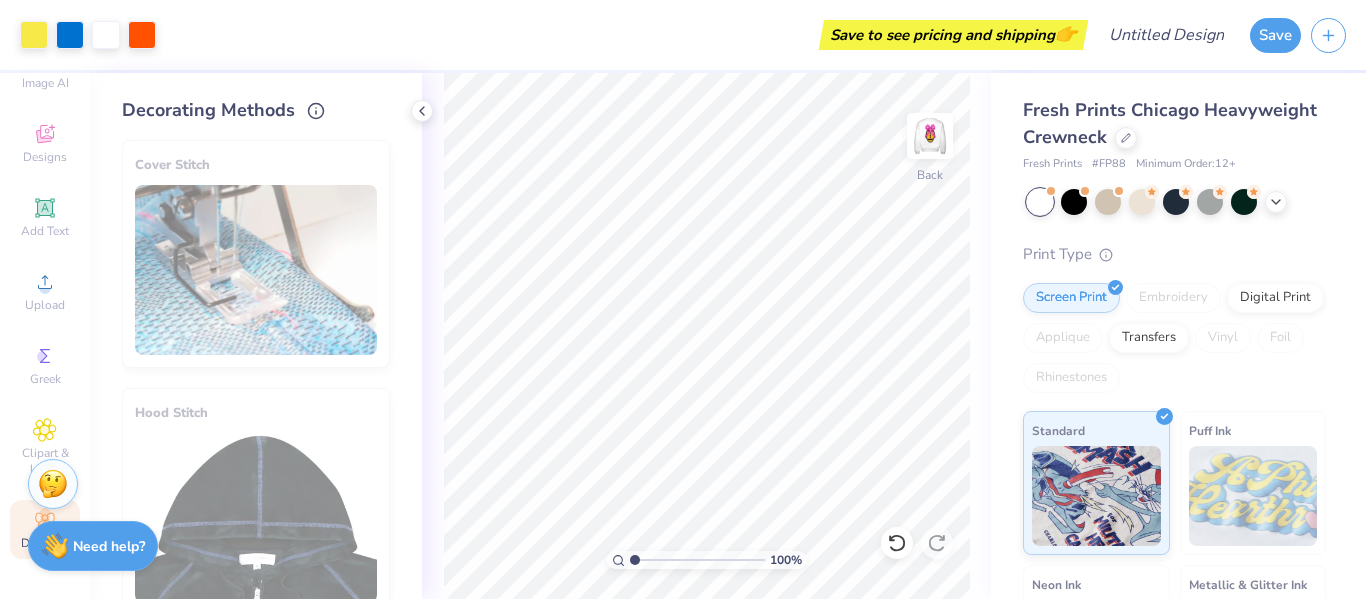 click at bounding box center [930, 136] 